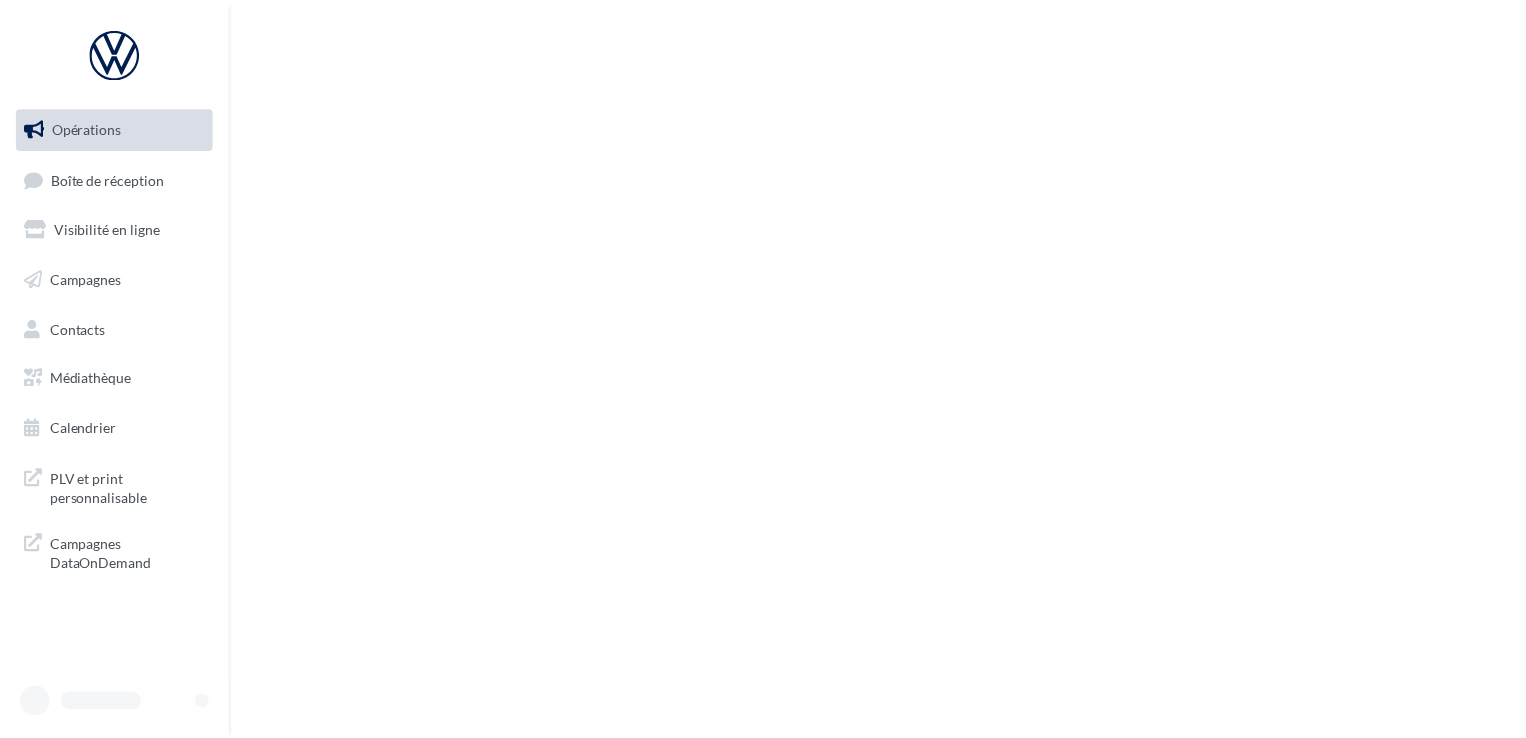 scroll, scrollTop: 0, scrollLeft: 0, axis: both 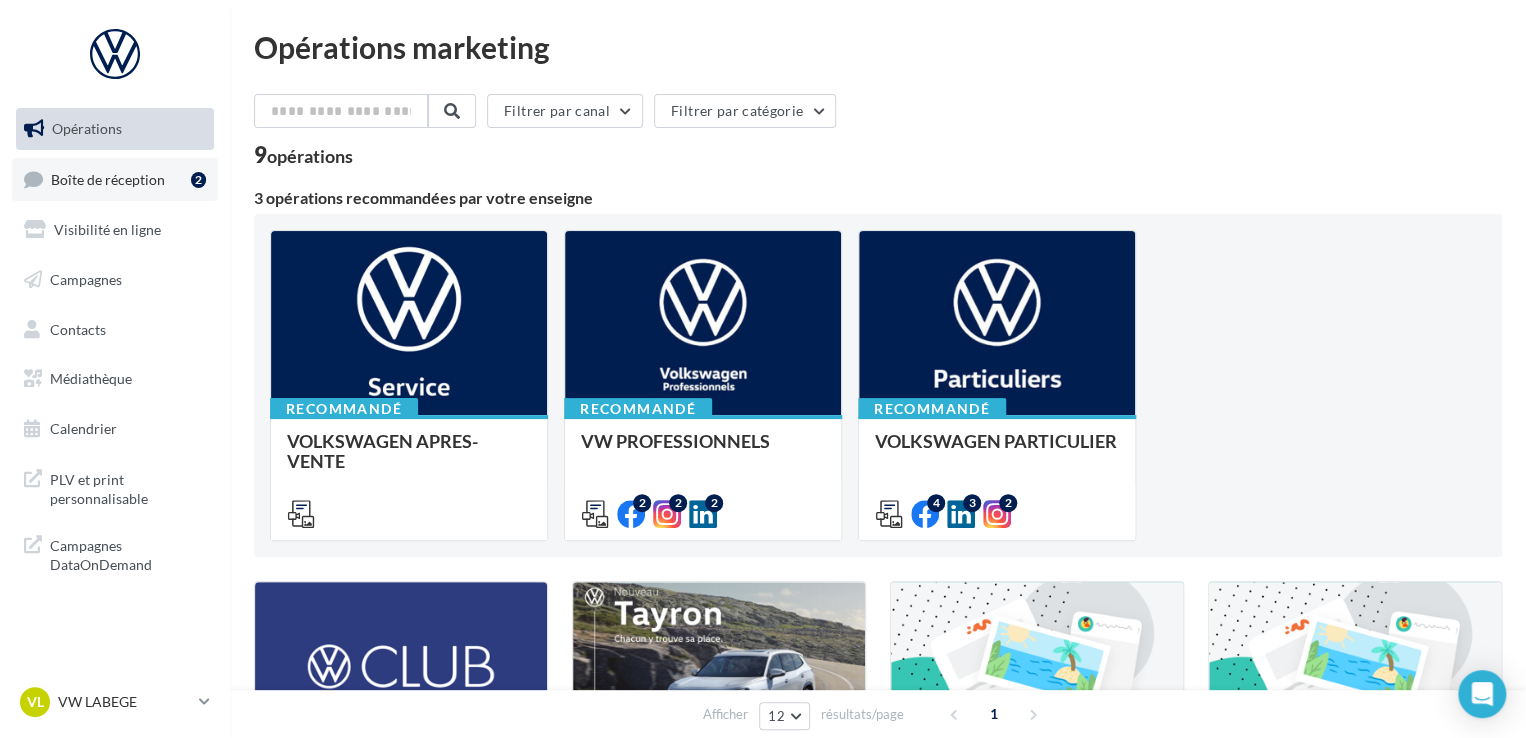 click on "Boîte de réception
2" at bounding box center (115, 179) 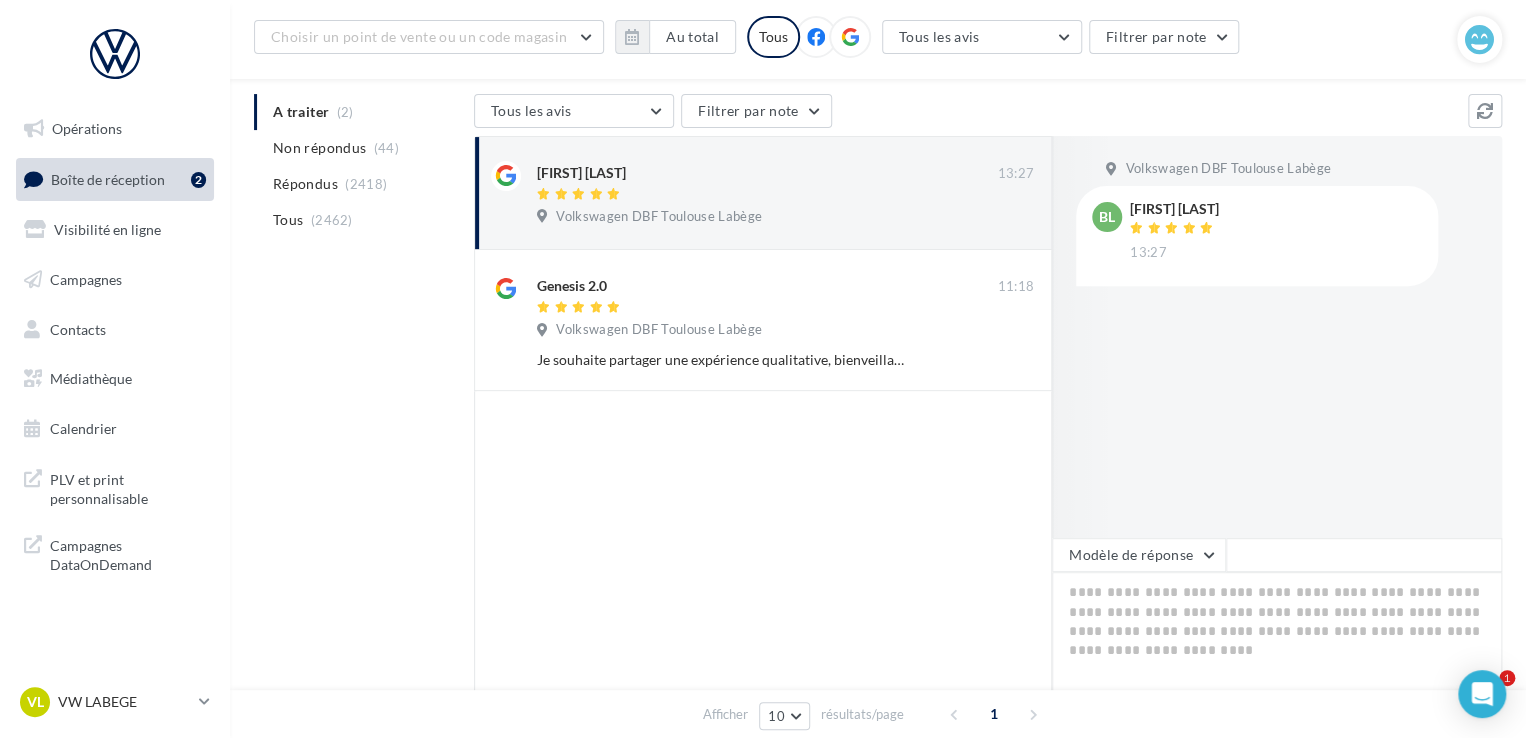 scroll, scrollTop: 211, scrollLeft: 0, axis: vertical 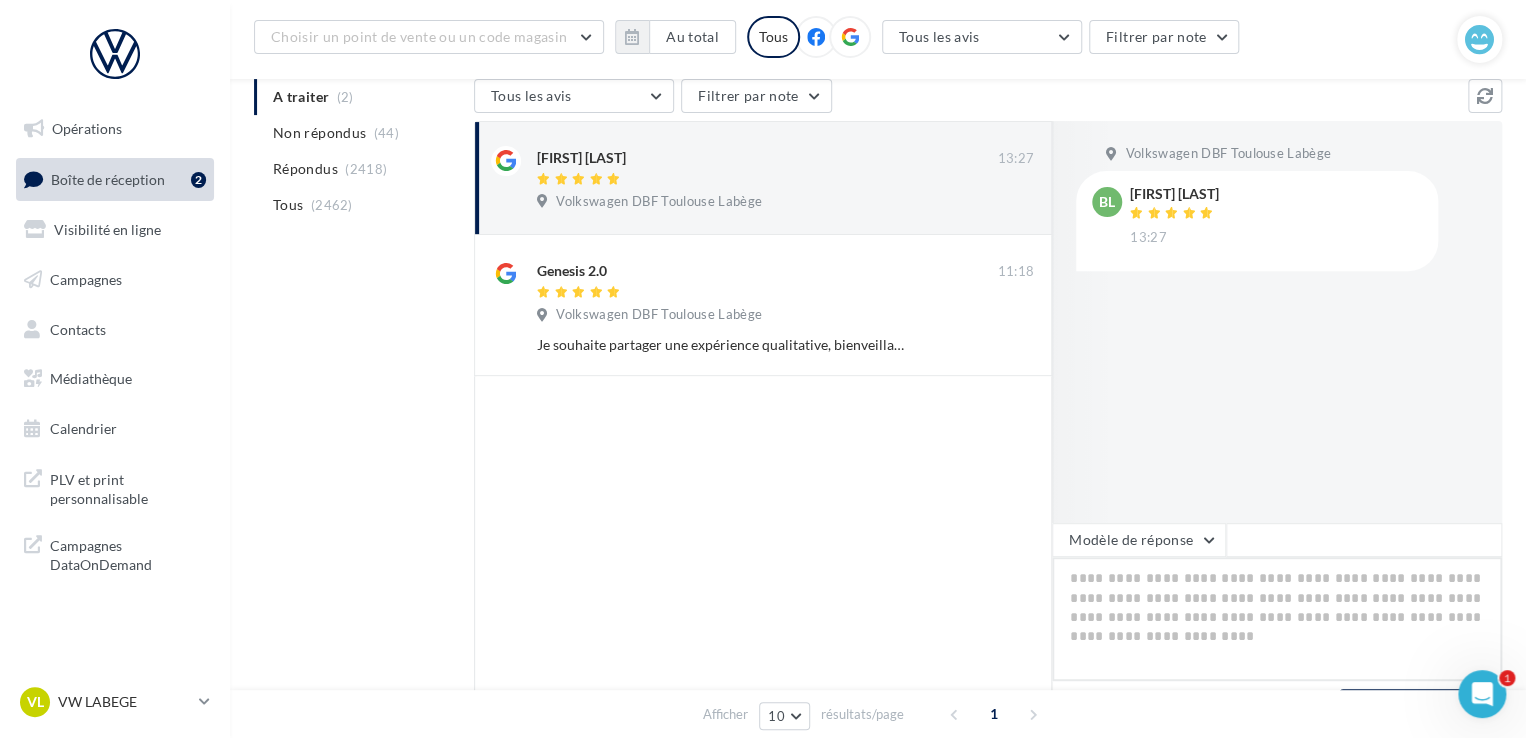 click at bounding box center [1277, 619] 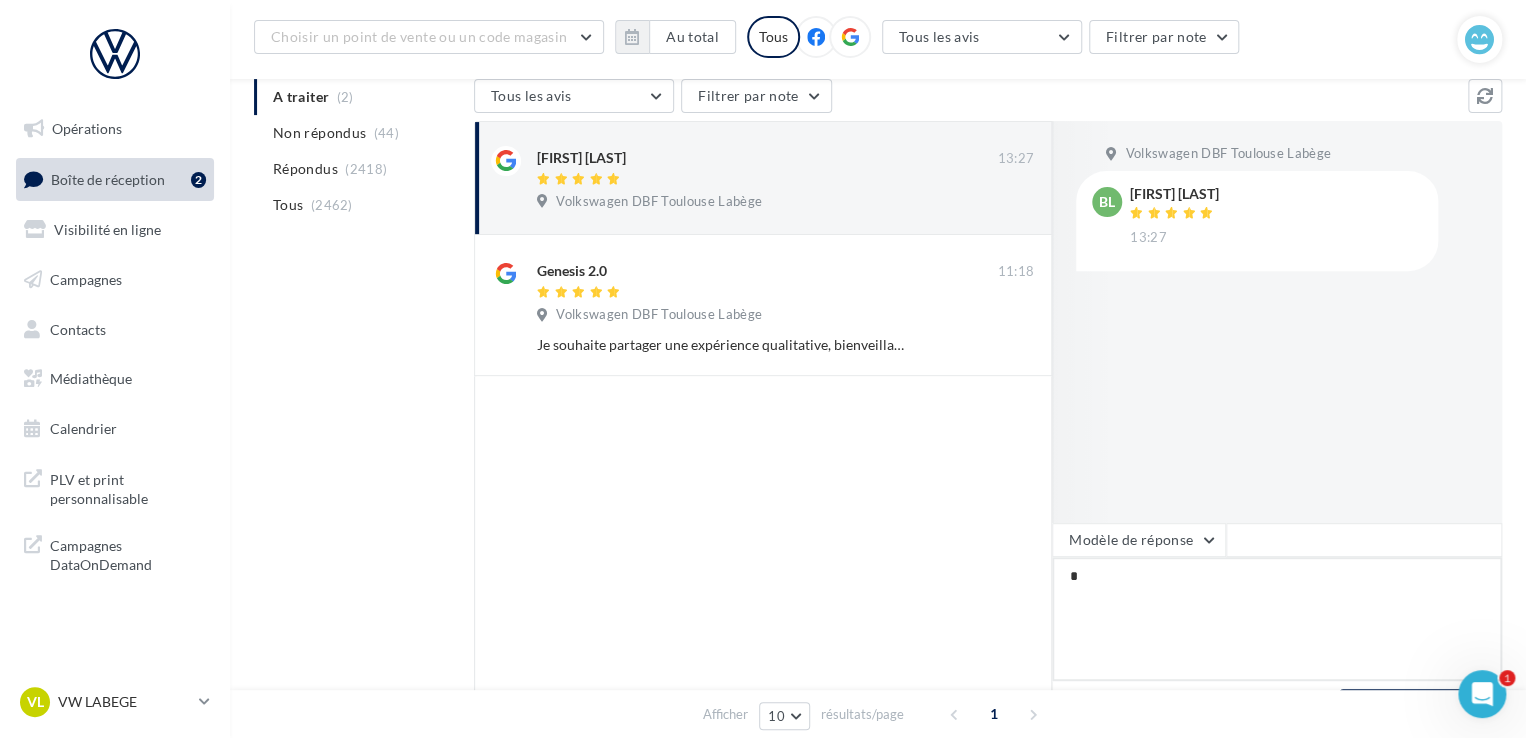 type on "**" 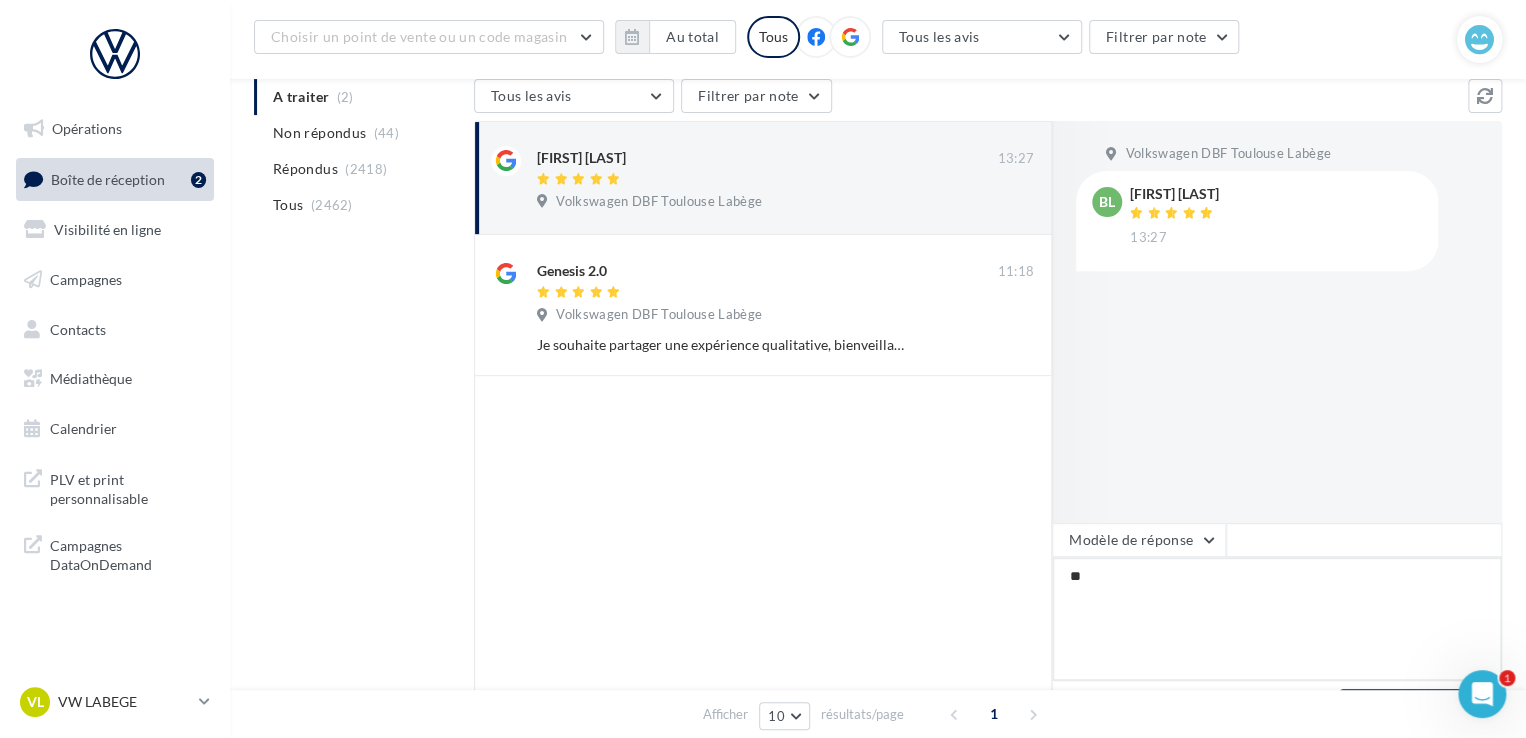 type on "***" 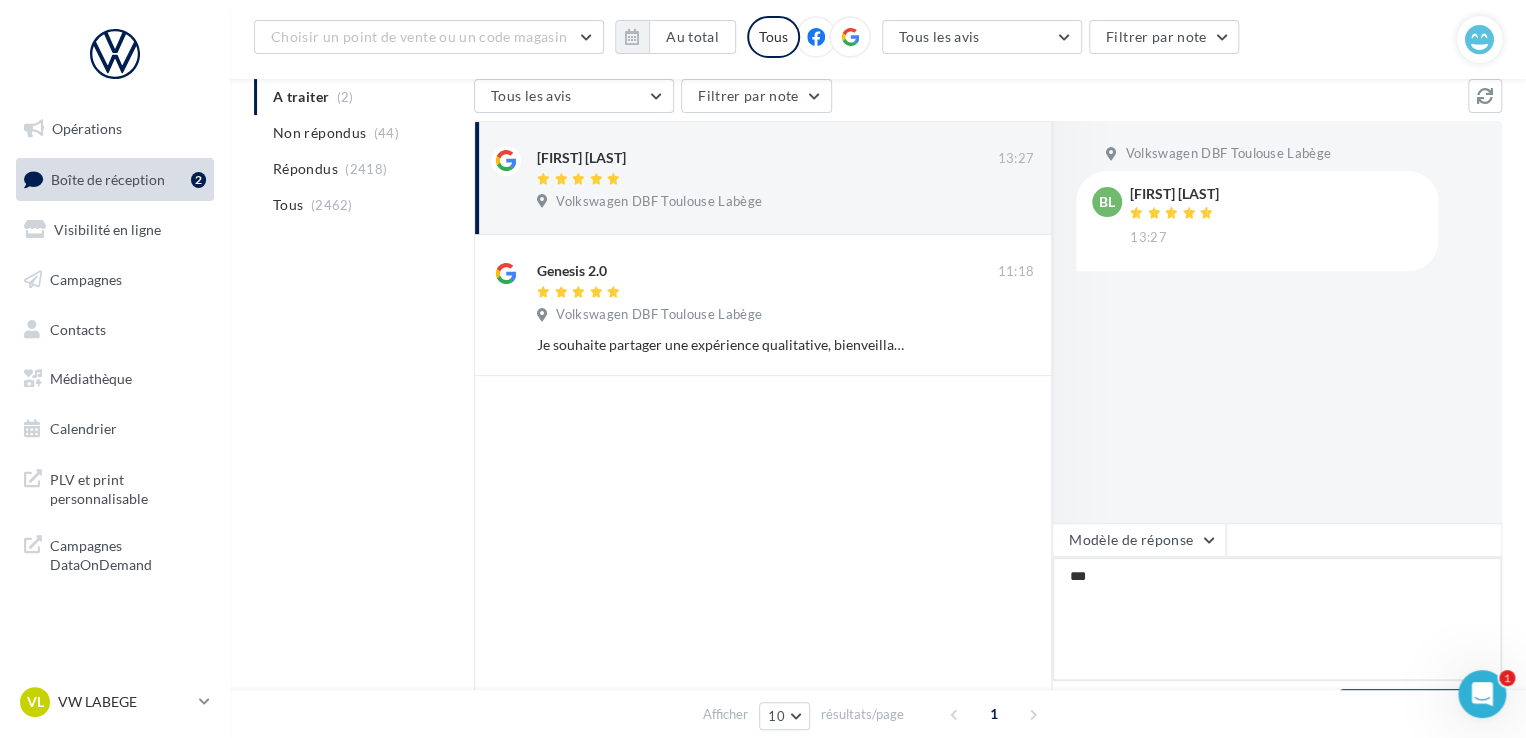 type on "****" 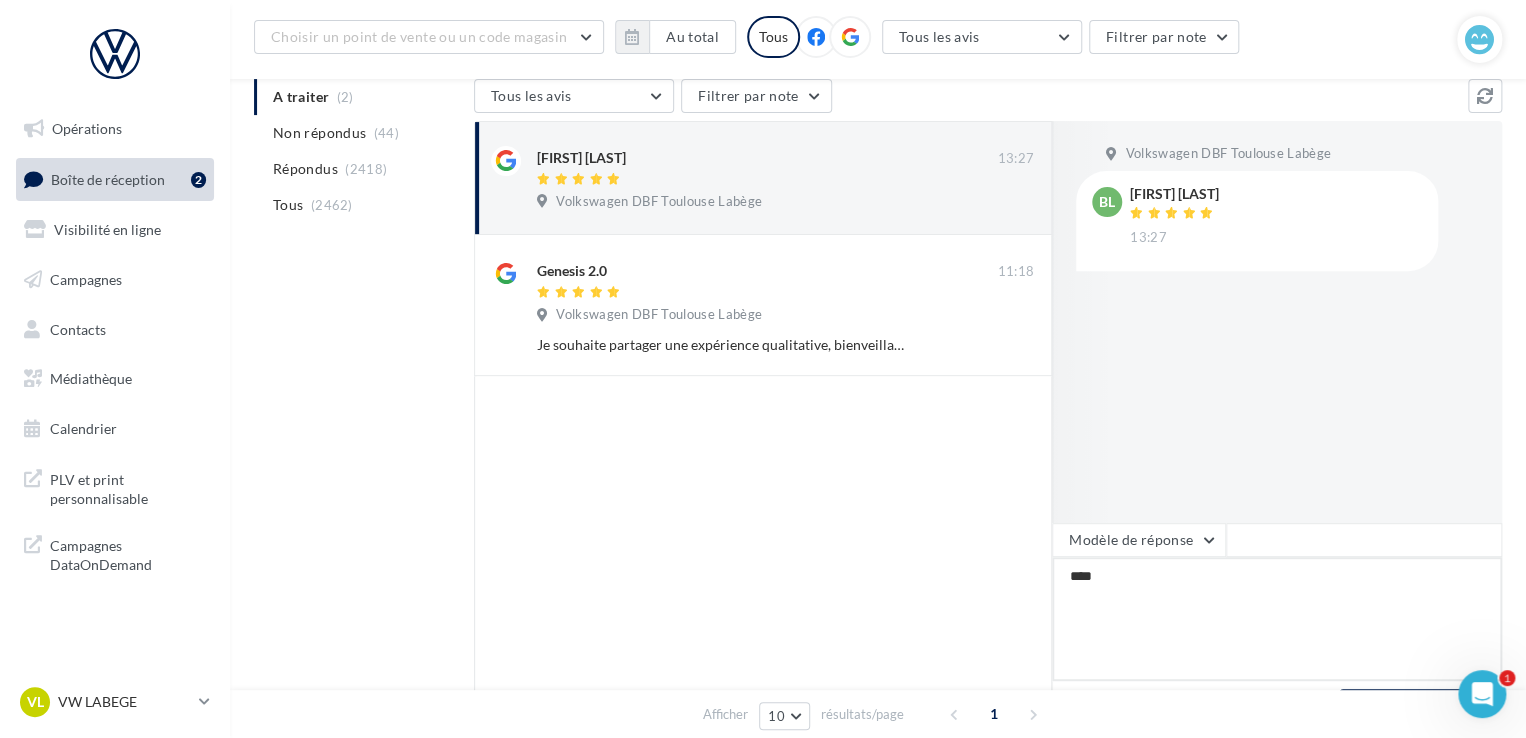 type on "*****" 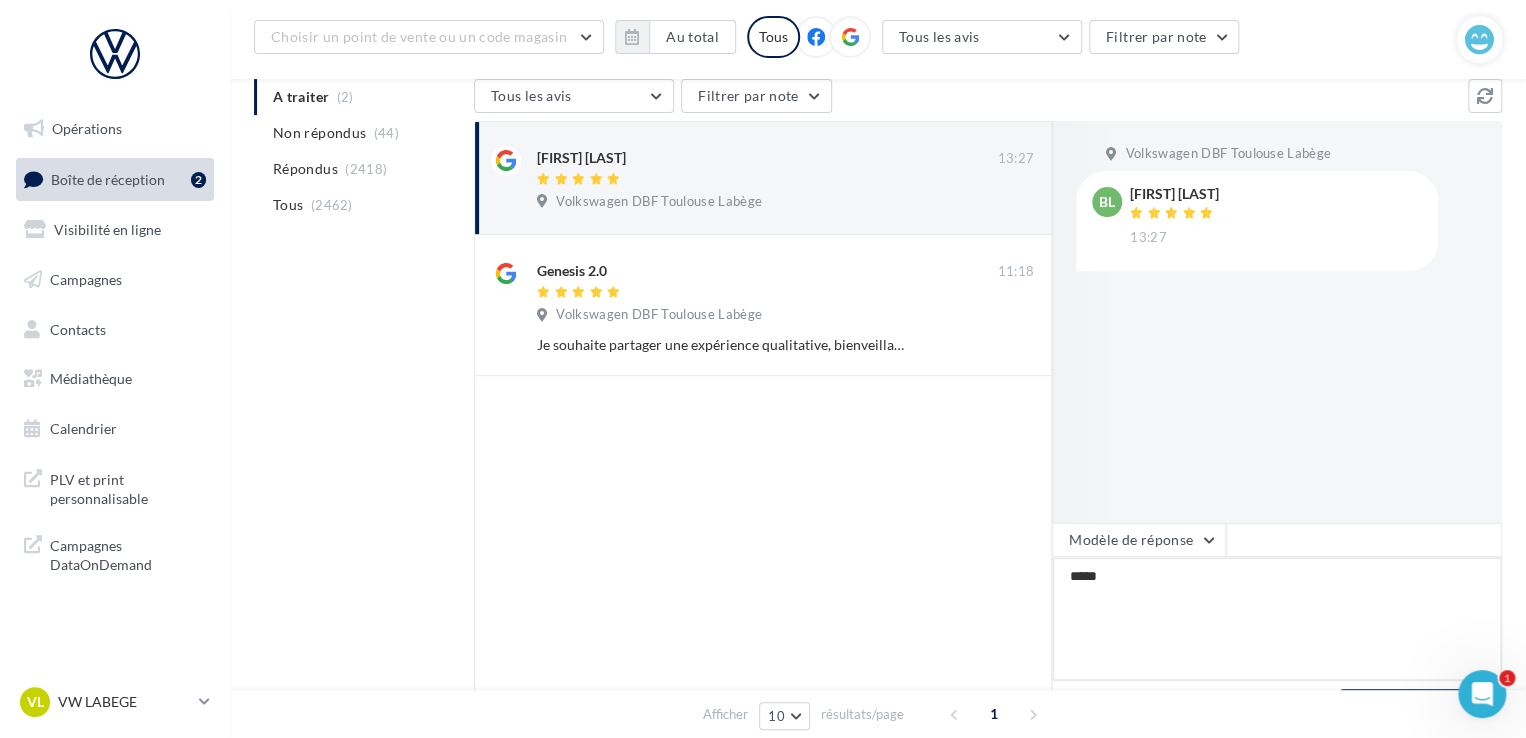 type on "******" 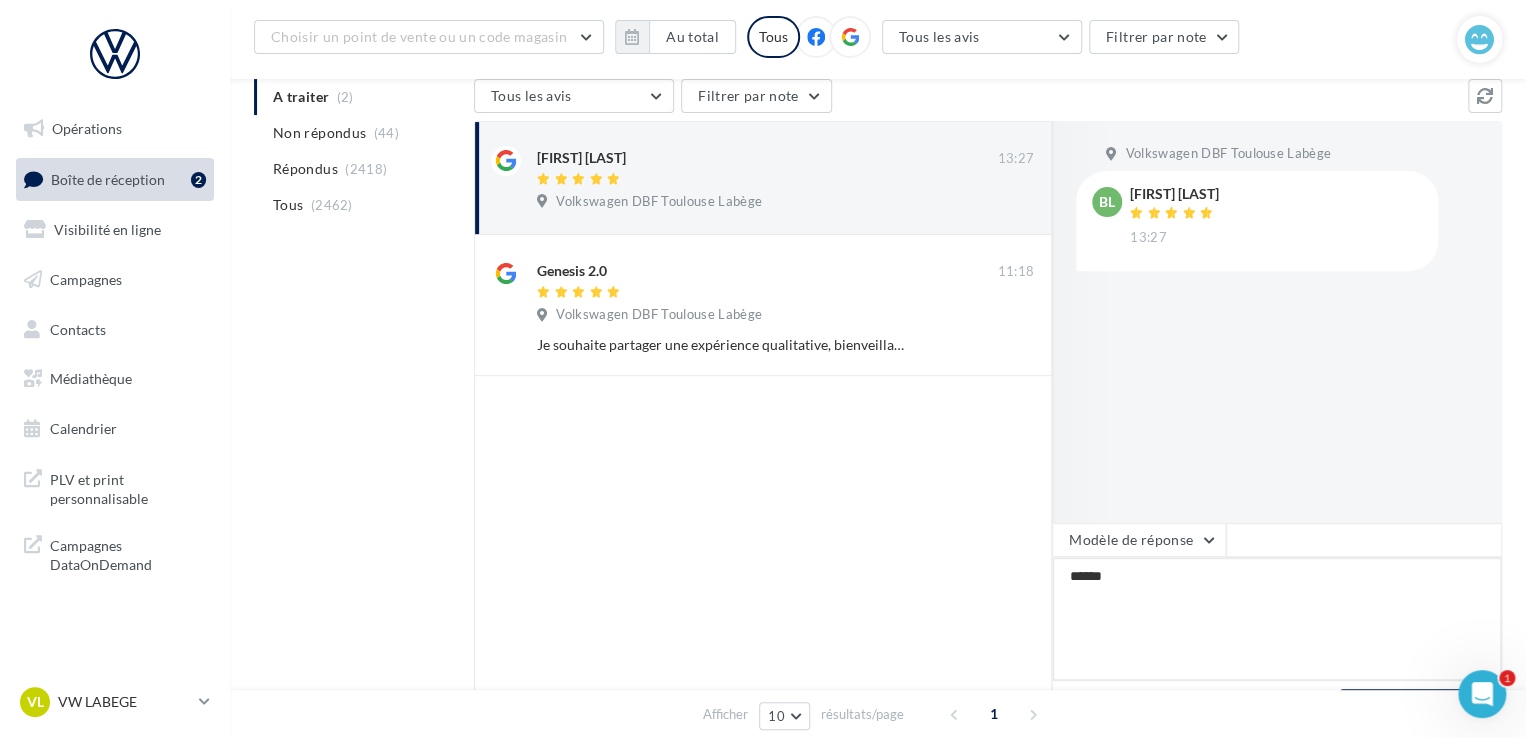 type on "*******" 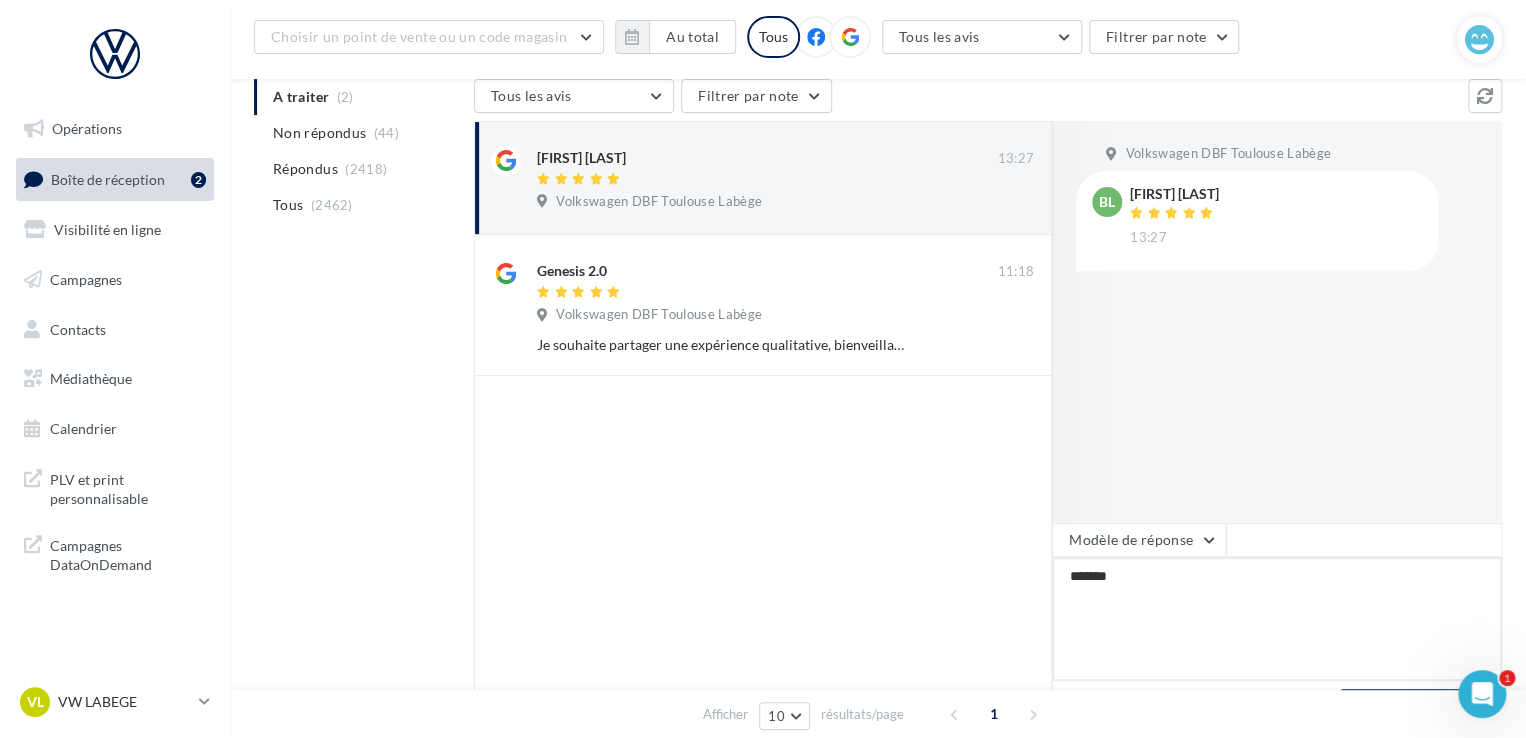 type on "*******" 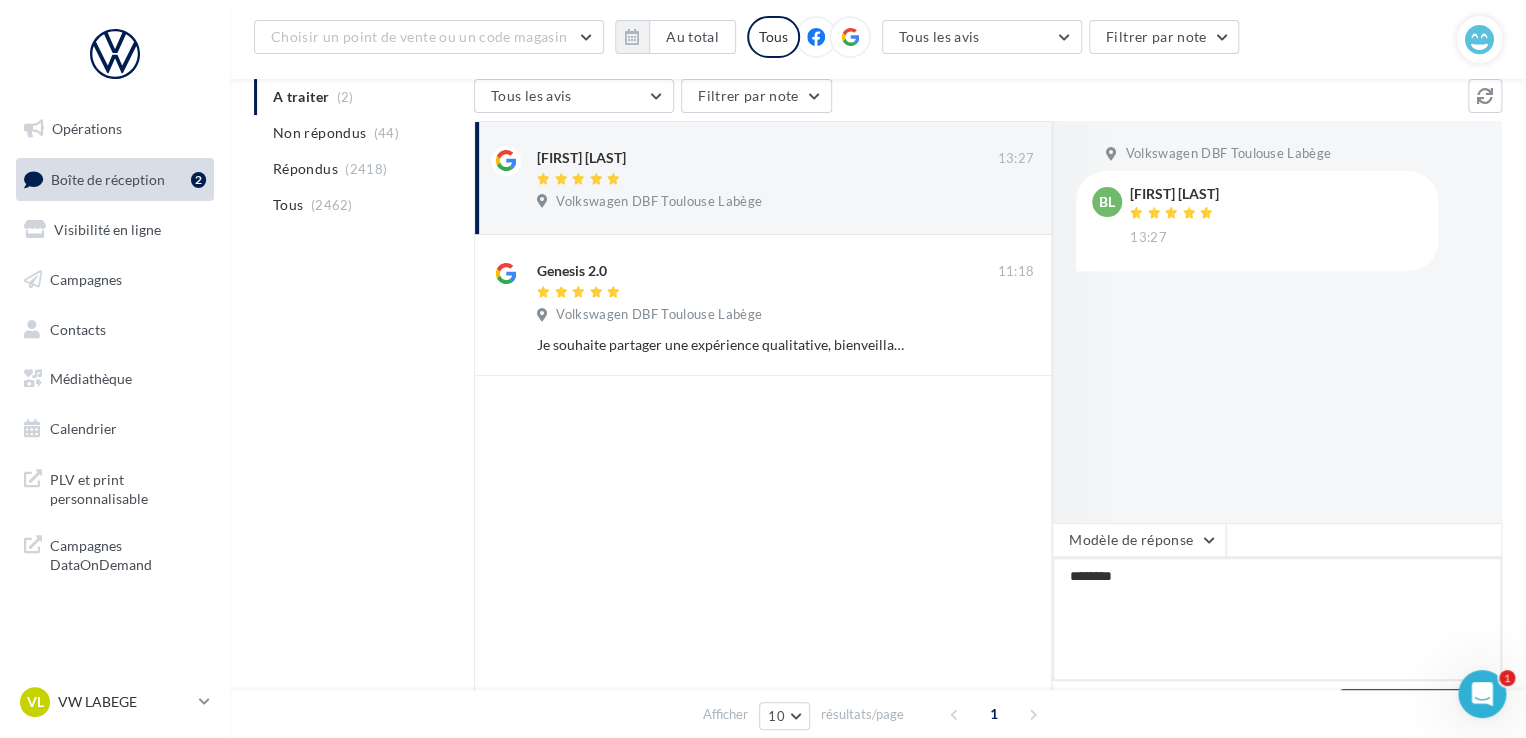 type on "*********" 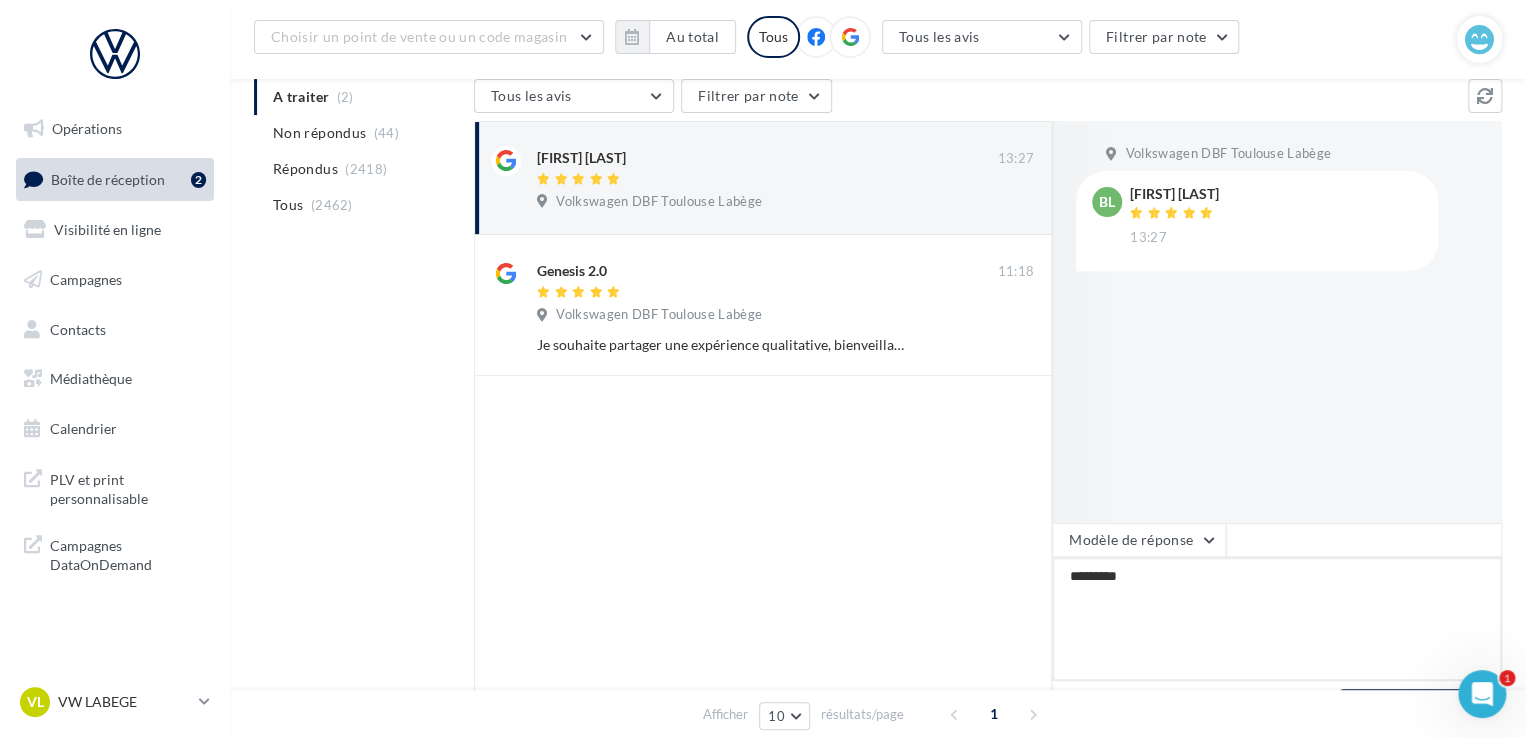 type on "**********" 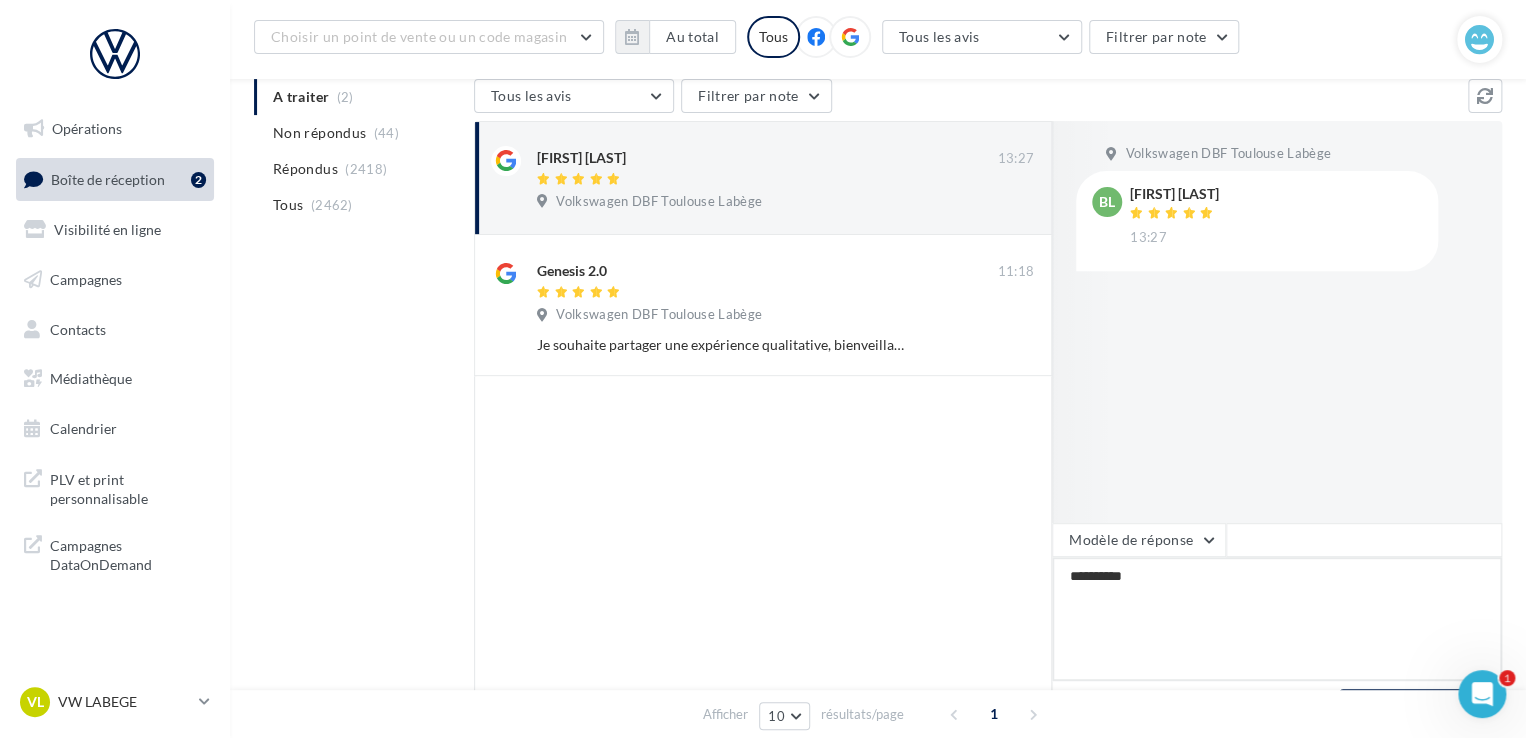 type on "**********" 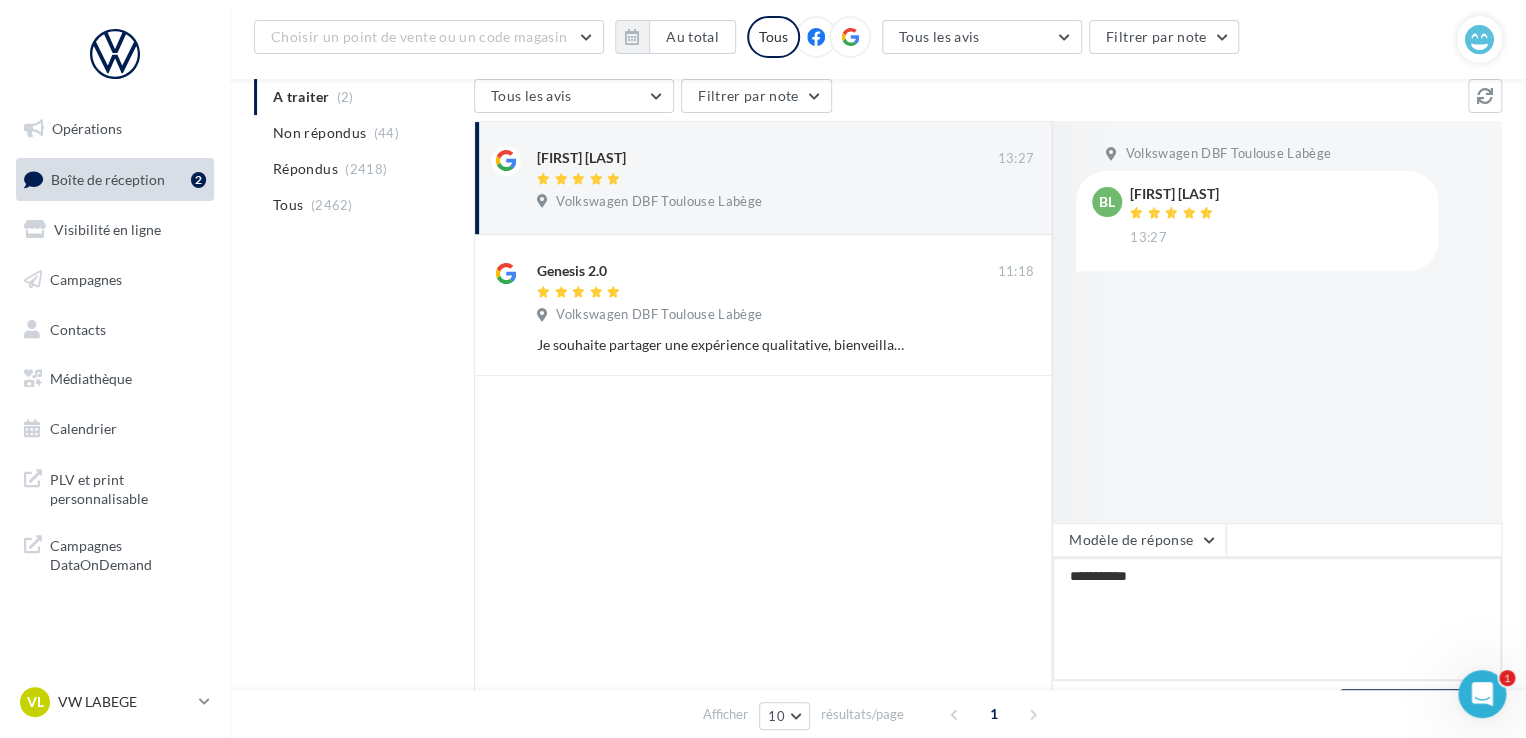 type on "**********" 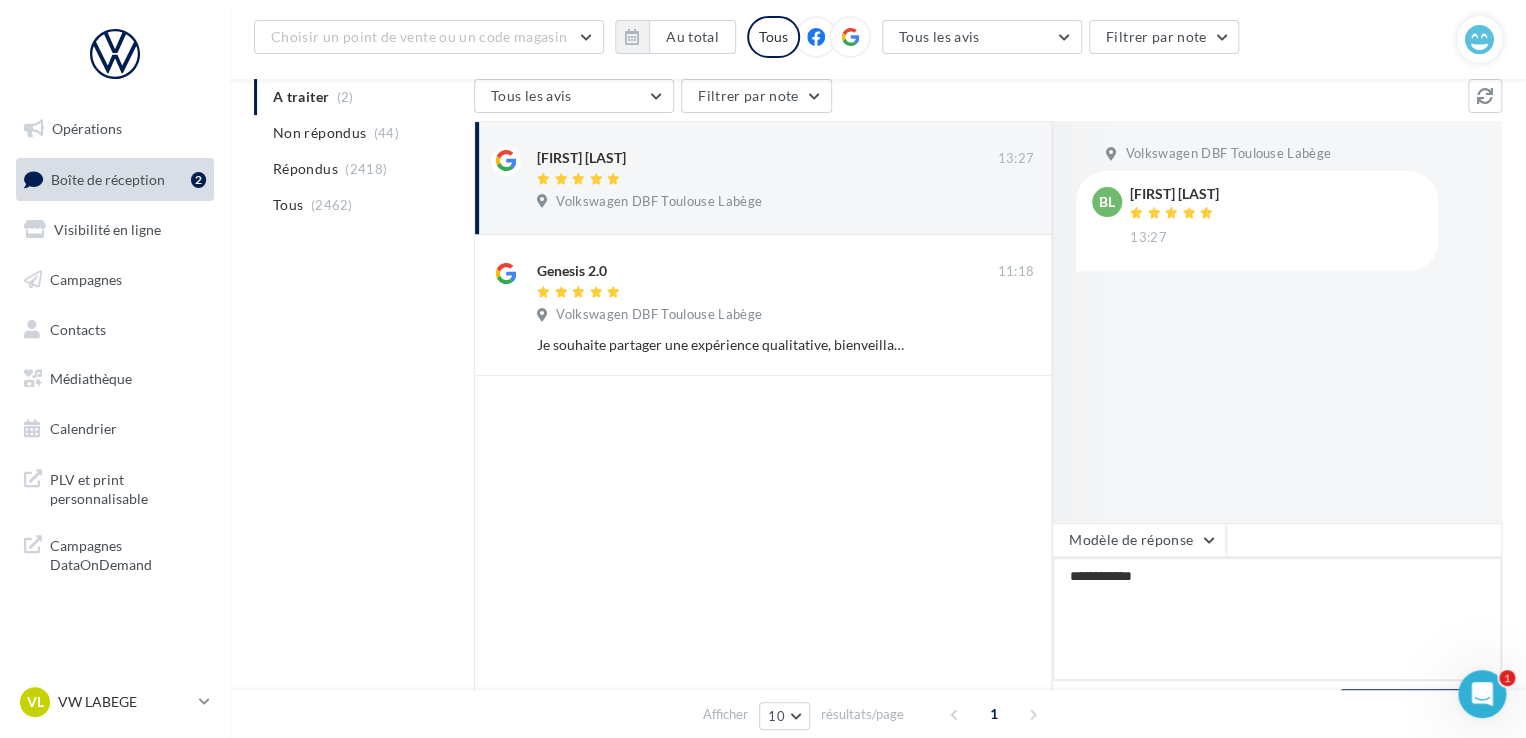 type on "**********" 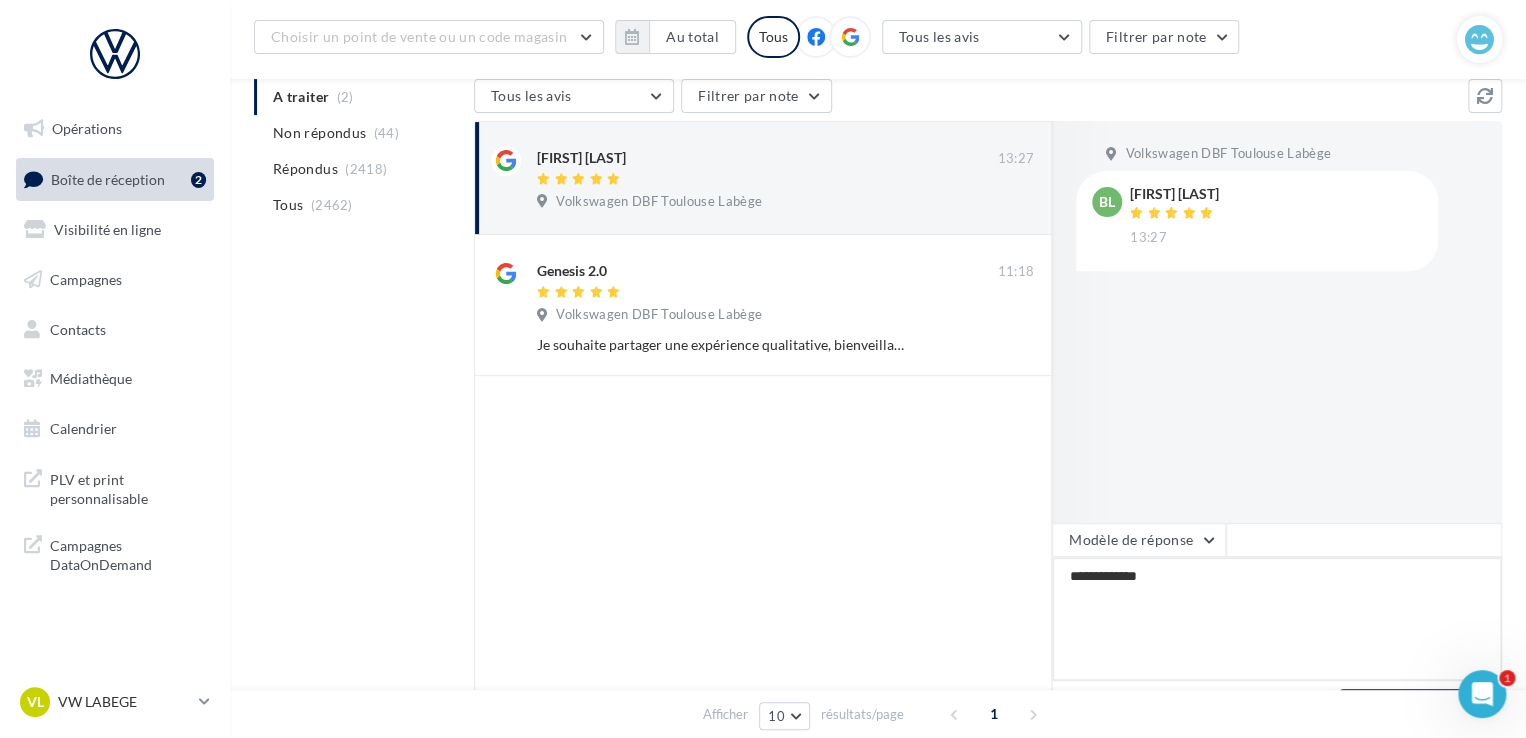 type on "**********" 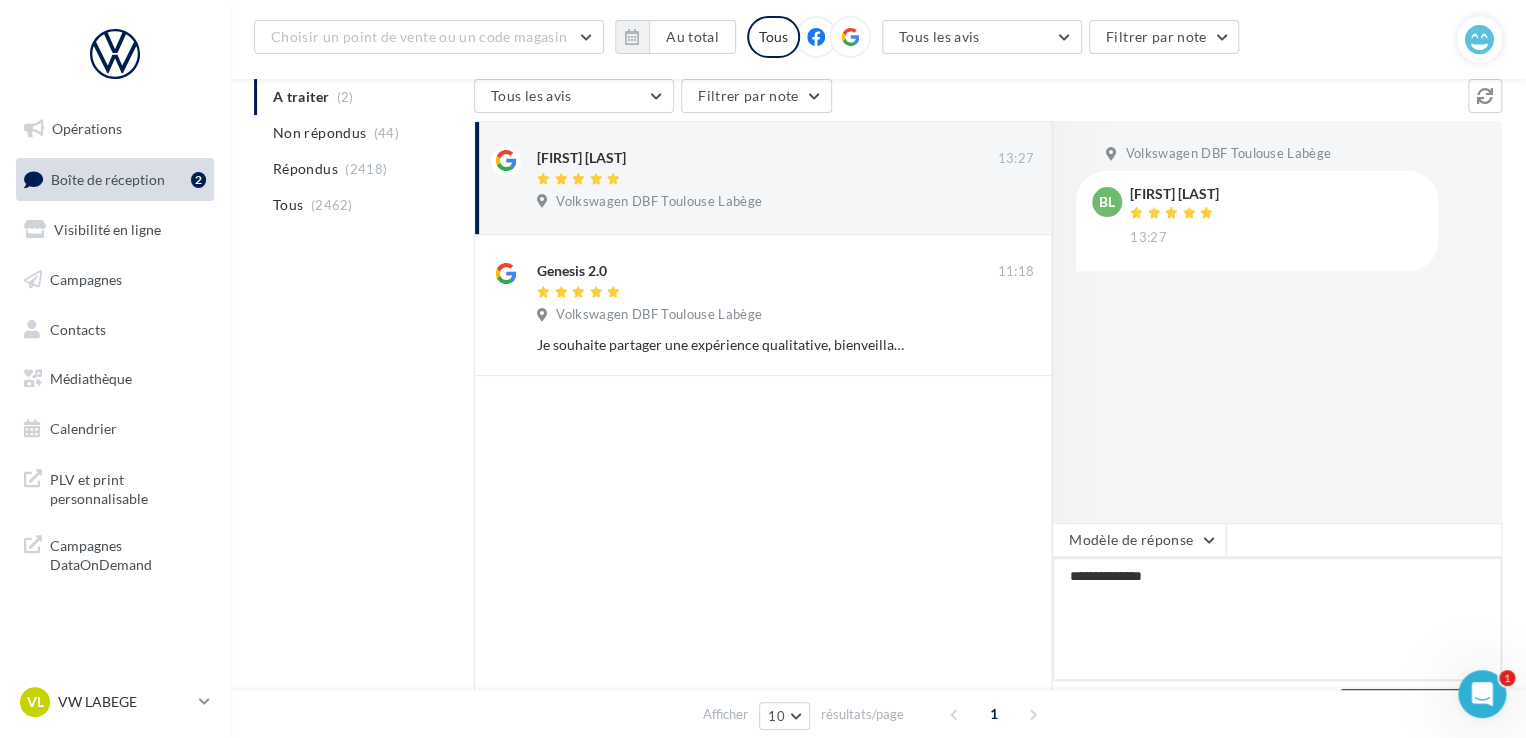 type on "**********" 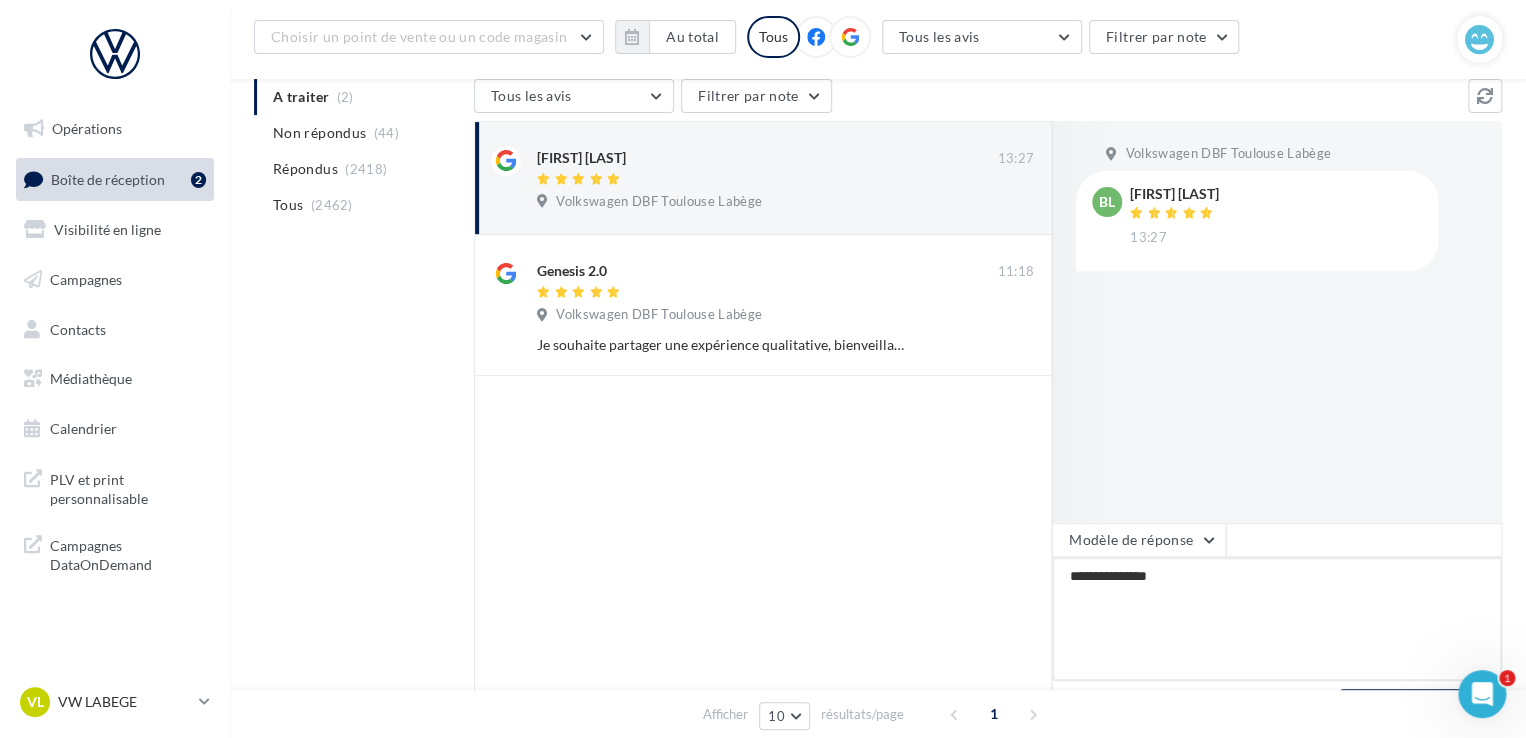 type on "**********" 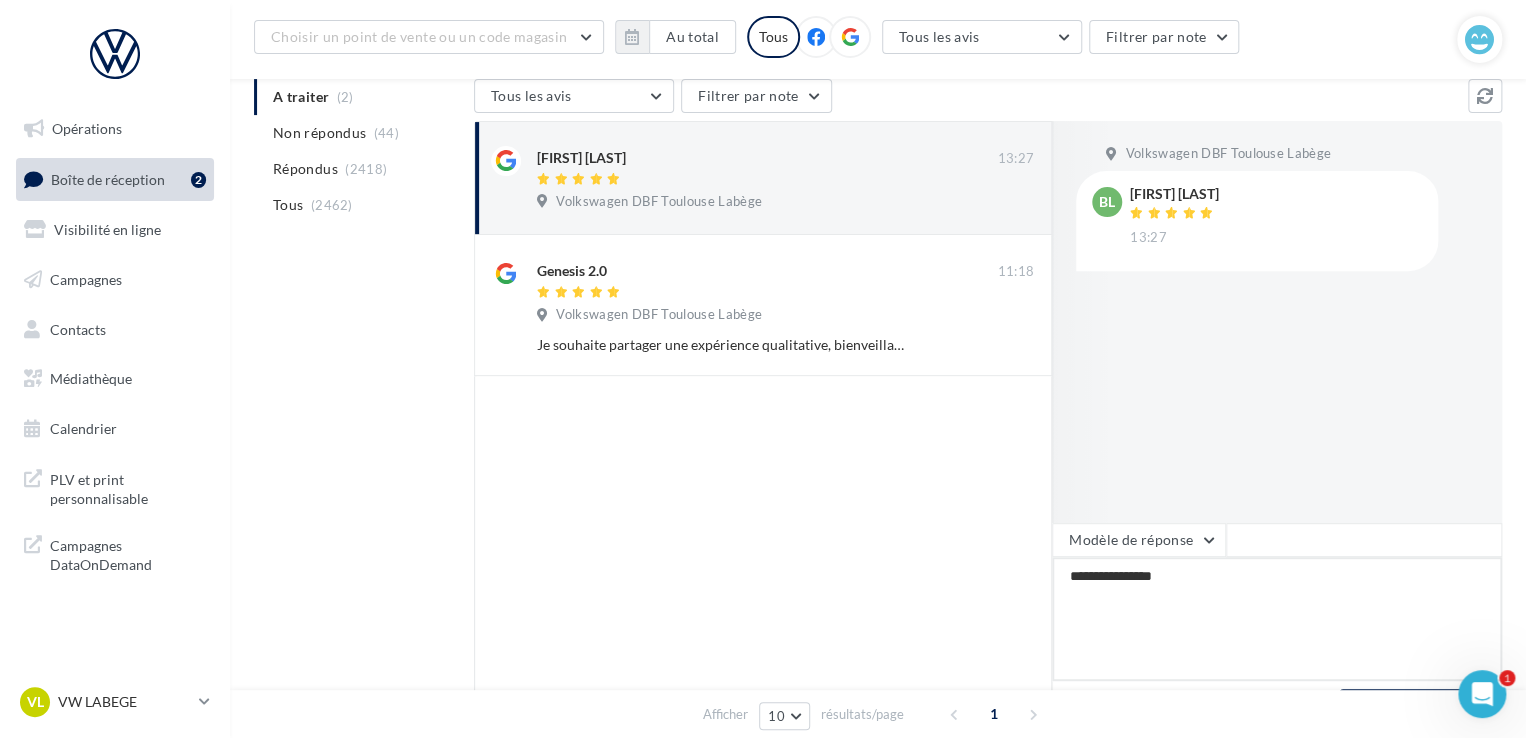 type on "**********" 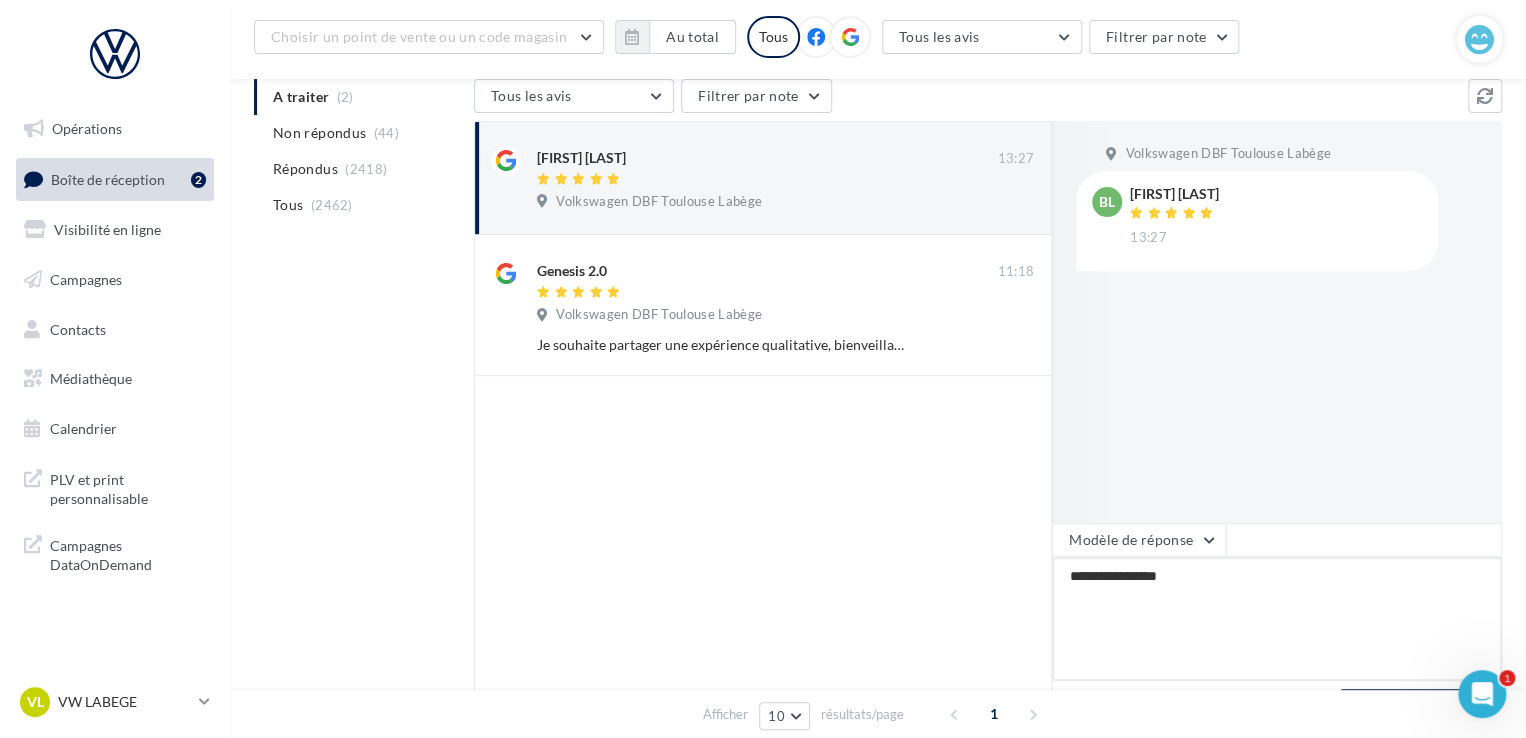 type on "**********" 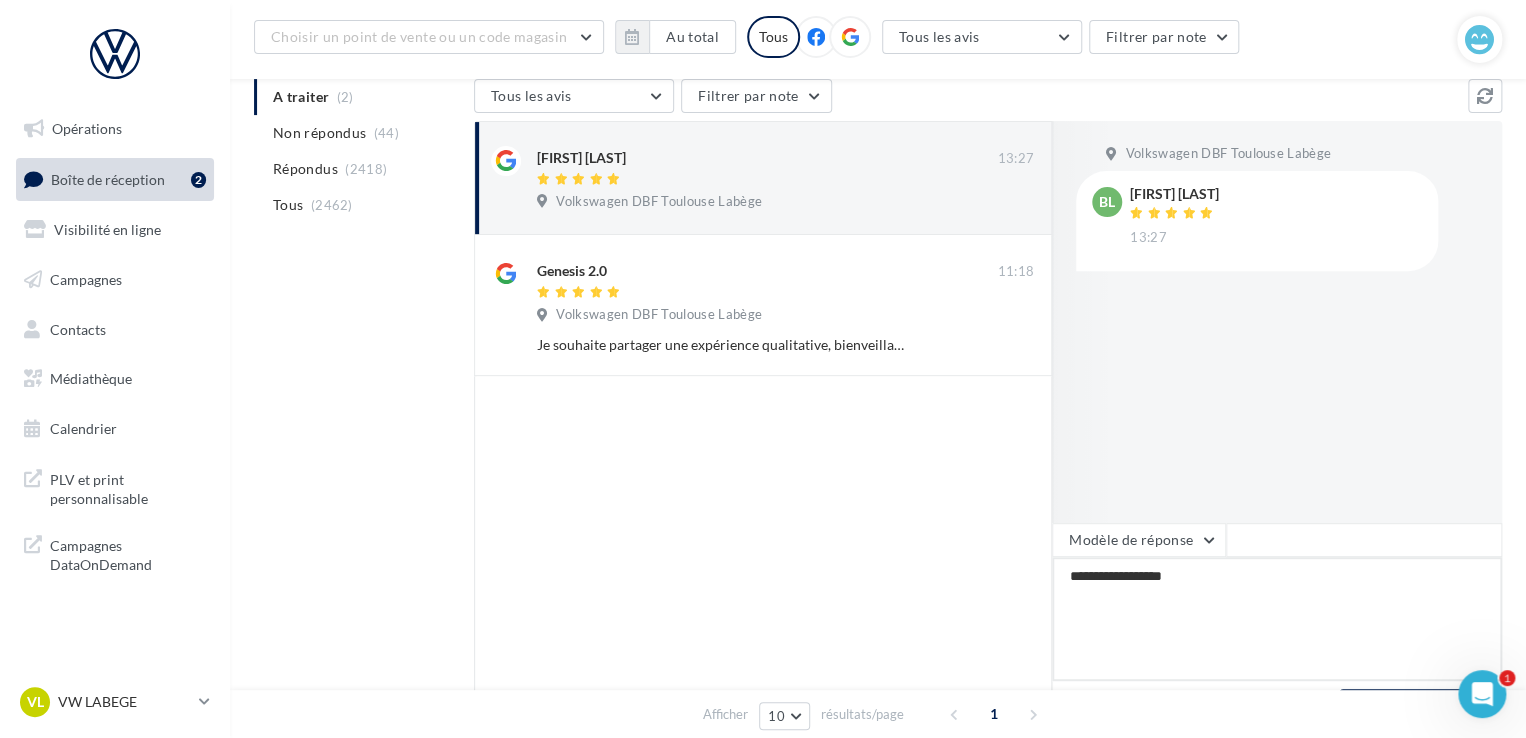 type on "**********" 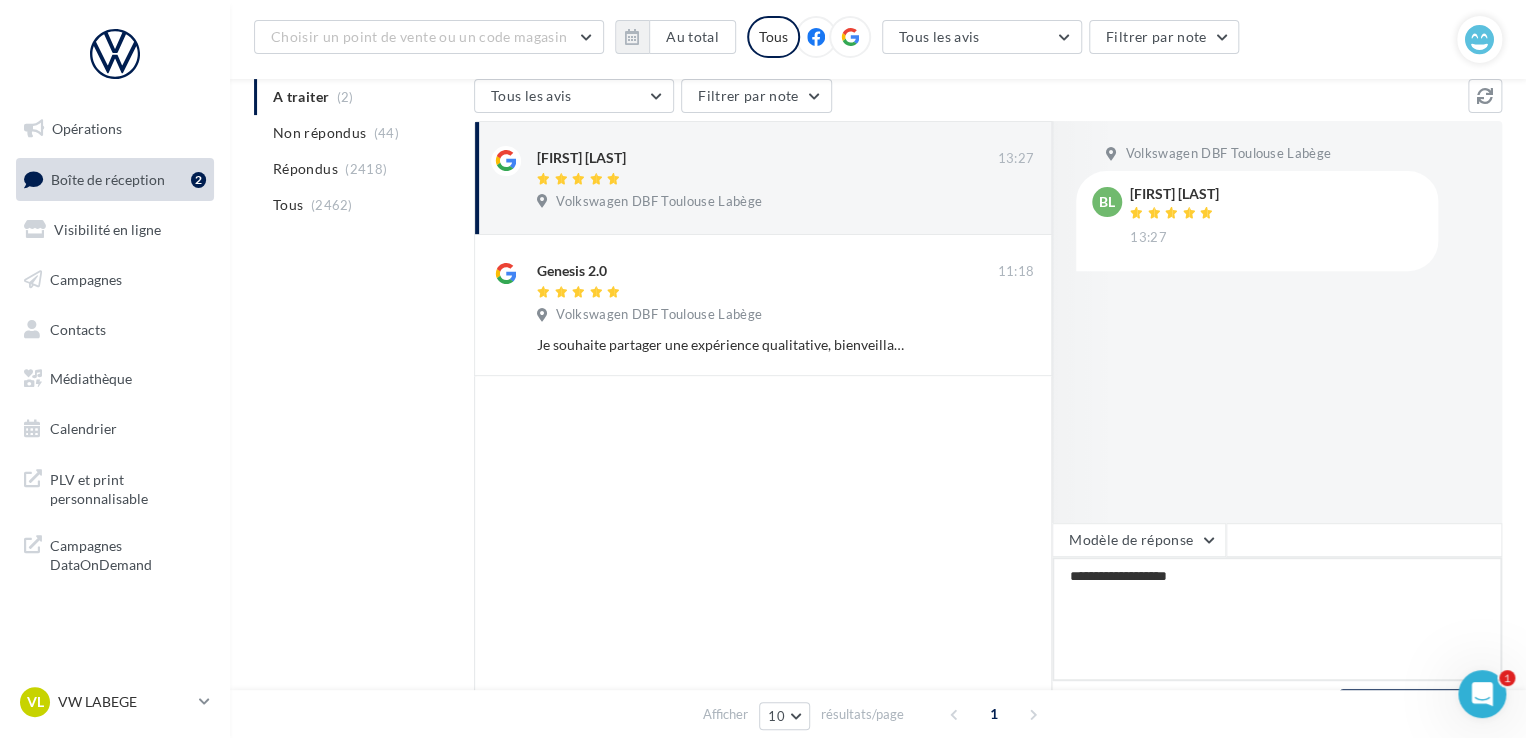 type on "**********" 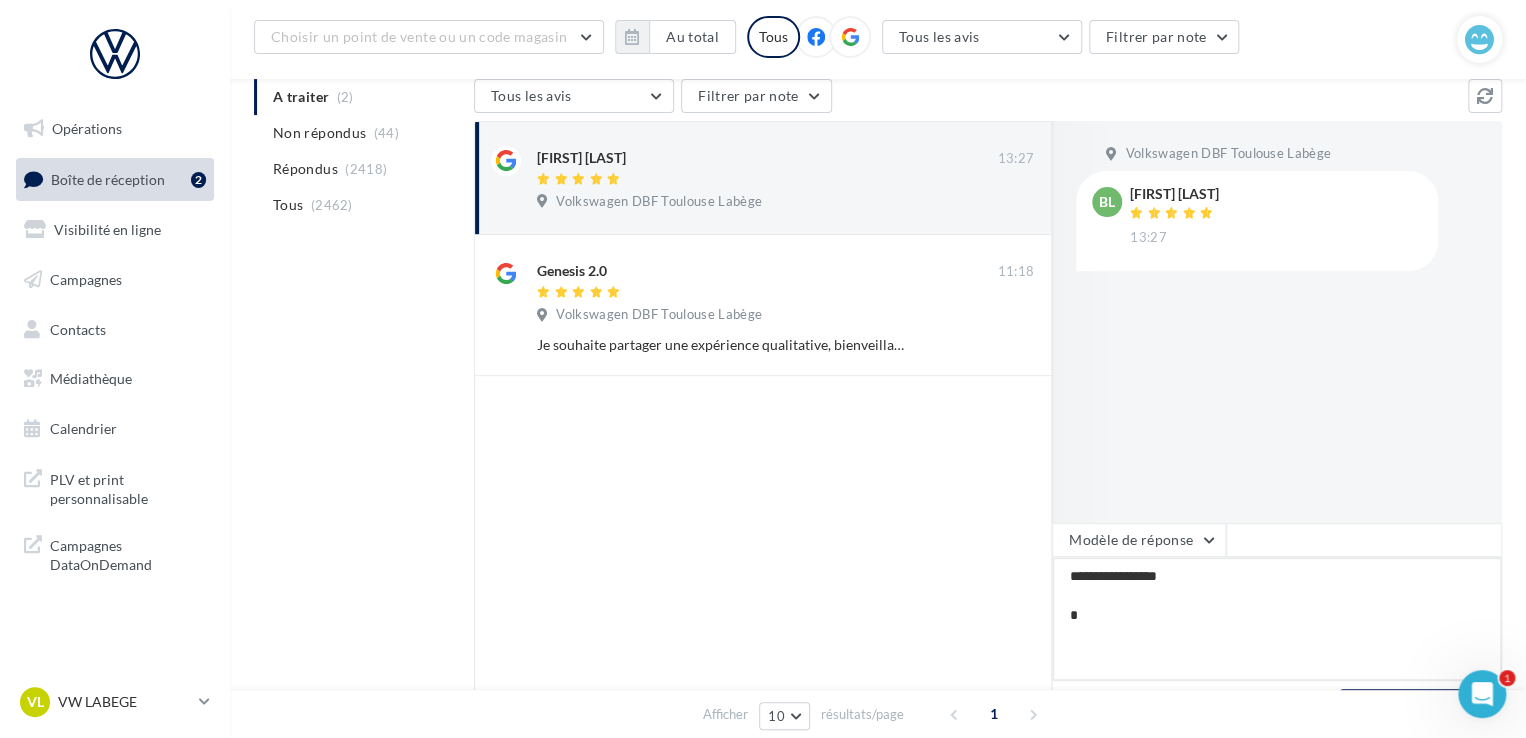 type on "**********" 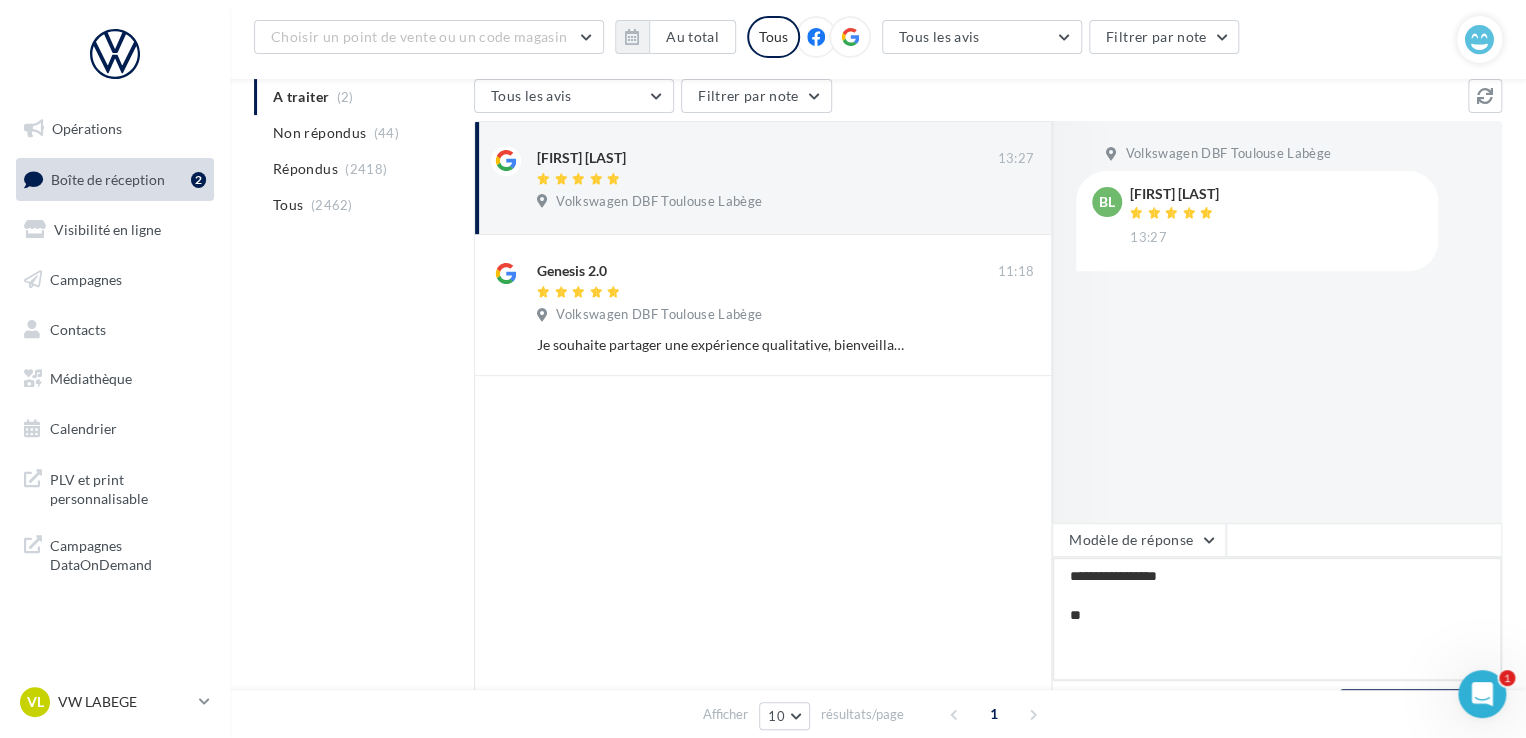 type on "**********" 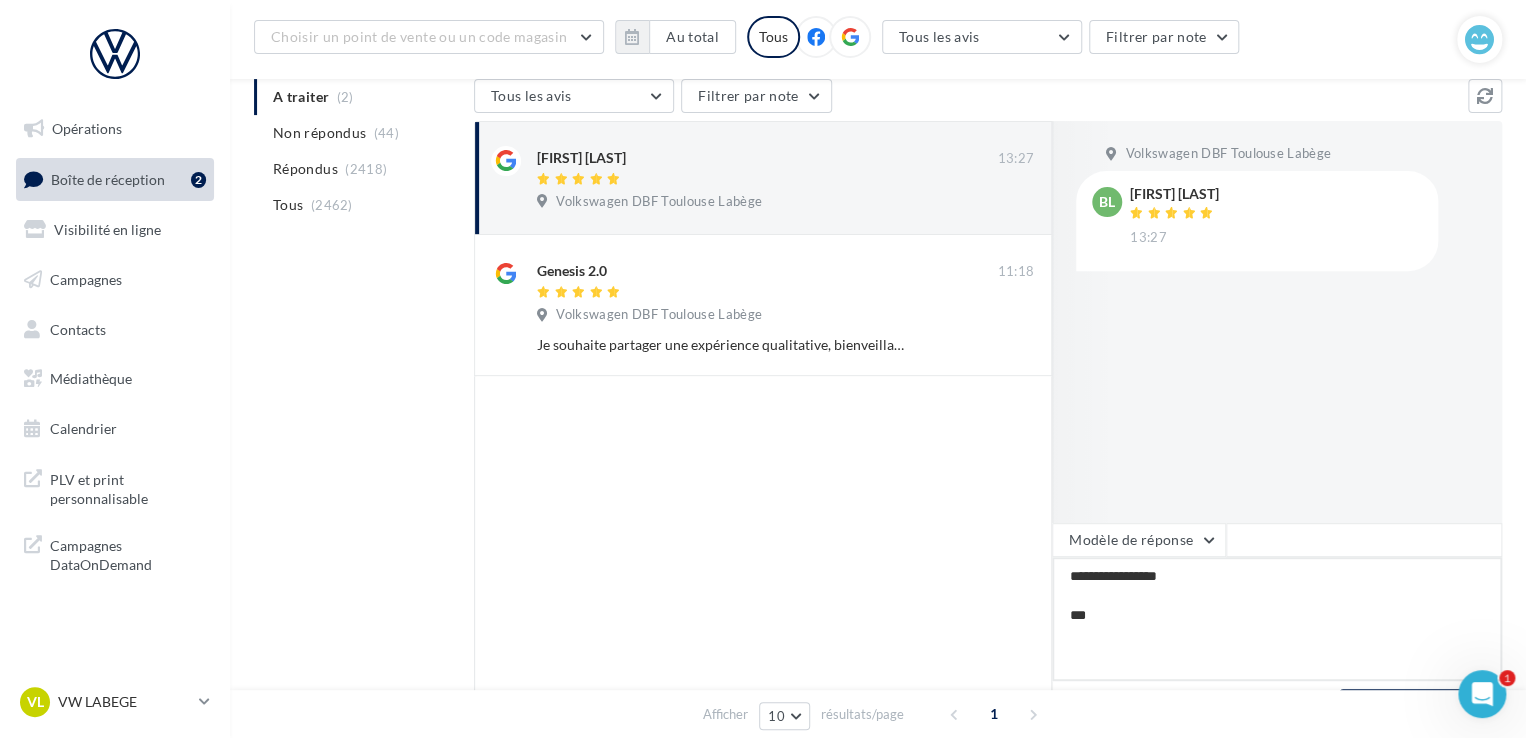 type on "**********" 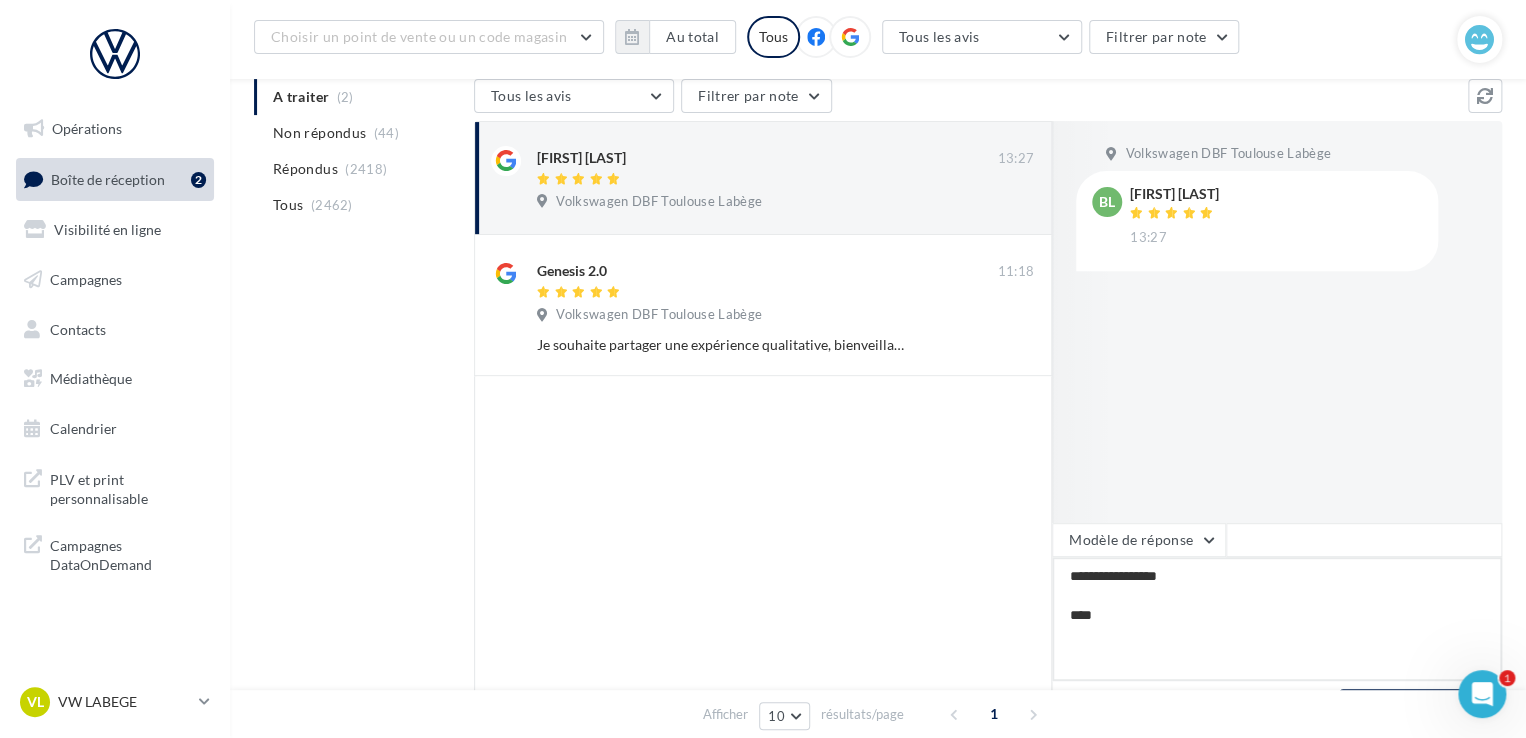 type on "**********" 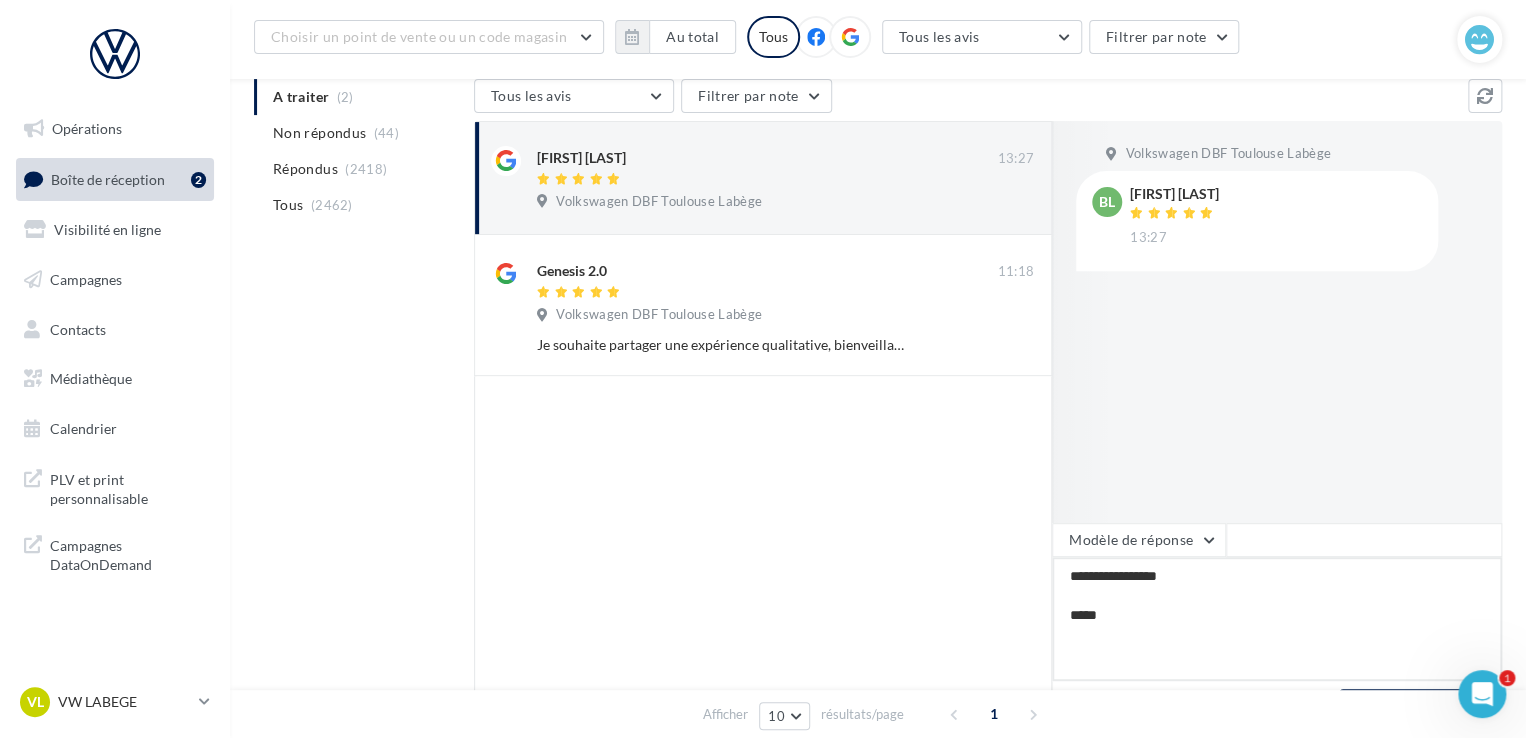 type on "**********" 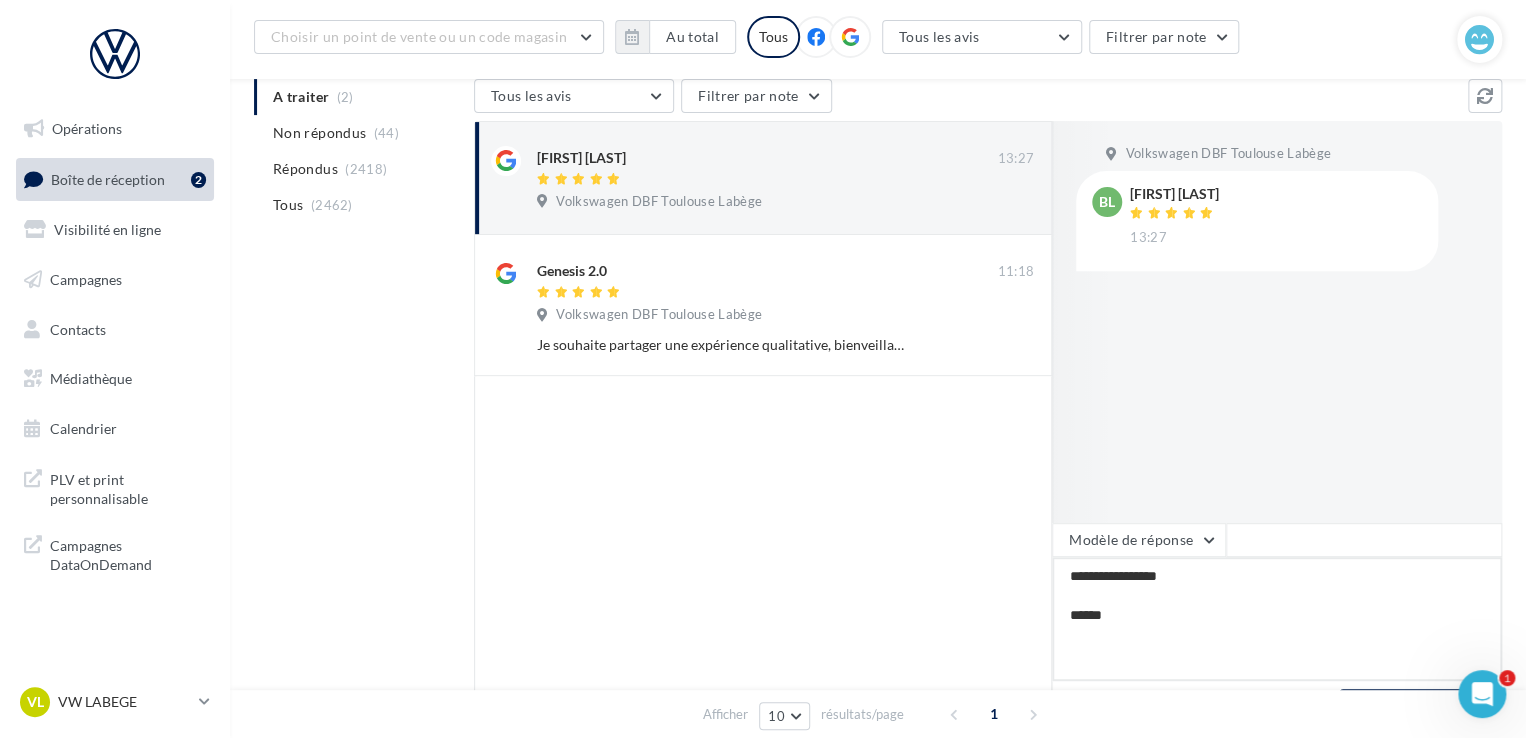 type on "**********" 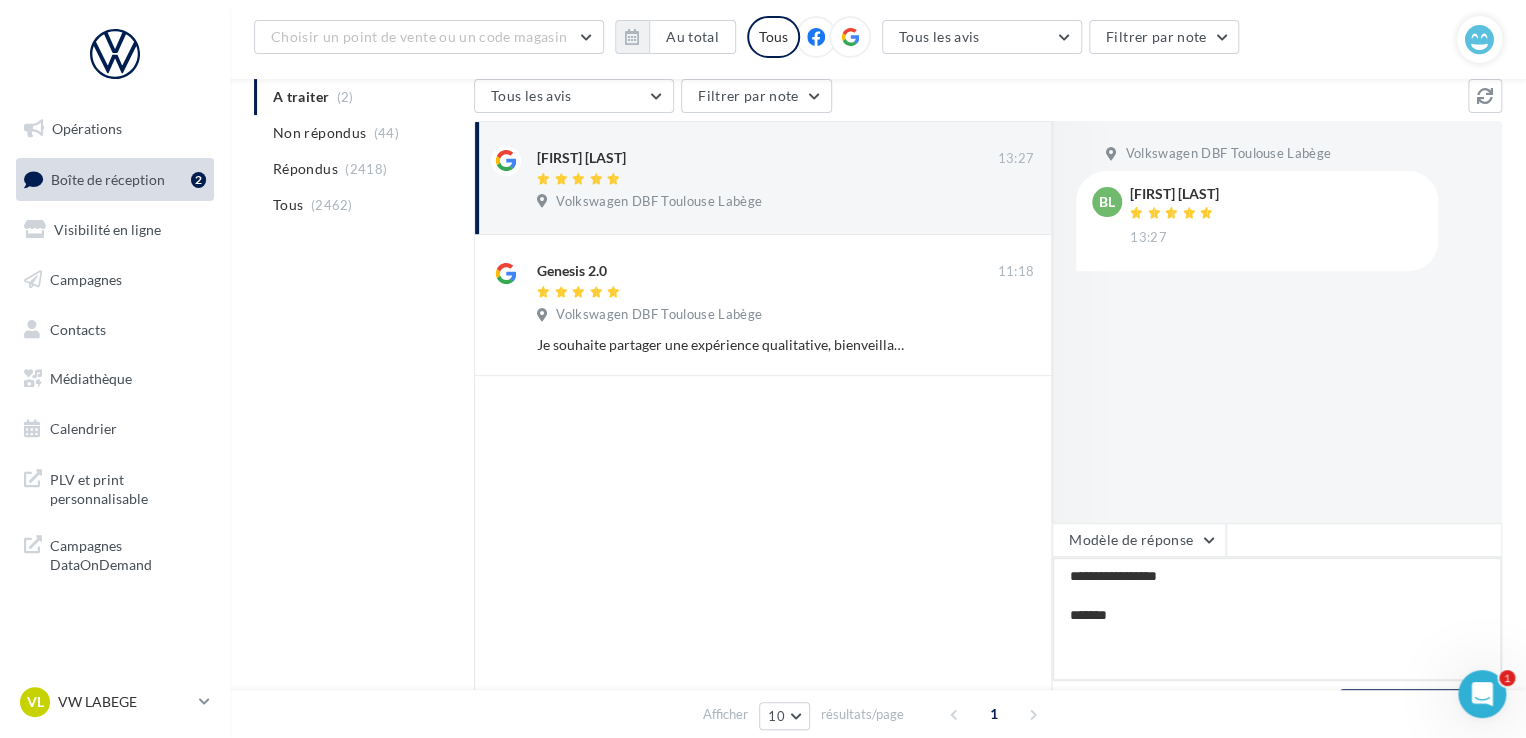 type on "**********" 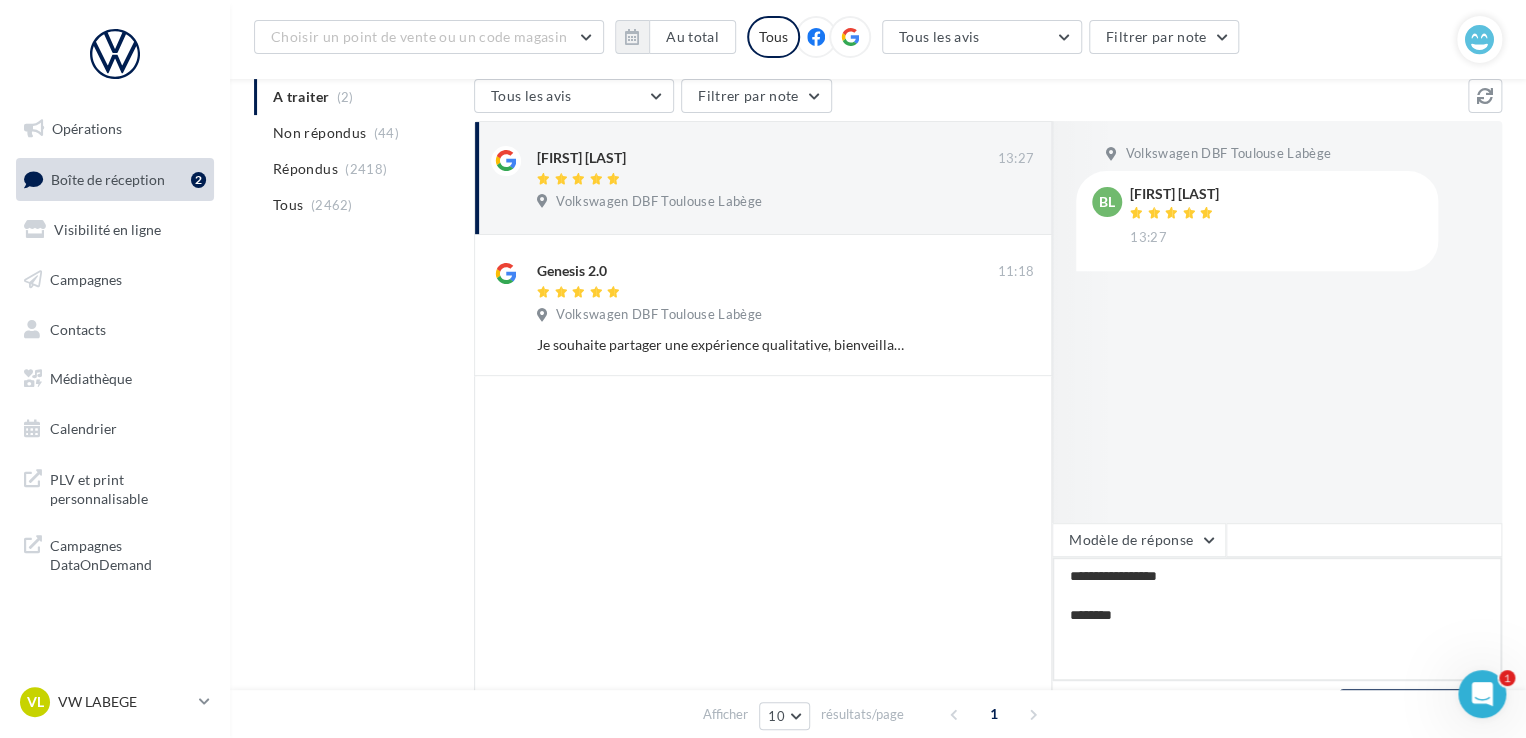 type on "**********" 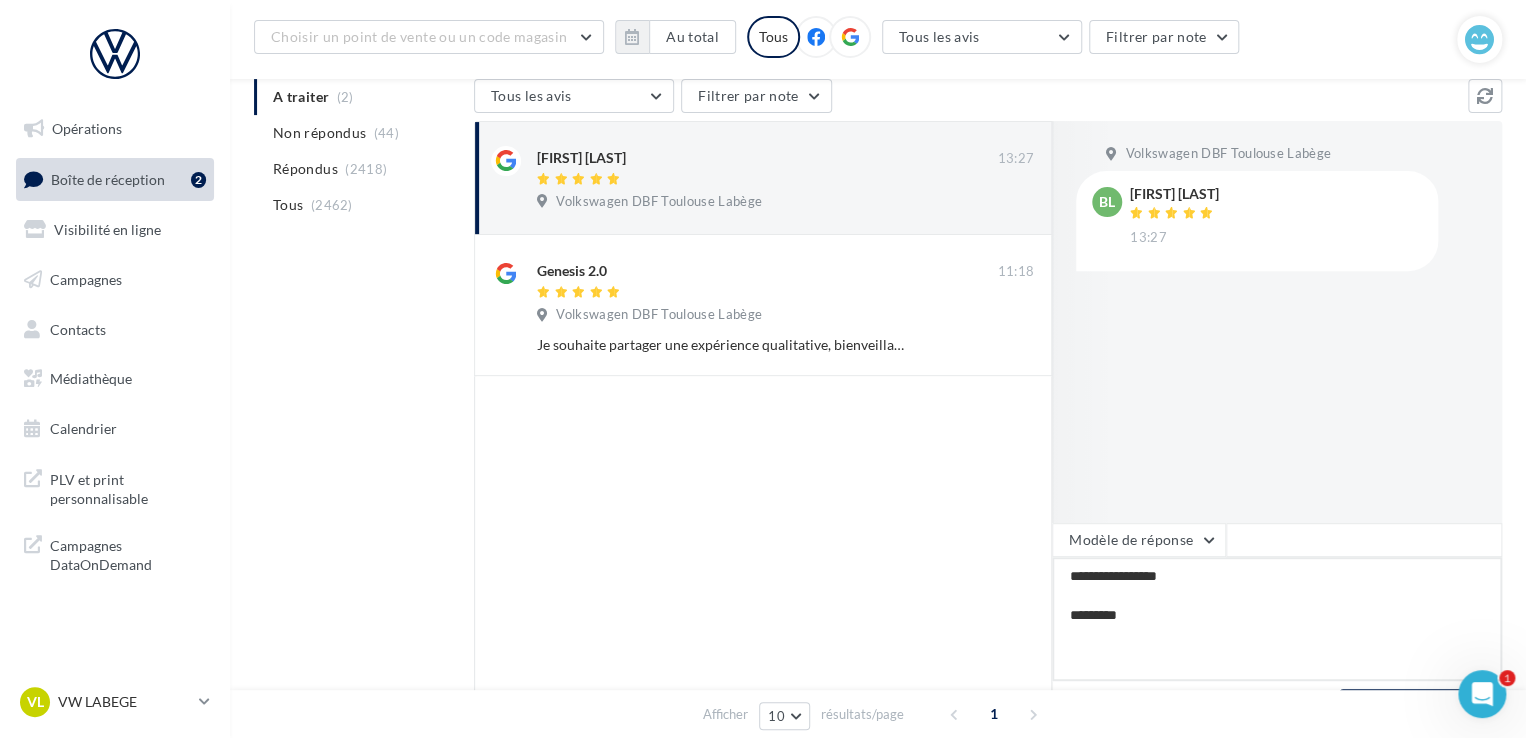 type on "**********" 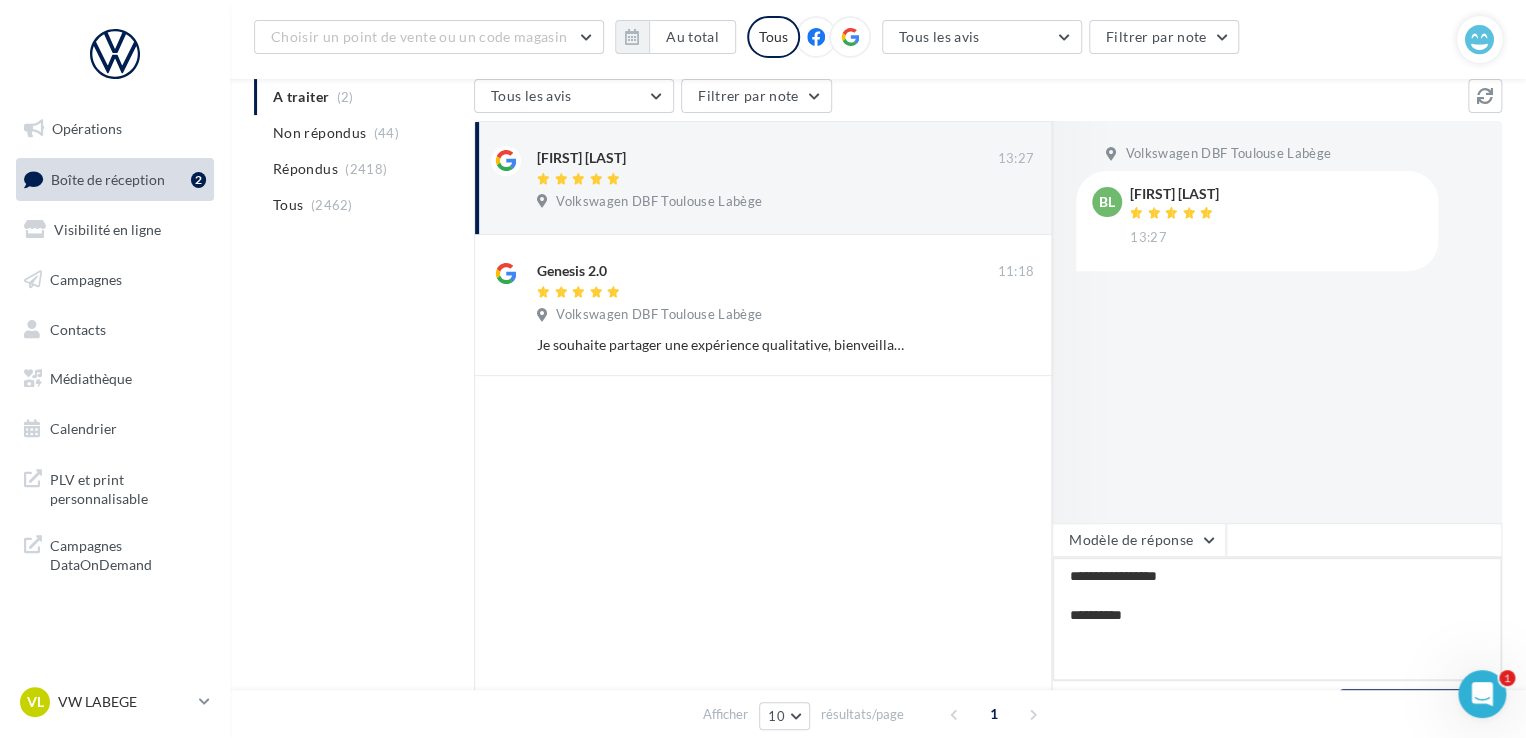 type on "**********" 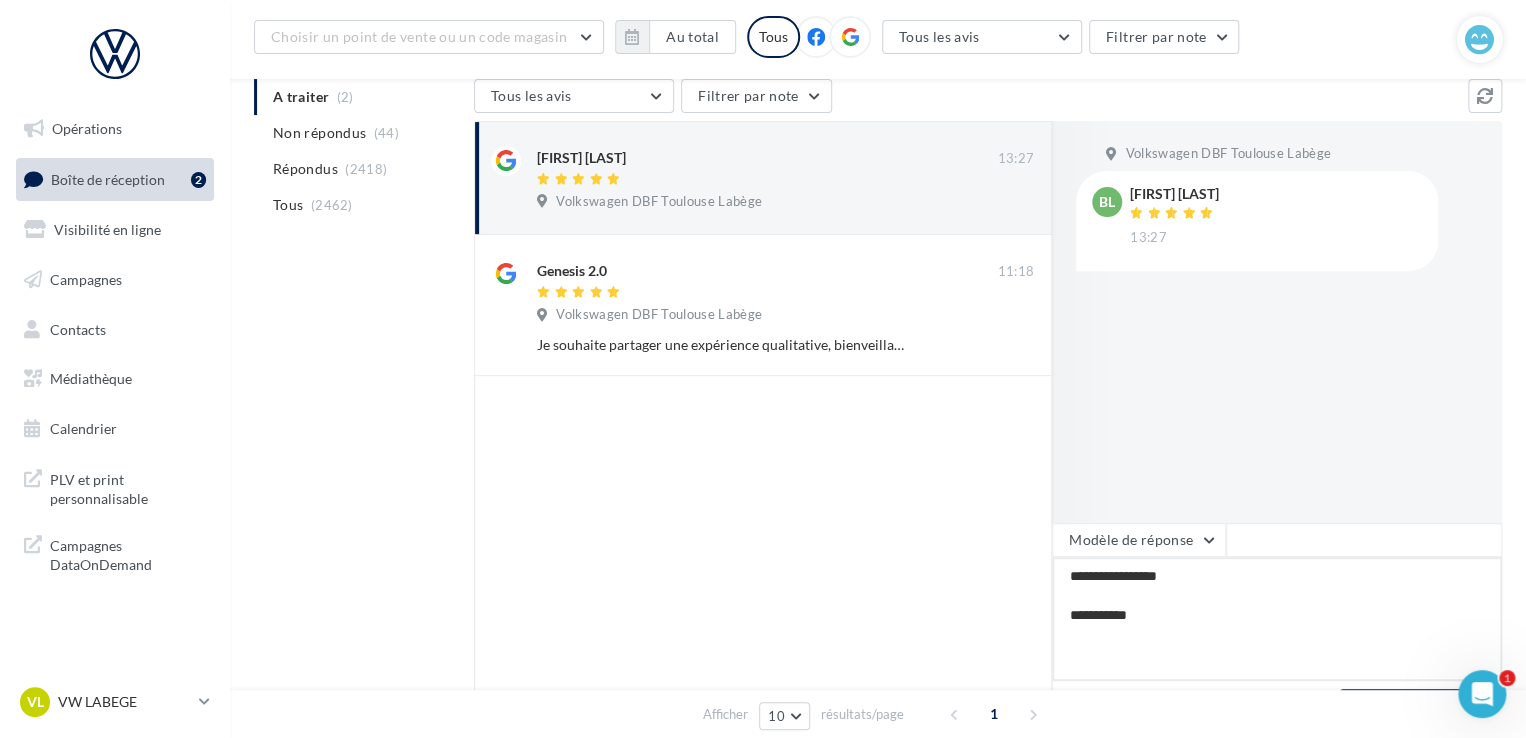 type on "**********" 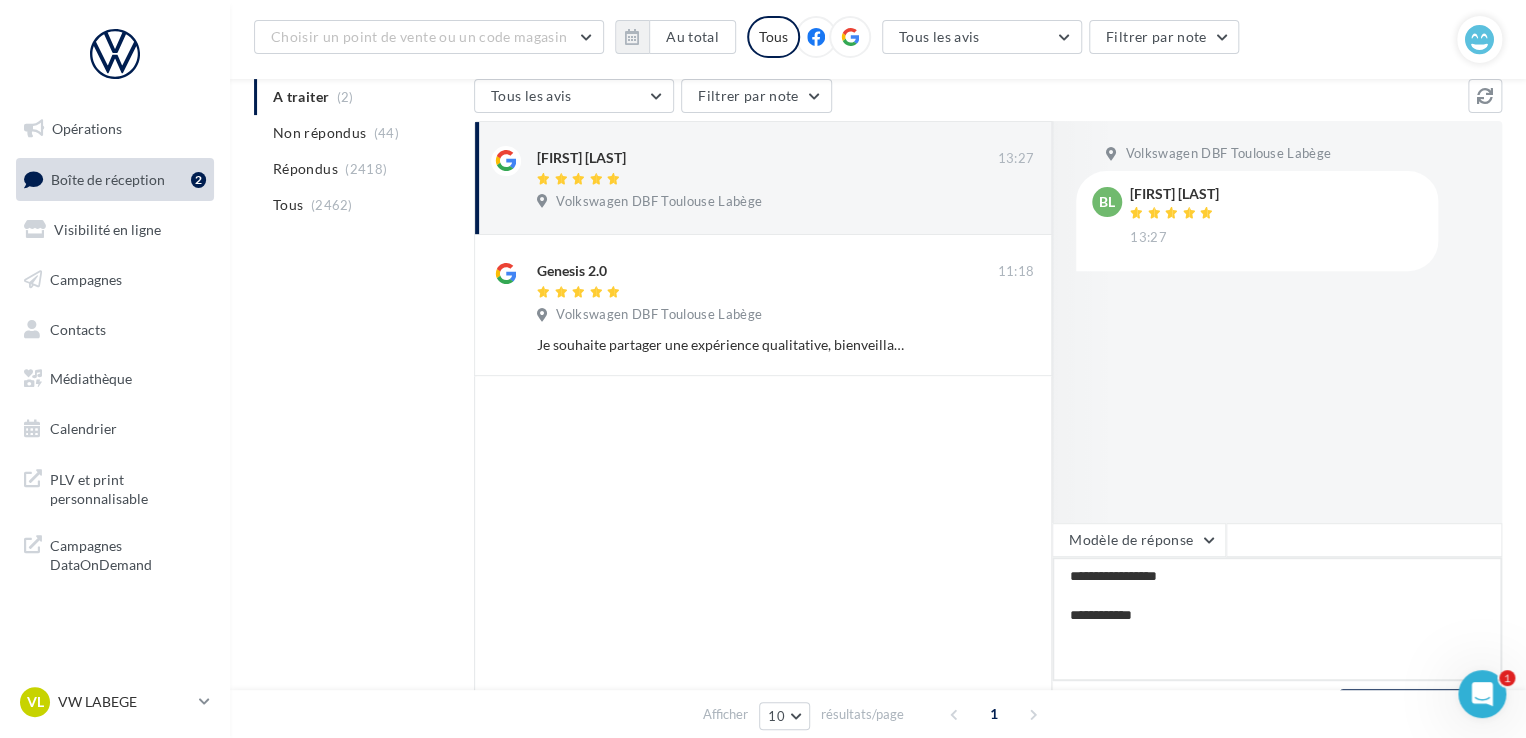 type on "**********" 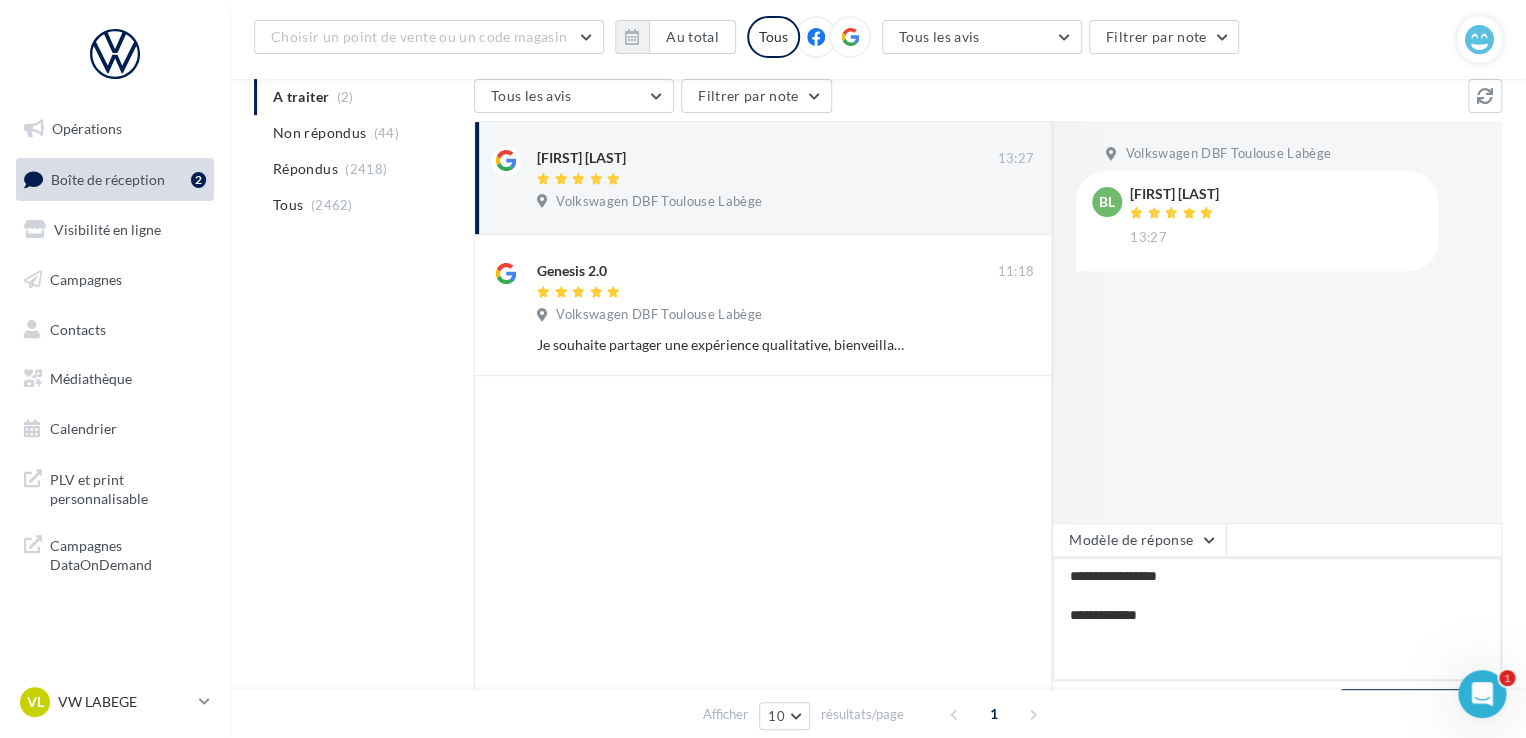 type on "**********" 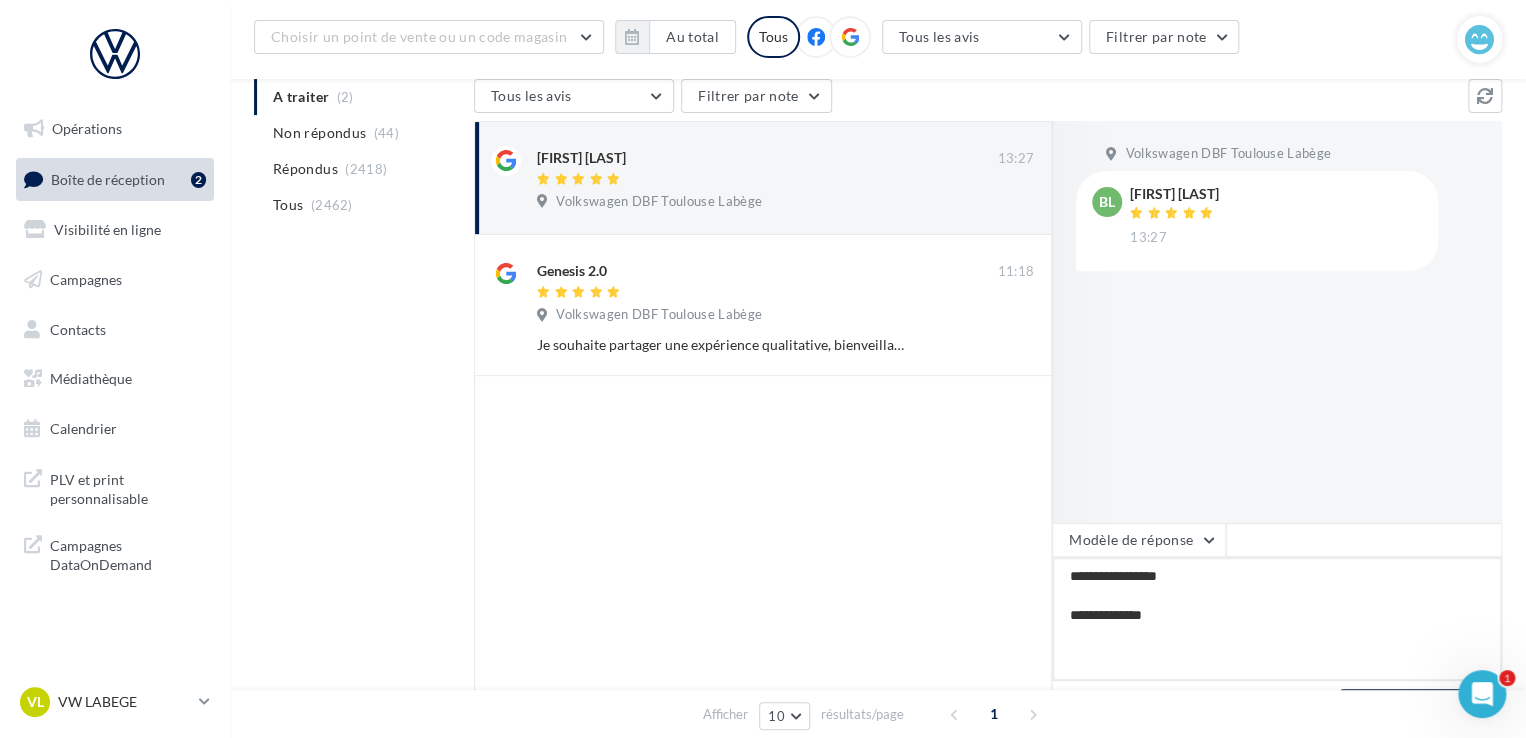 type on "**********" 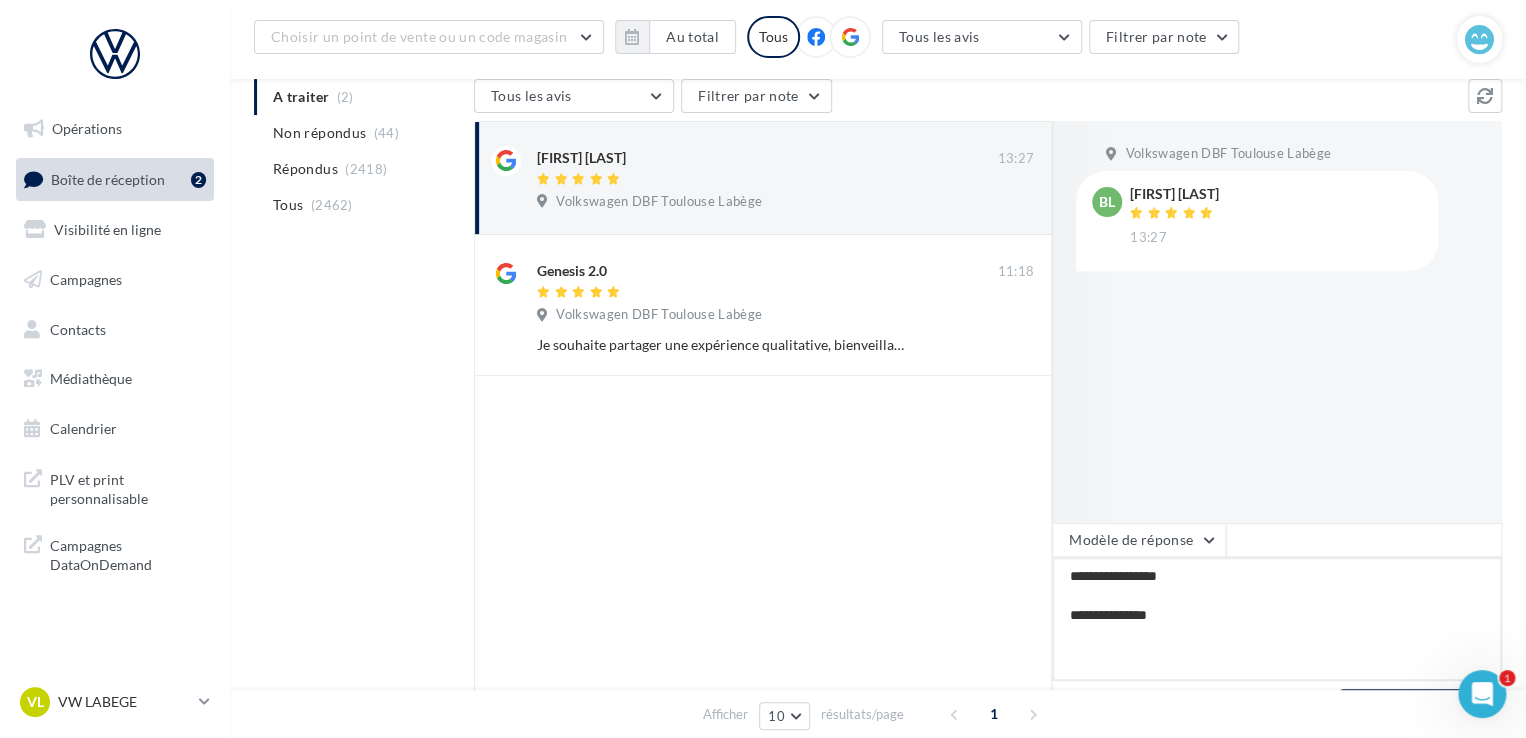 type on "**********" 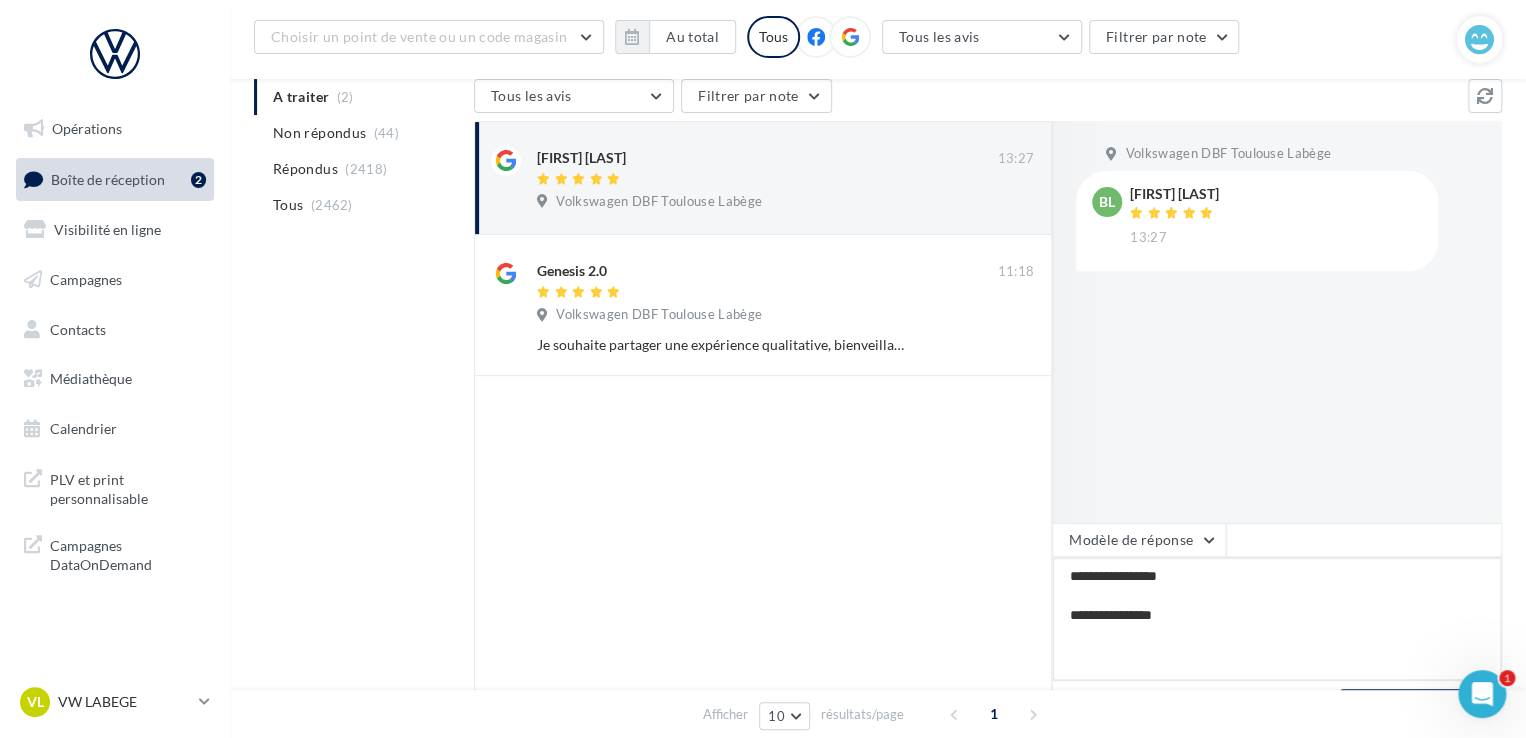 type on "**********" 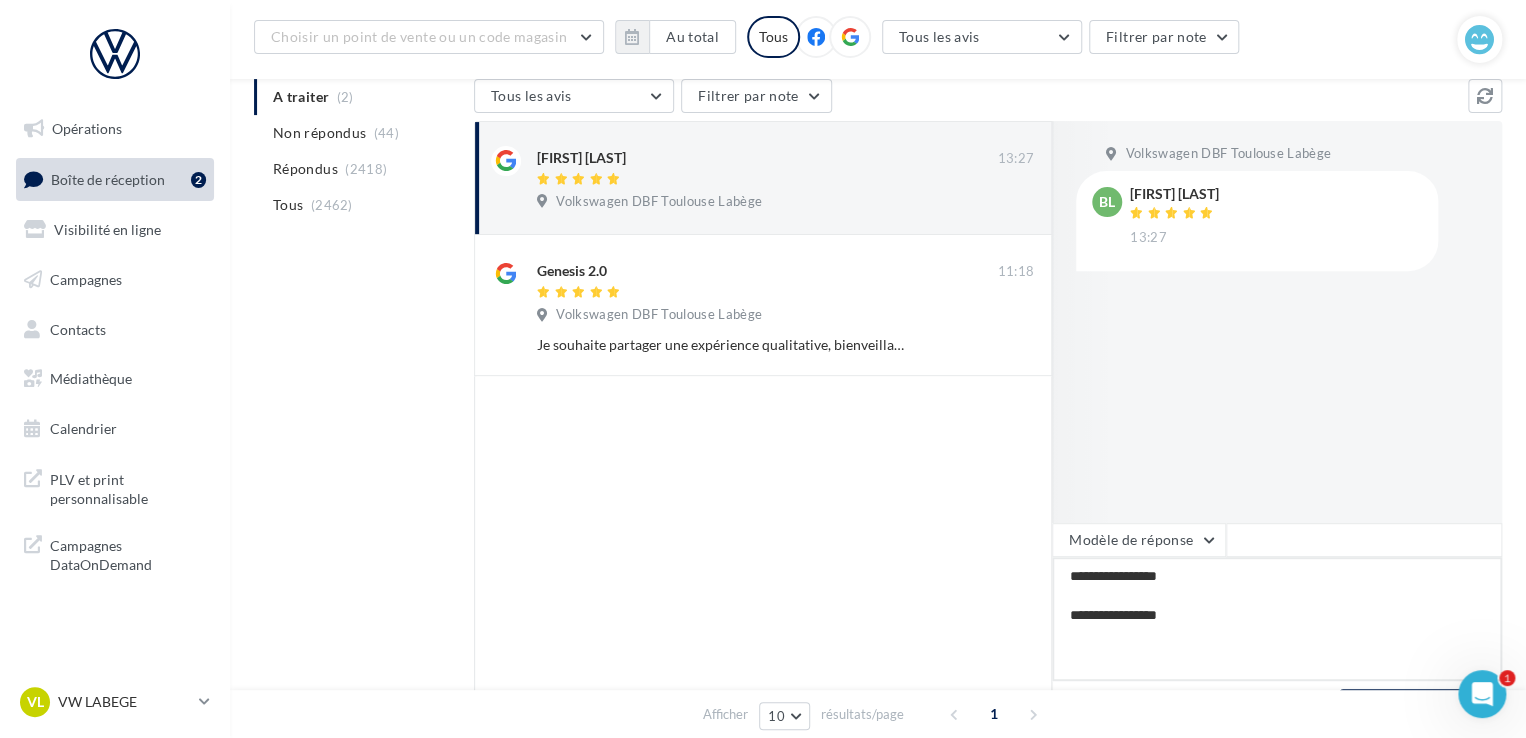 type on "**********" 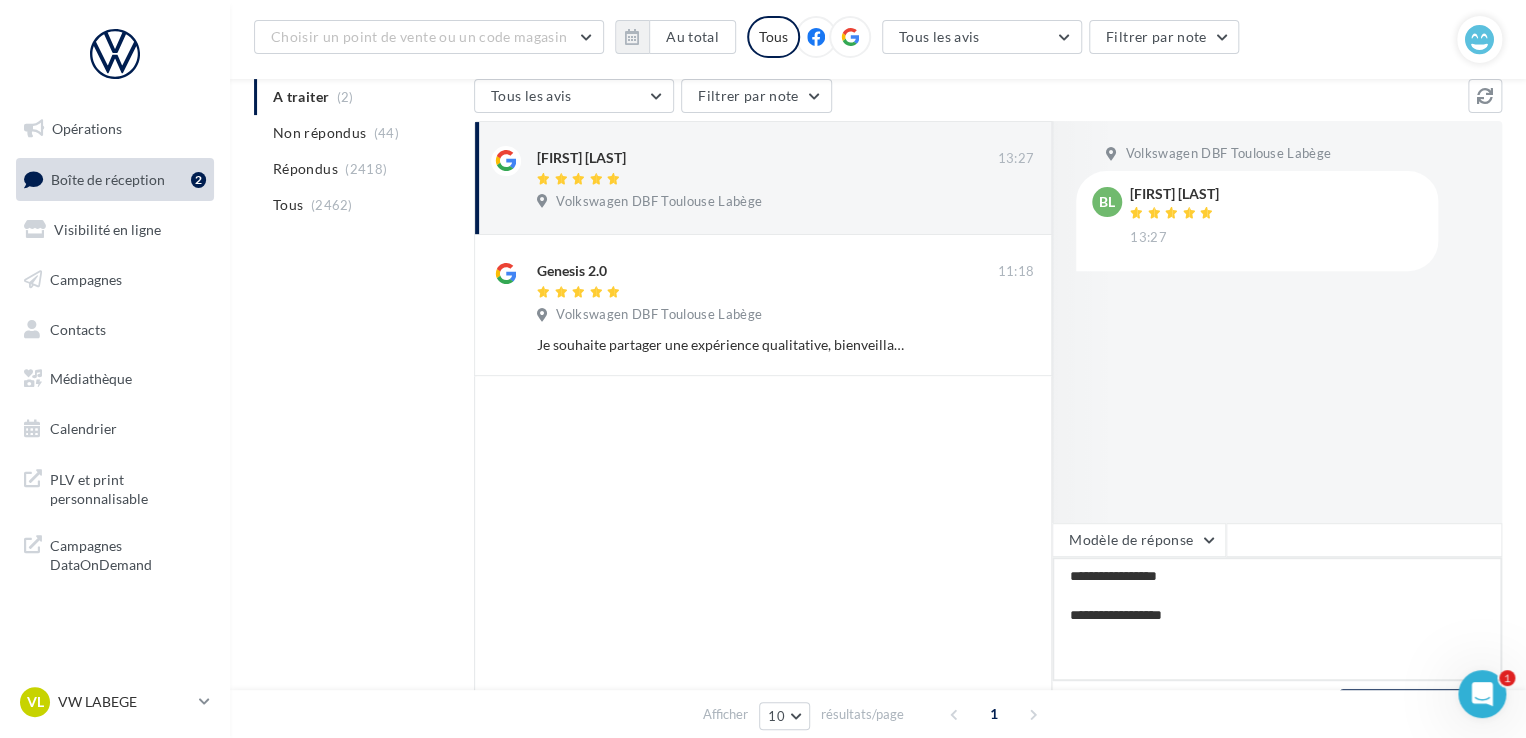 type on "**********" 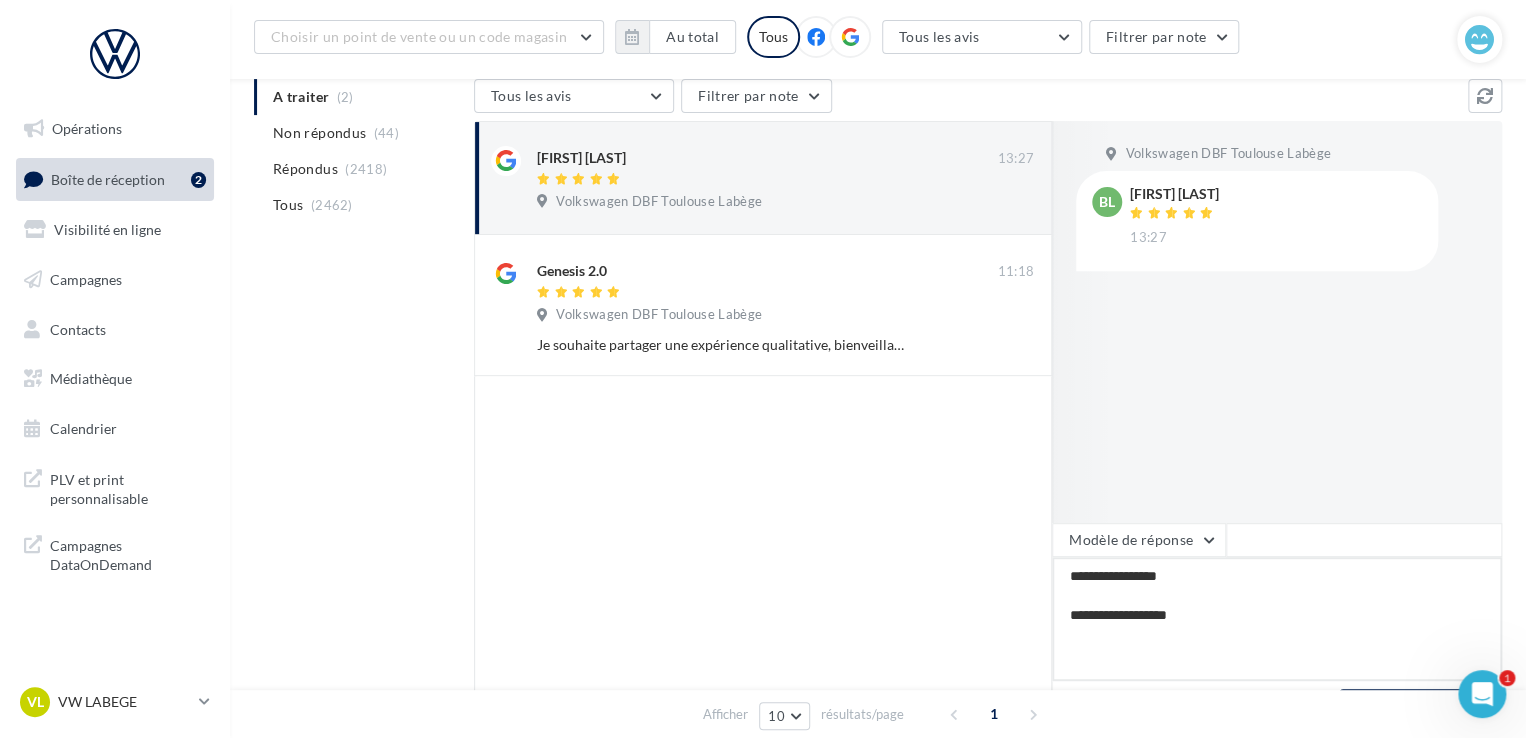 type on "**********" 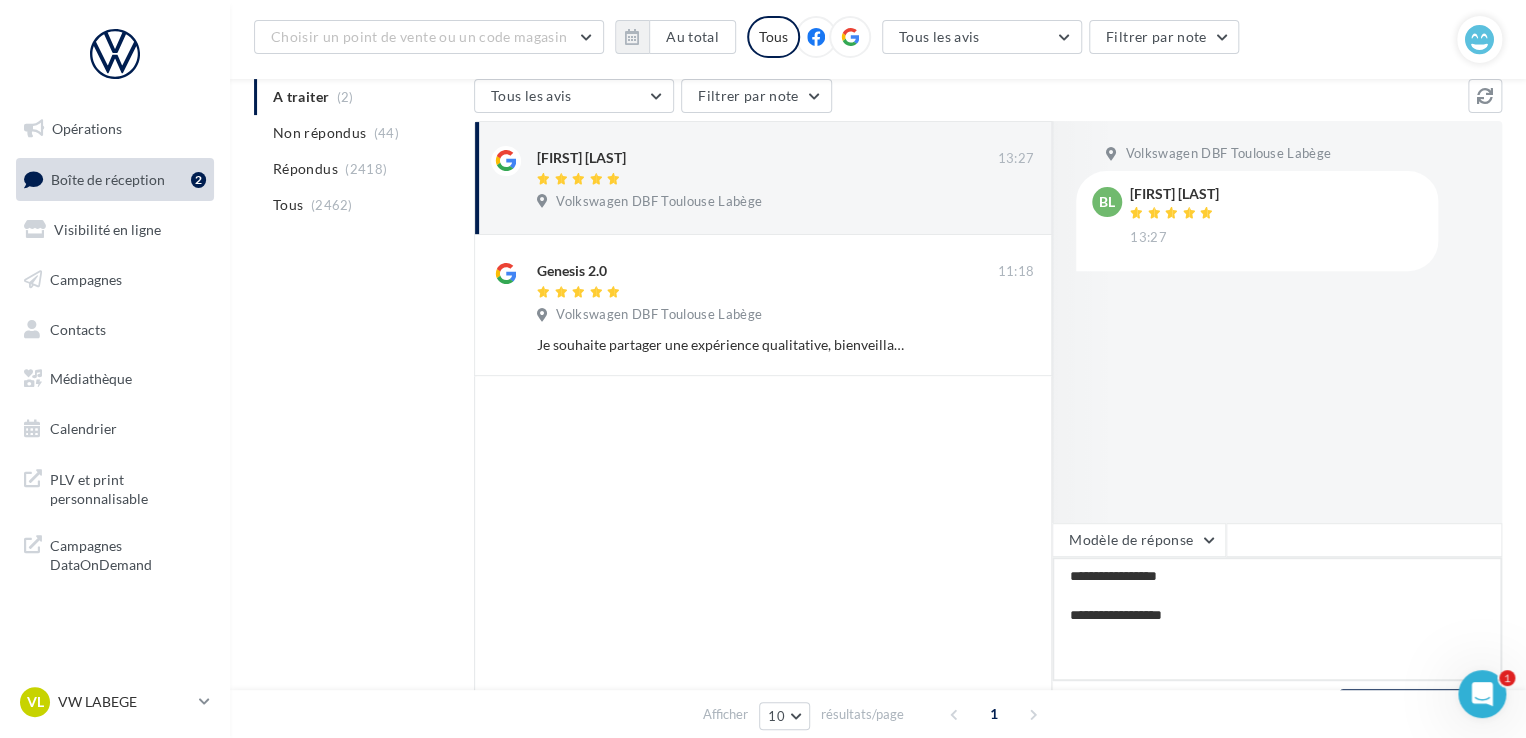 type on "**********" 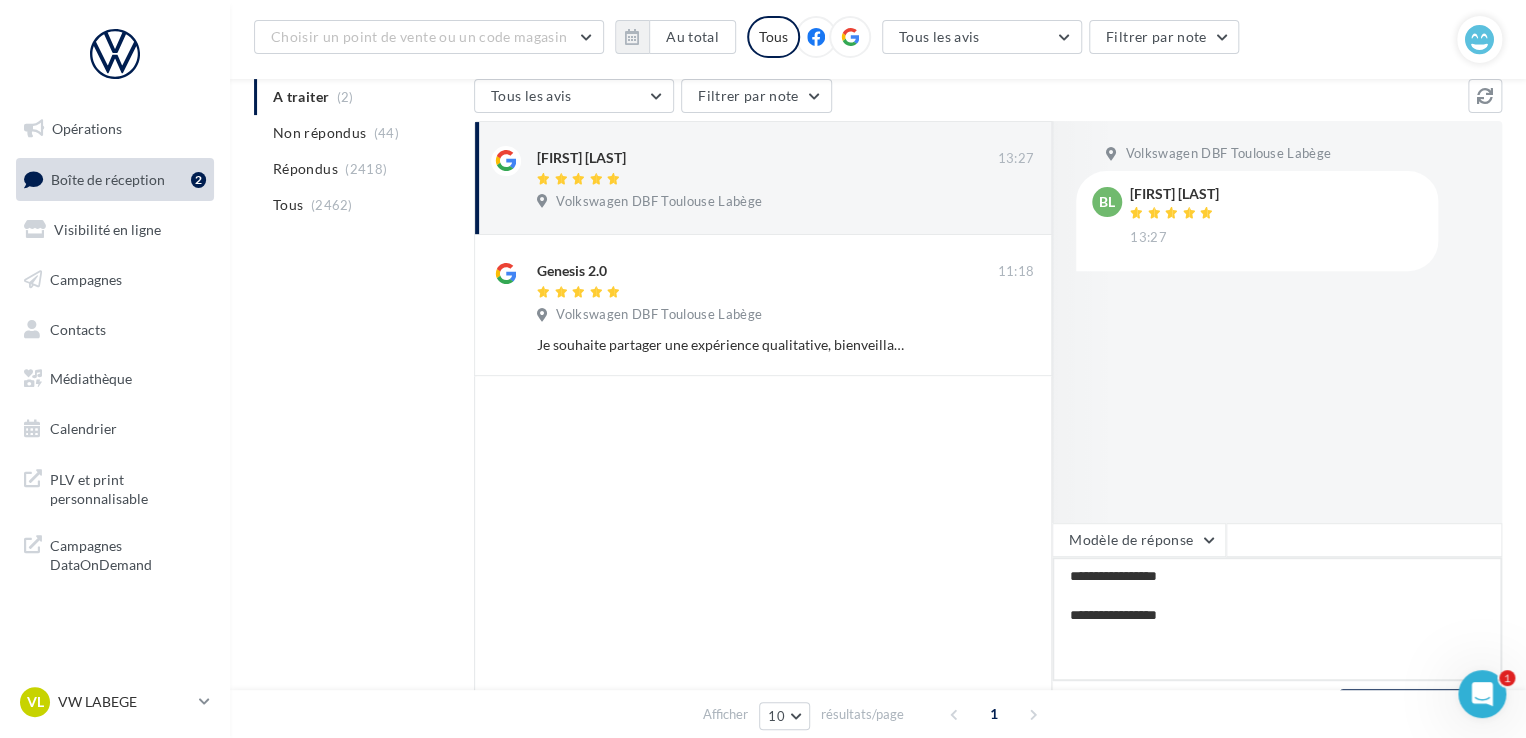 type on "**********" 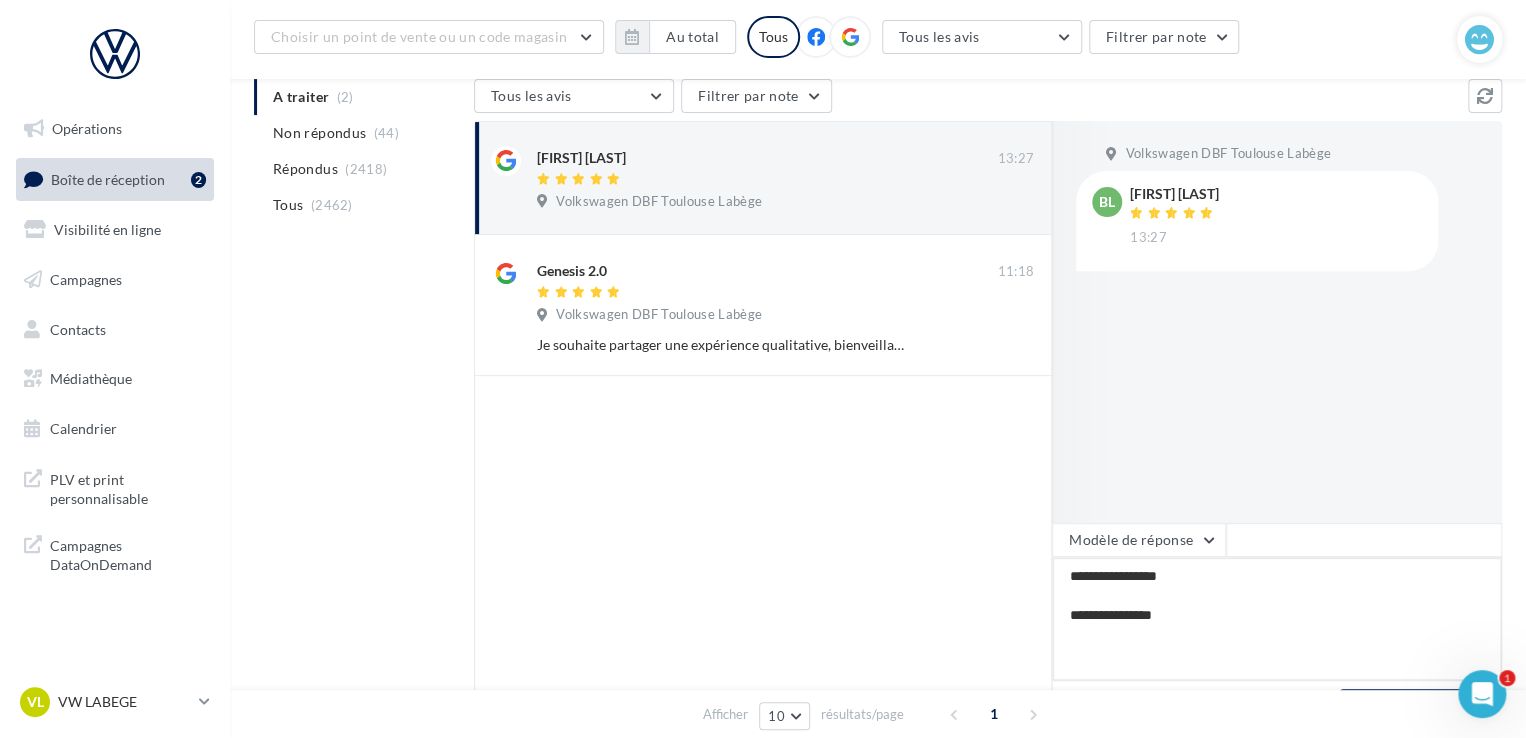 type on "**********" 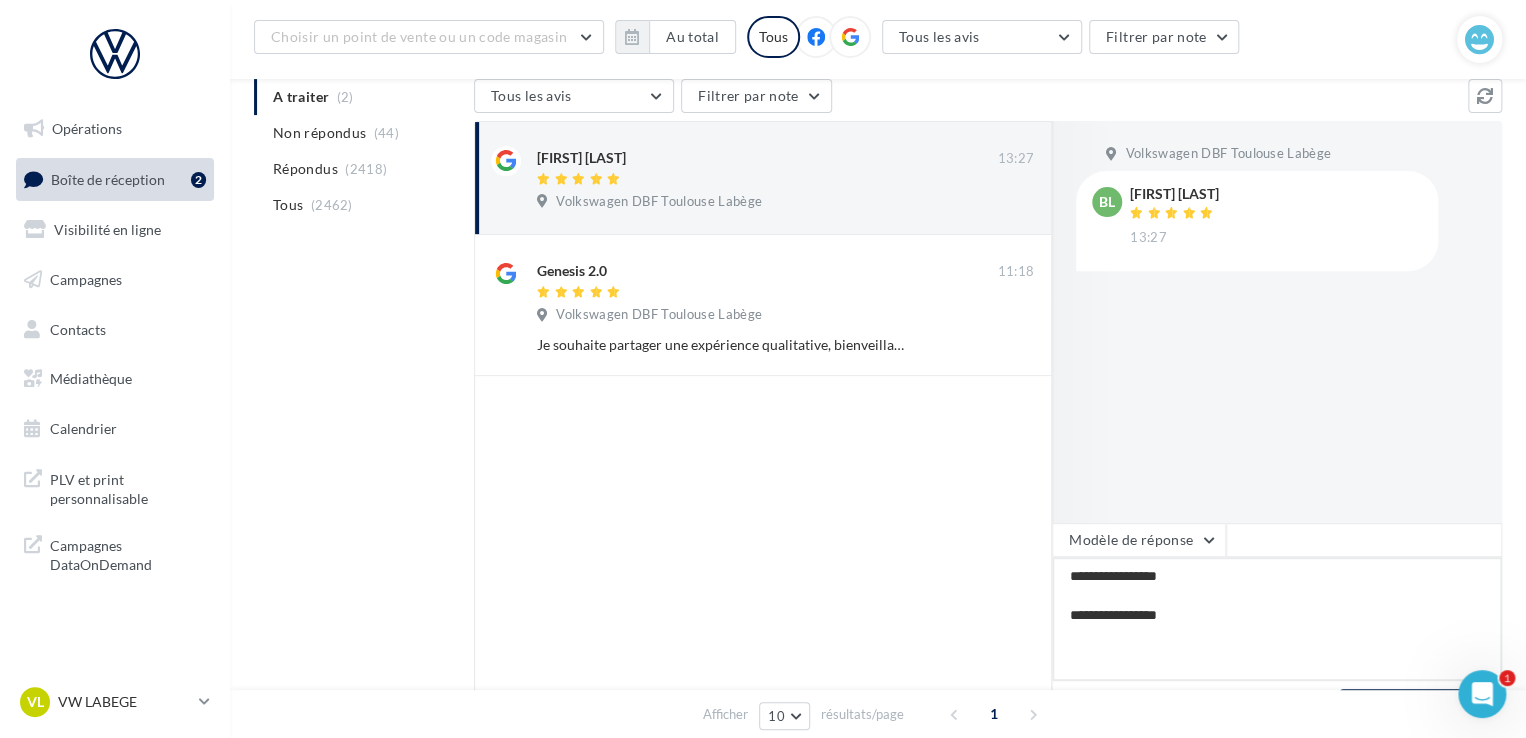 type on "**********" 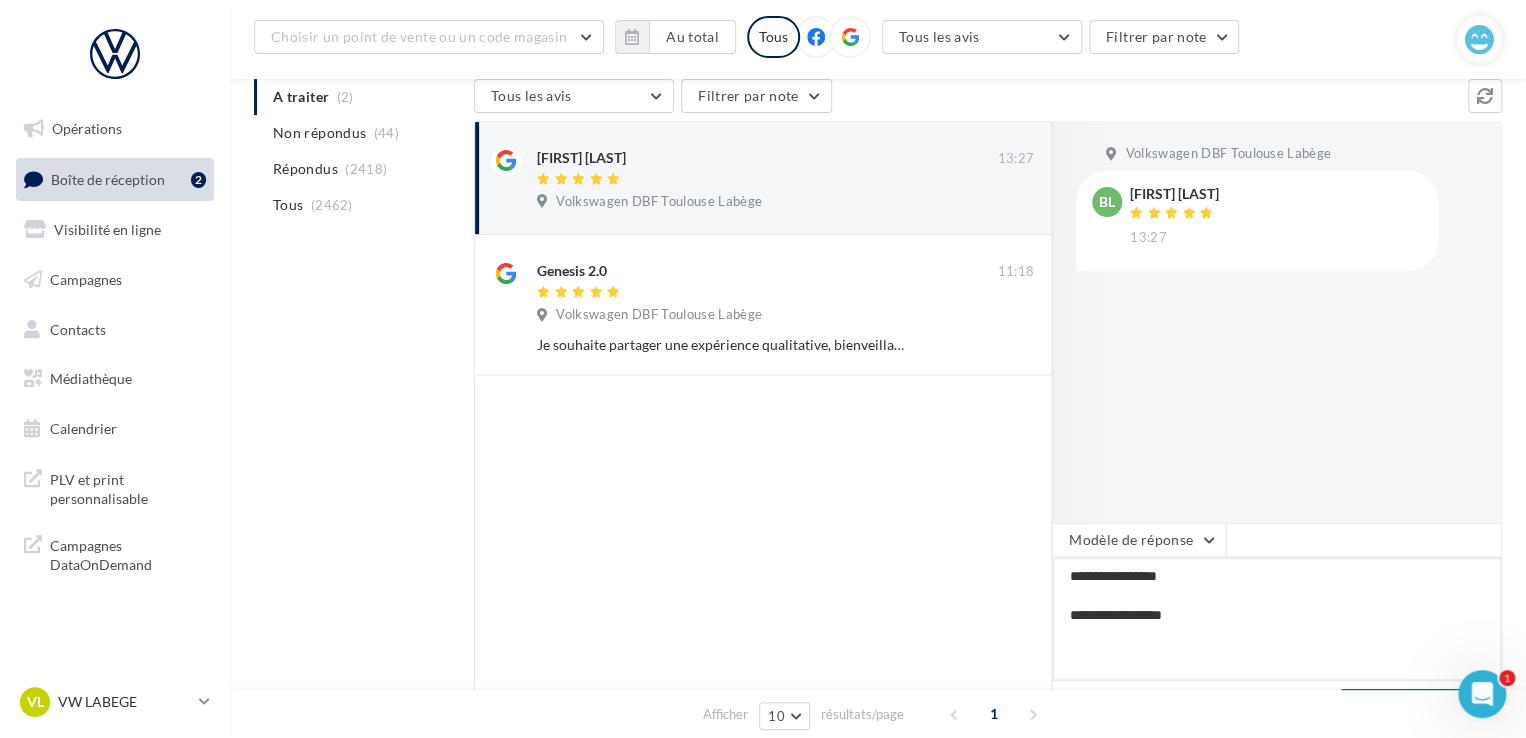 type on "**********" 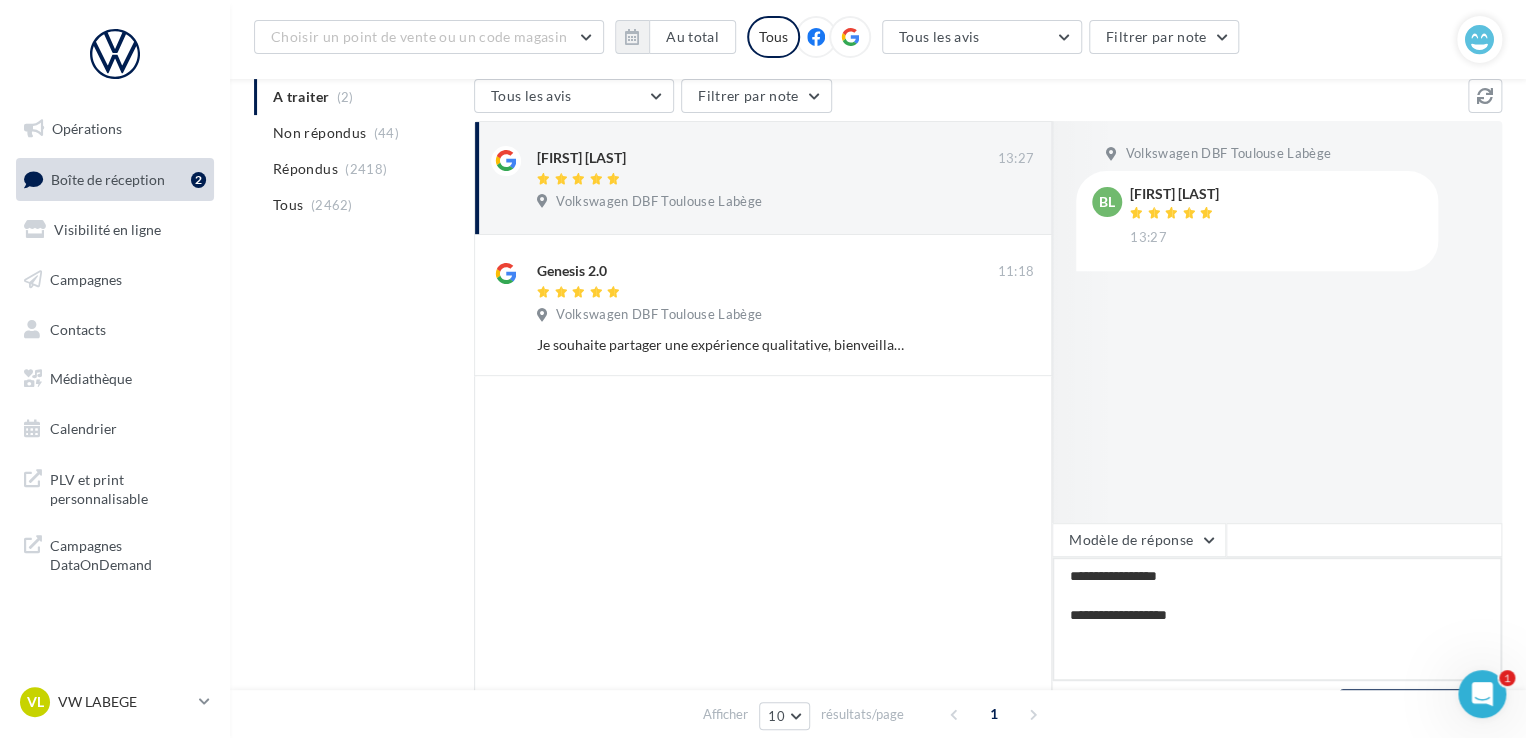 type on "**********" 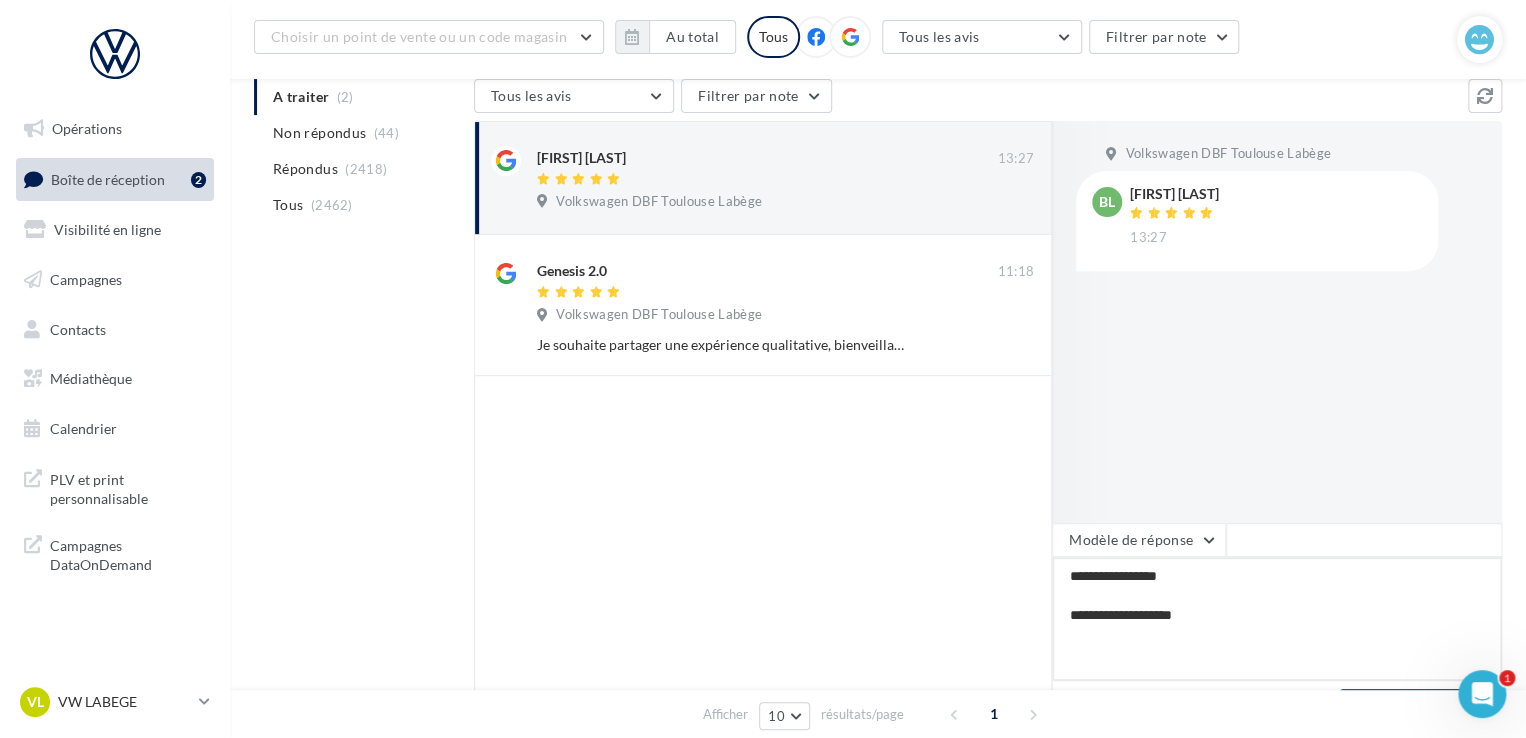type on "**********" 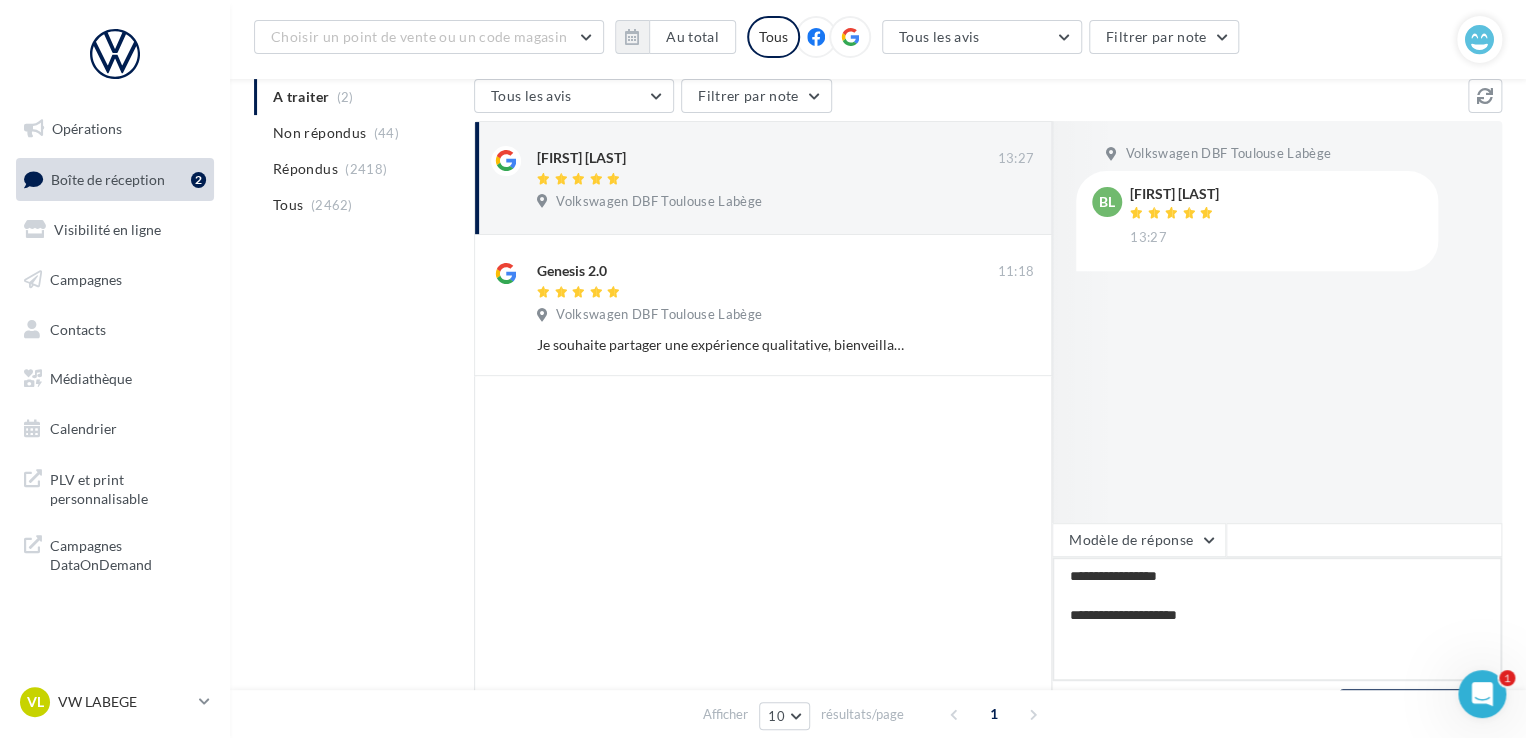 type on "**********" 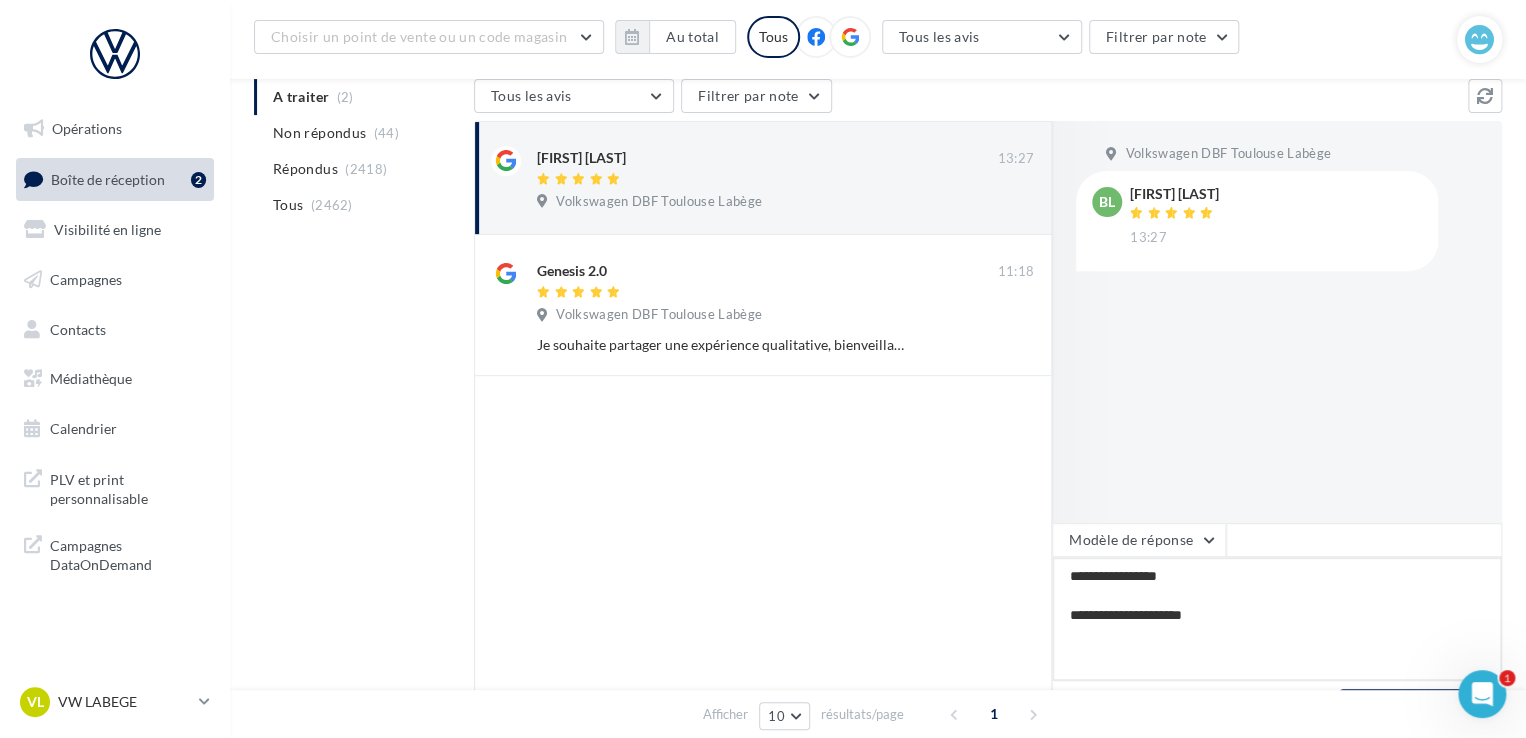 type on "**********" 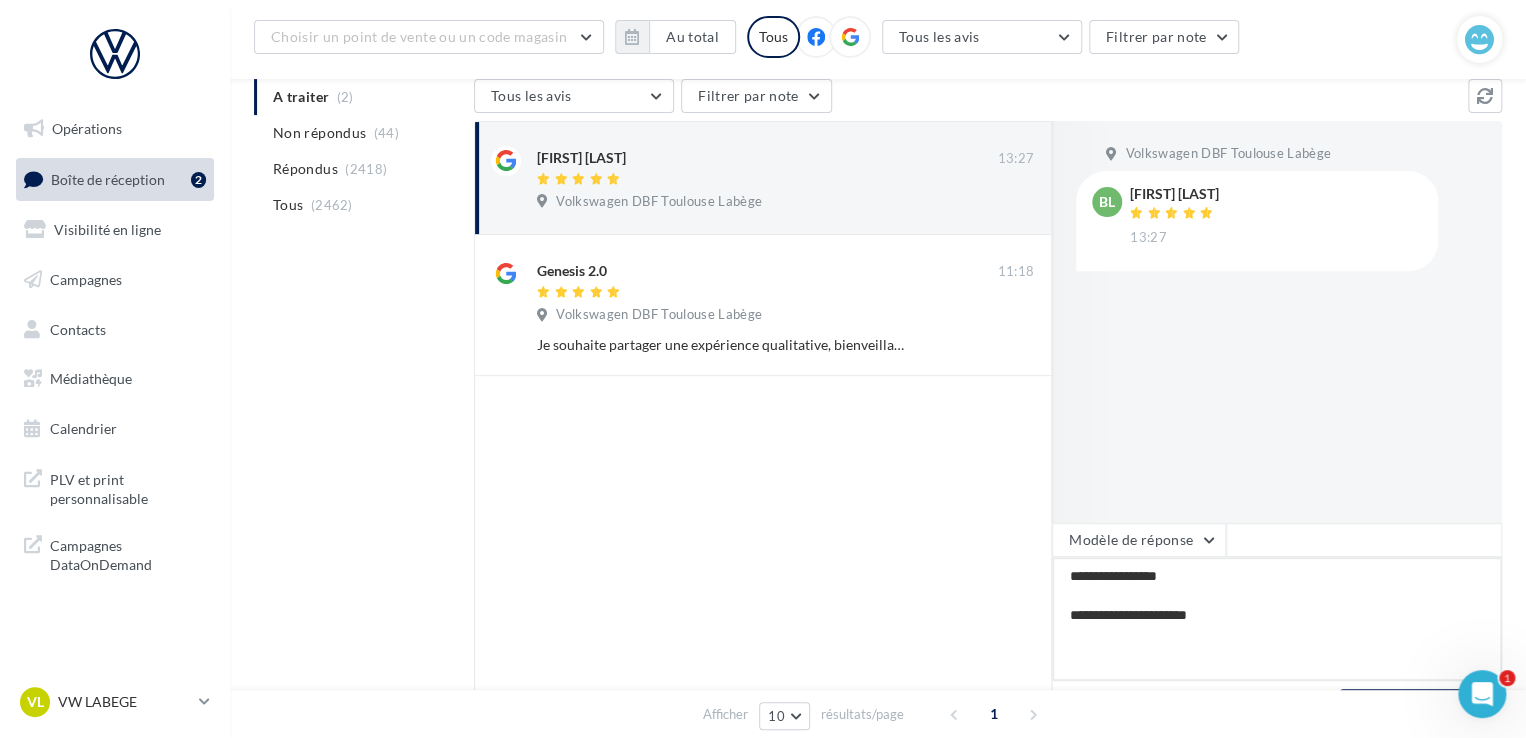 type on "**********" 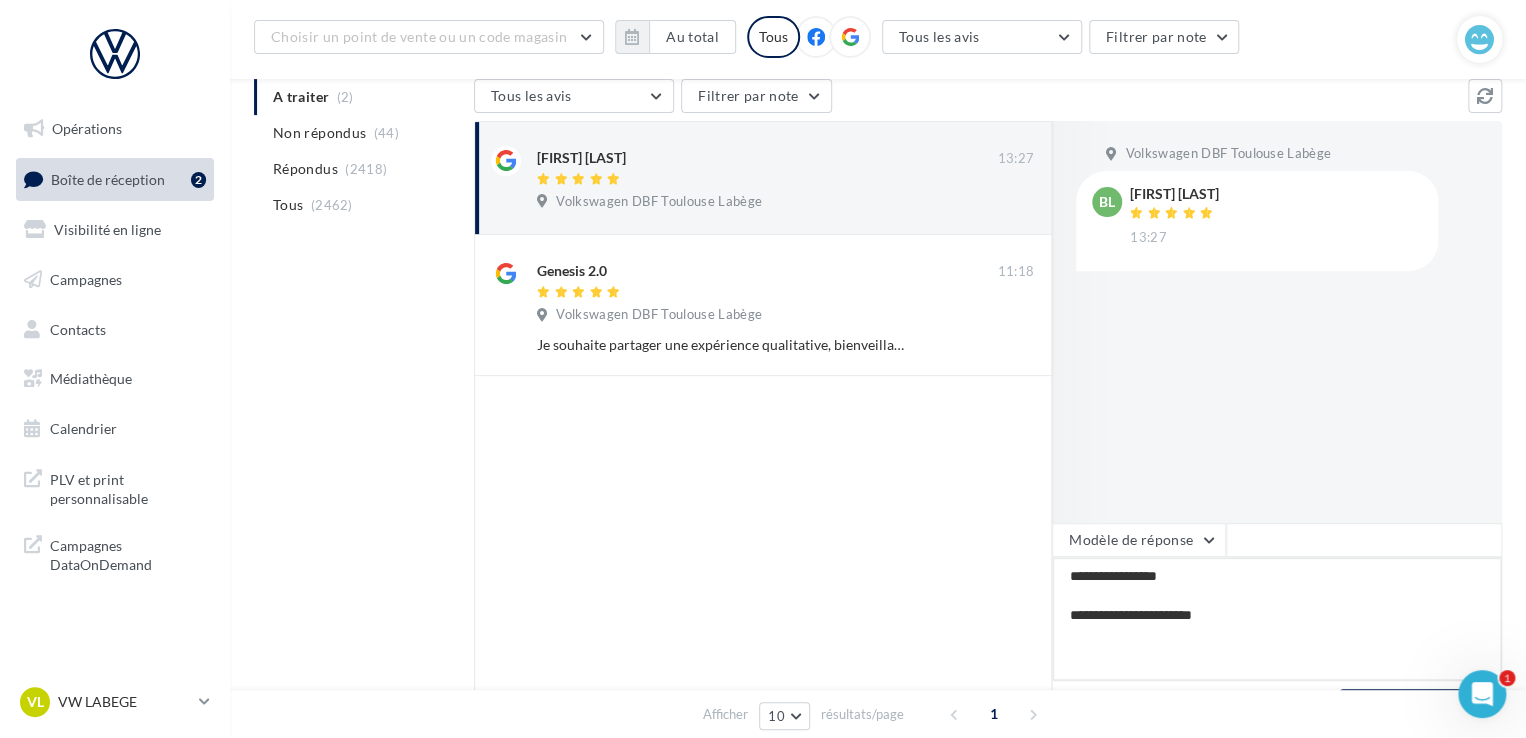type on "**********" 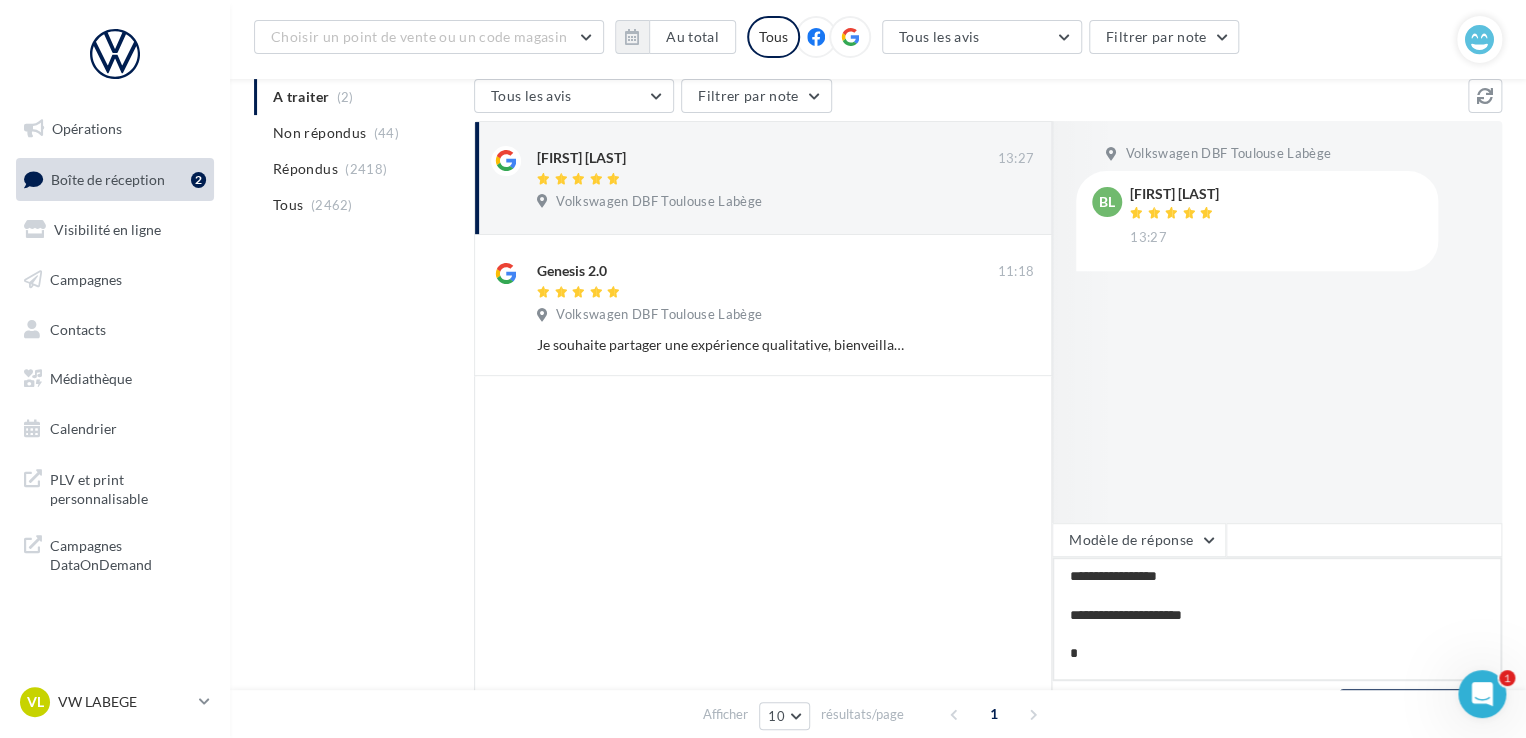 type on "**********" 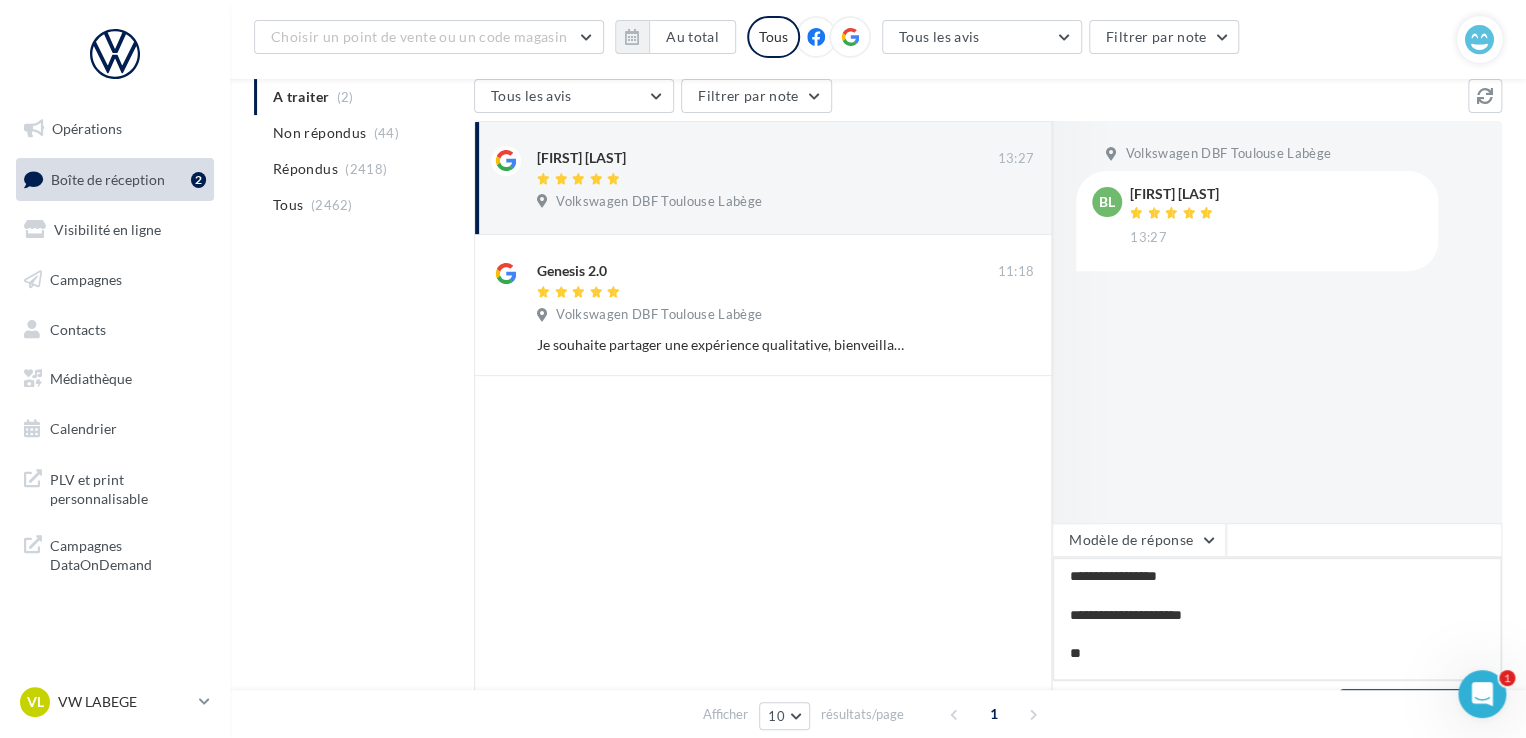 type on "**********" 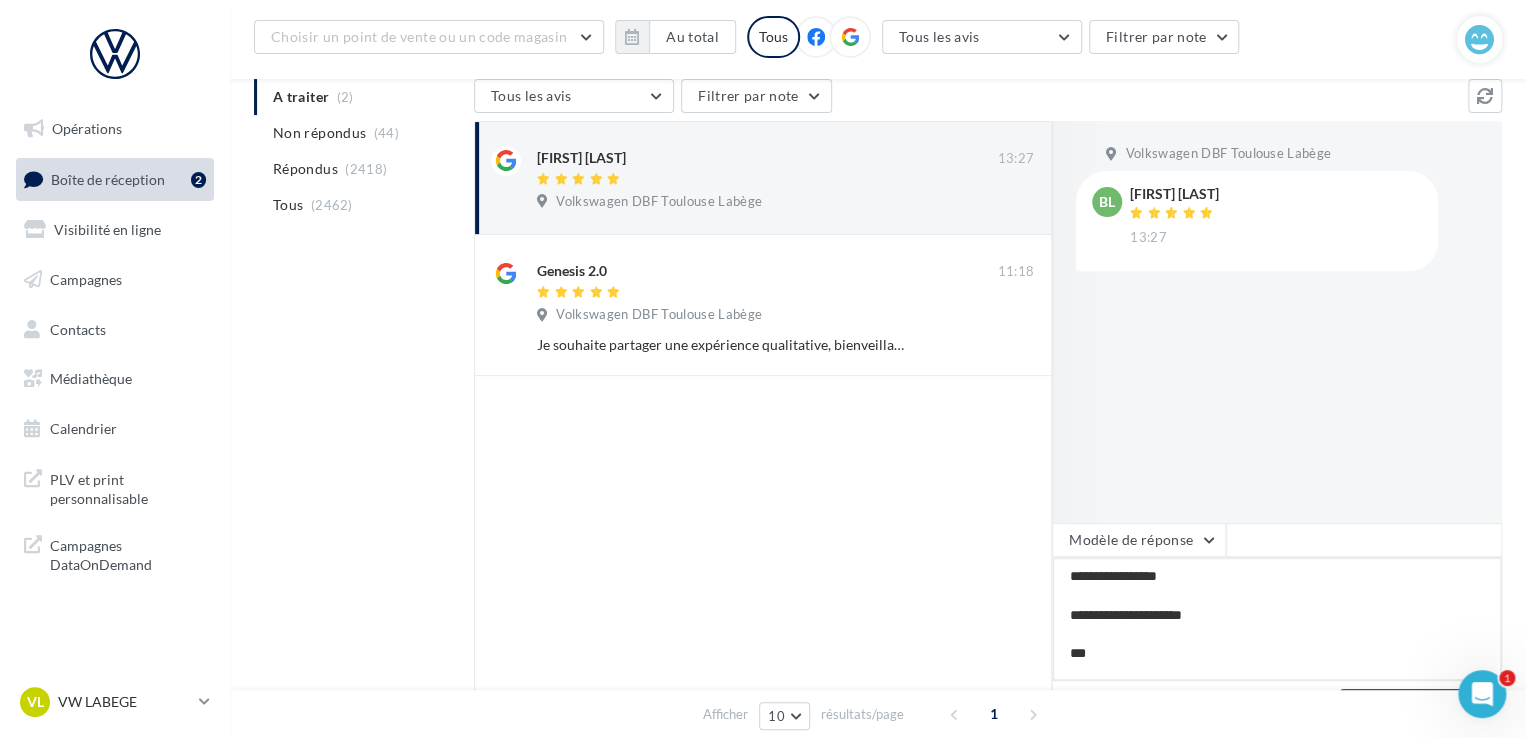 type on "**********" 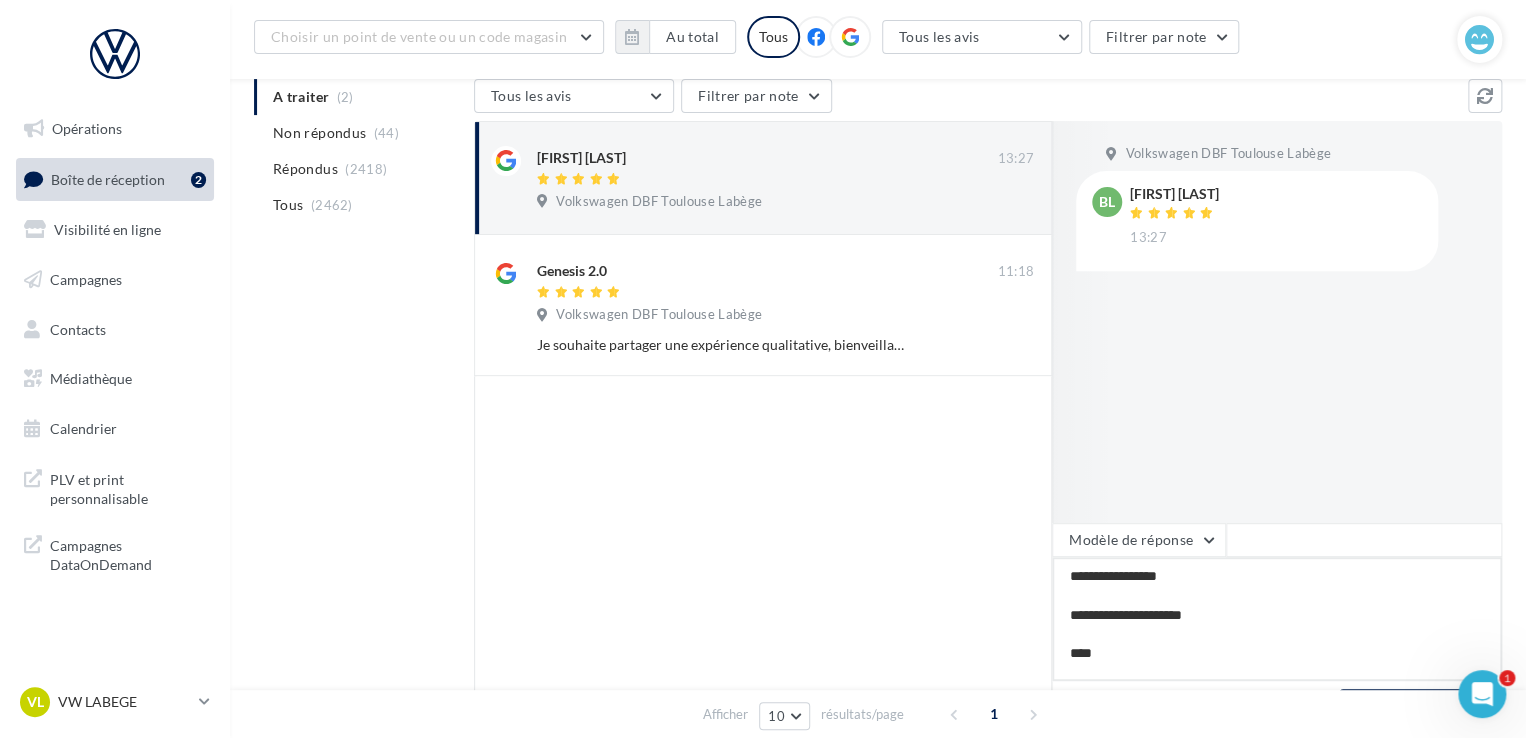 type on "**********" 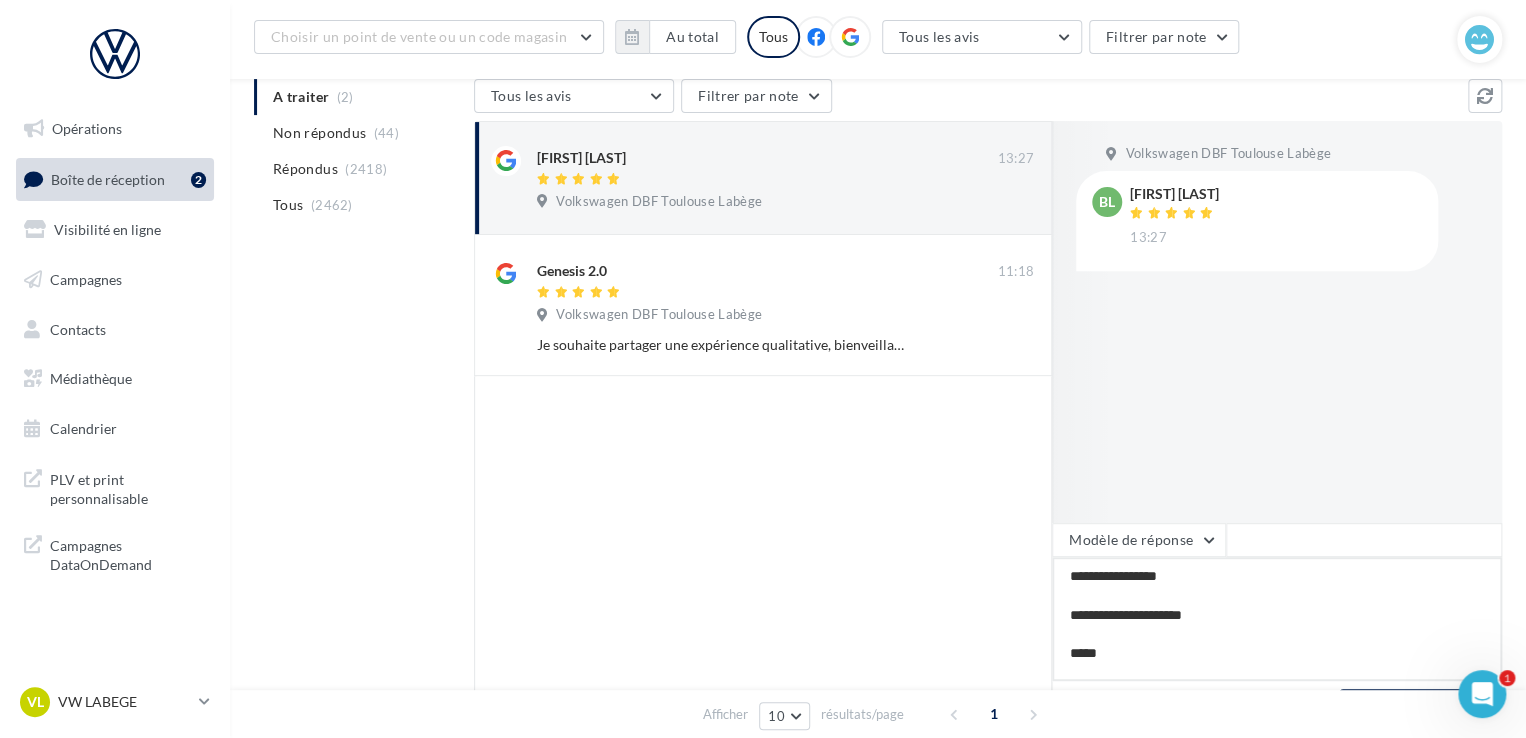 type on "**********" 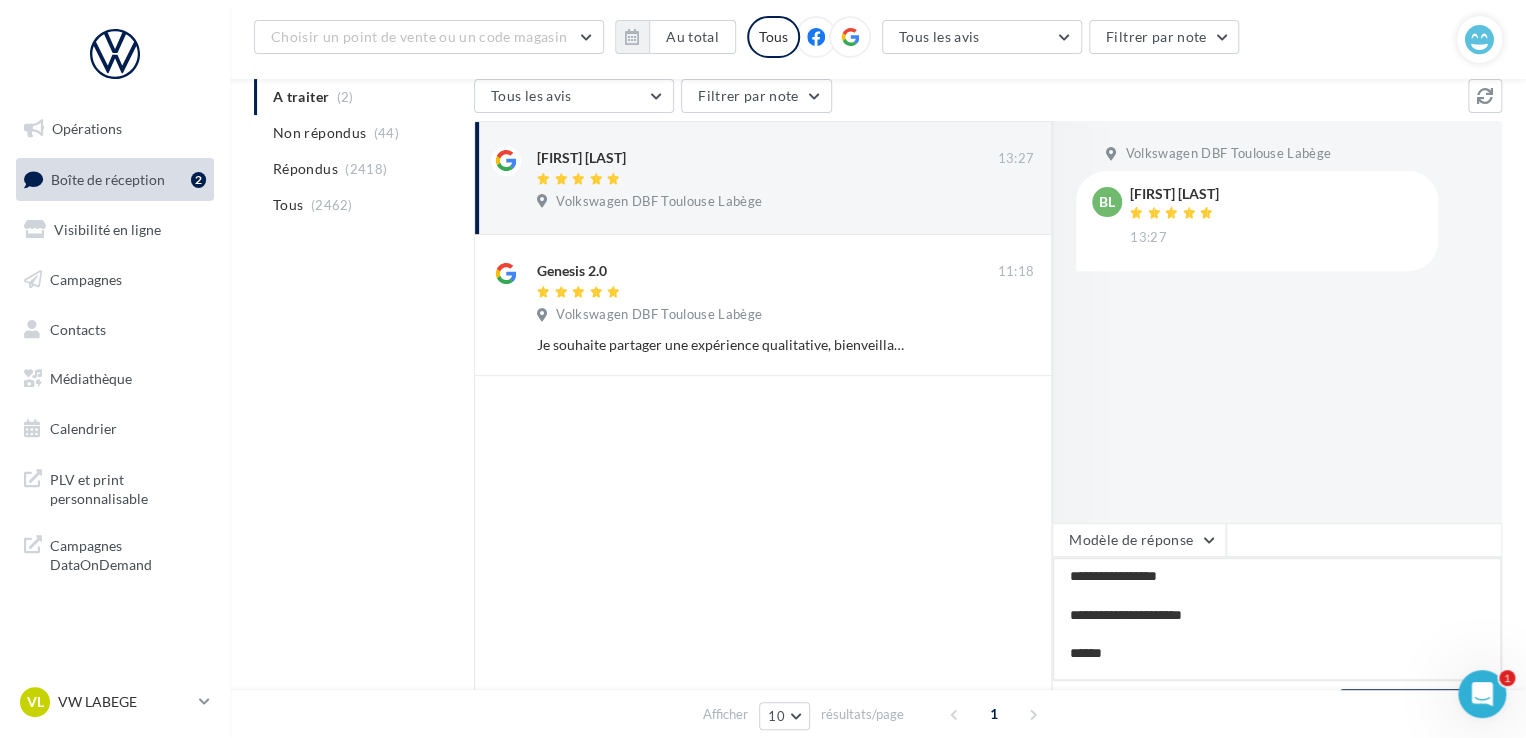 type on "**********" 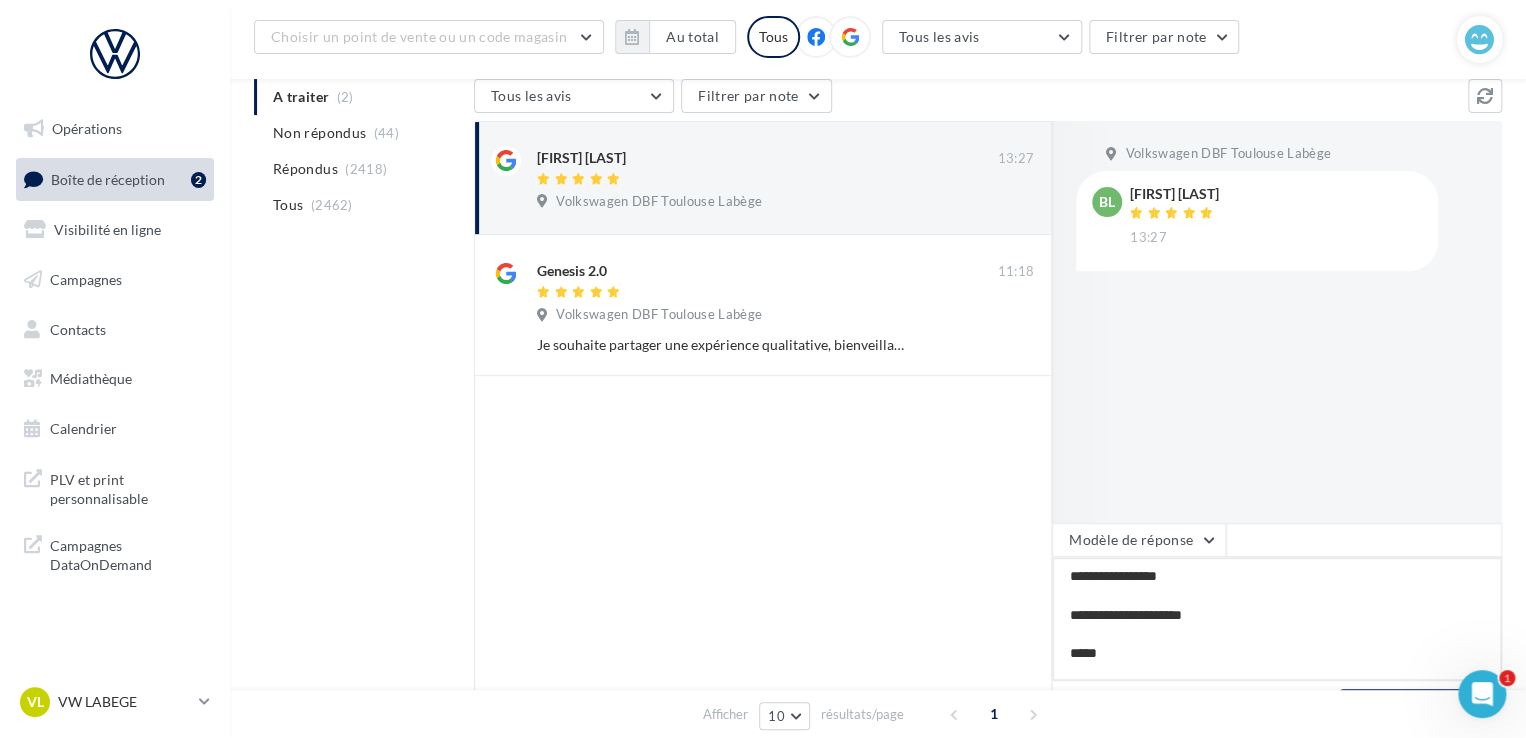 type on "**********" 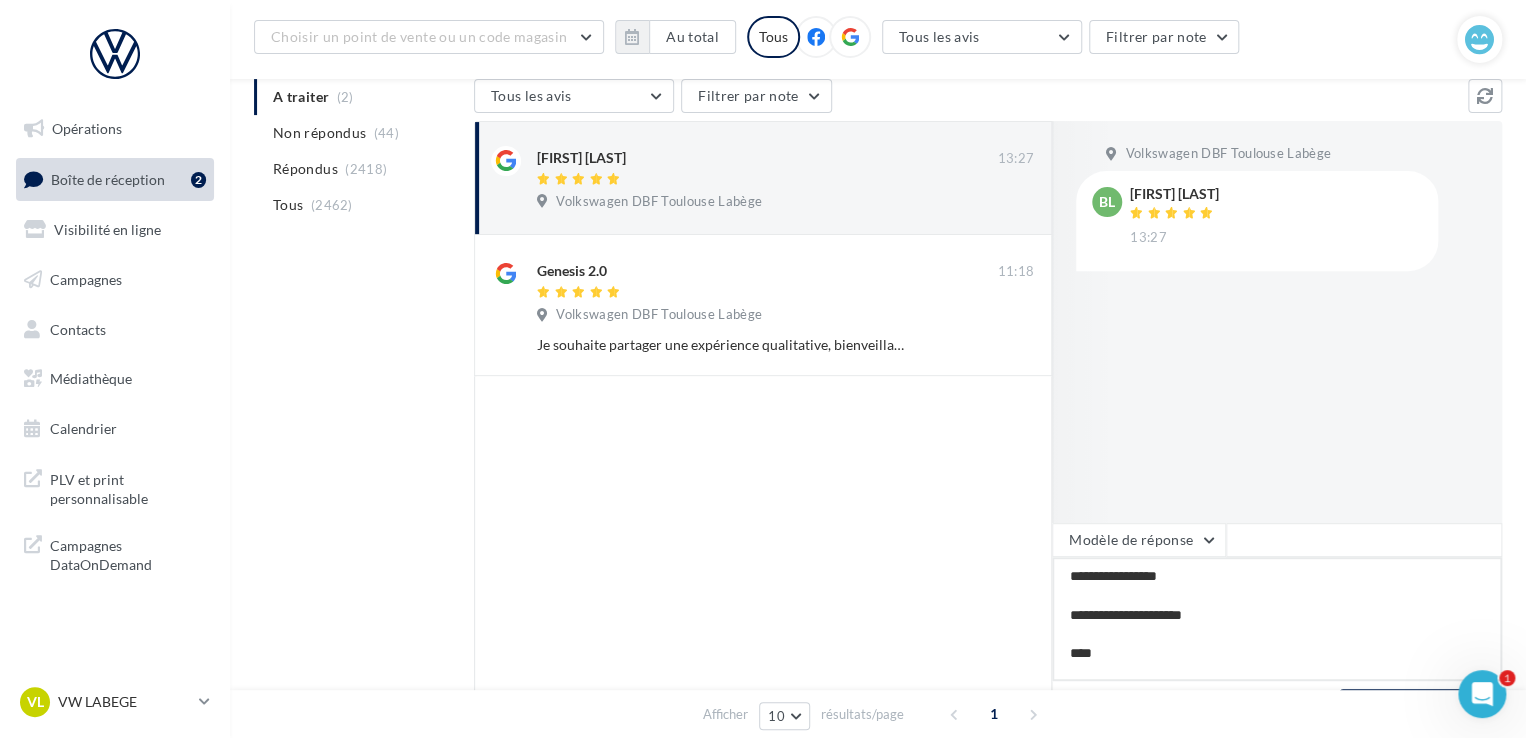 type on "**********" 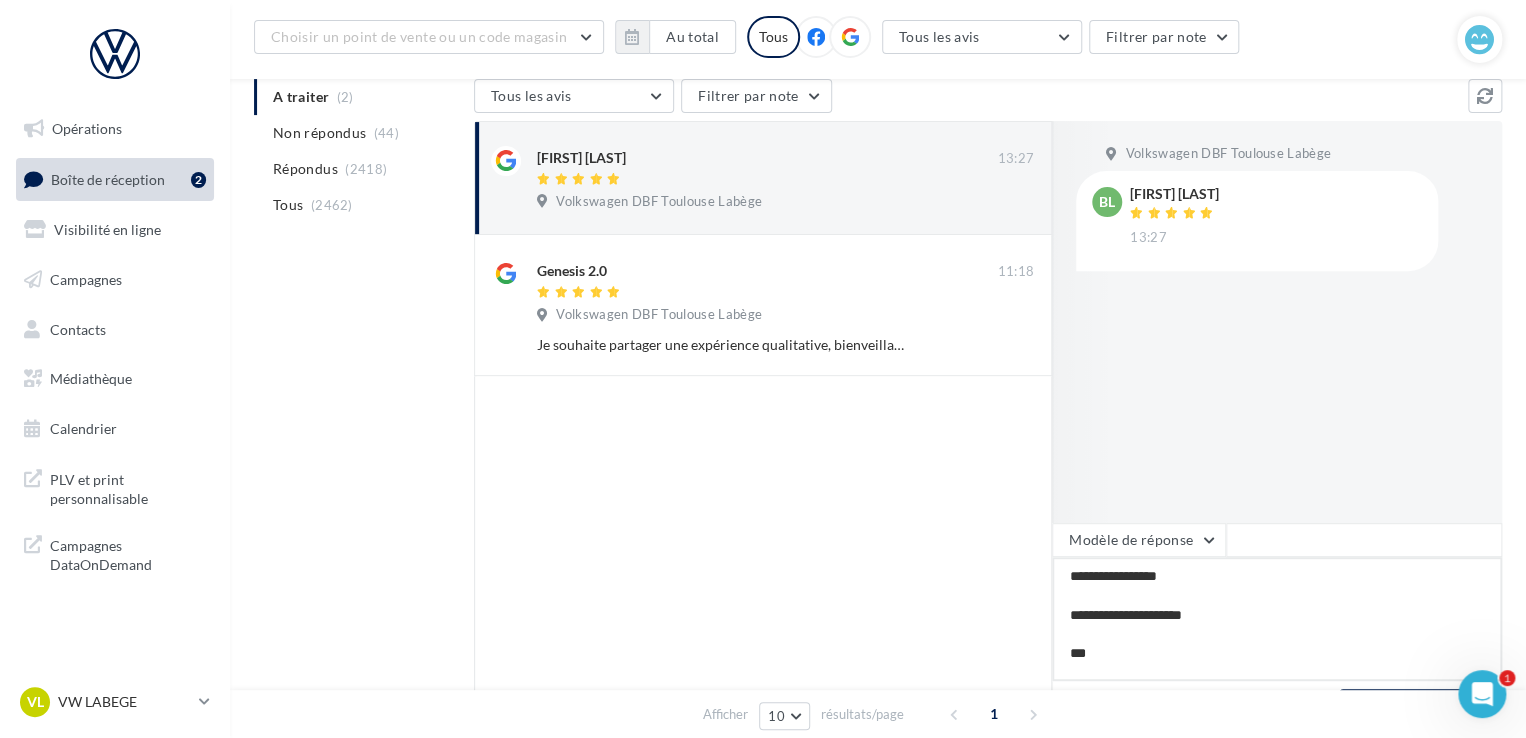 type on "**********" 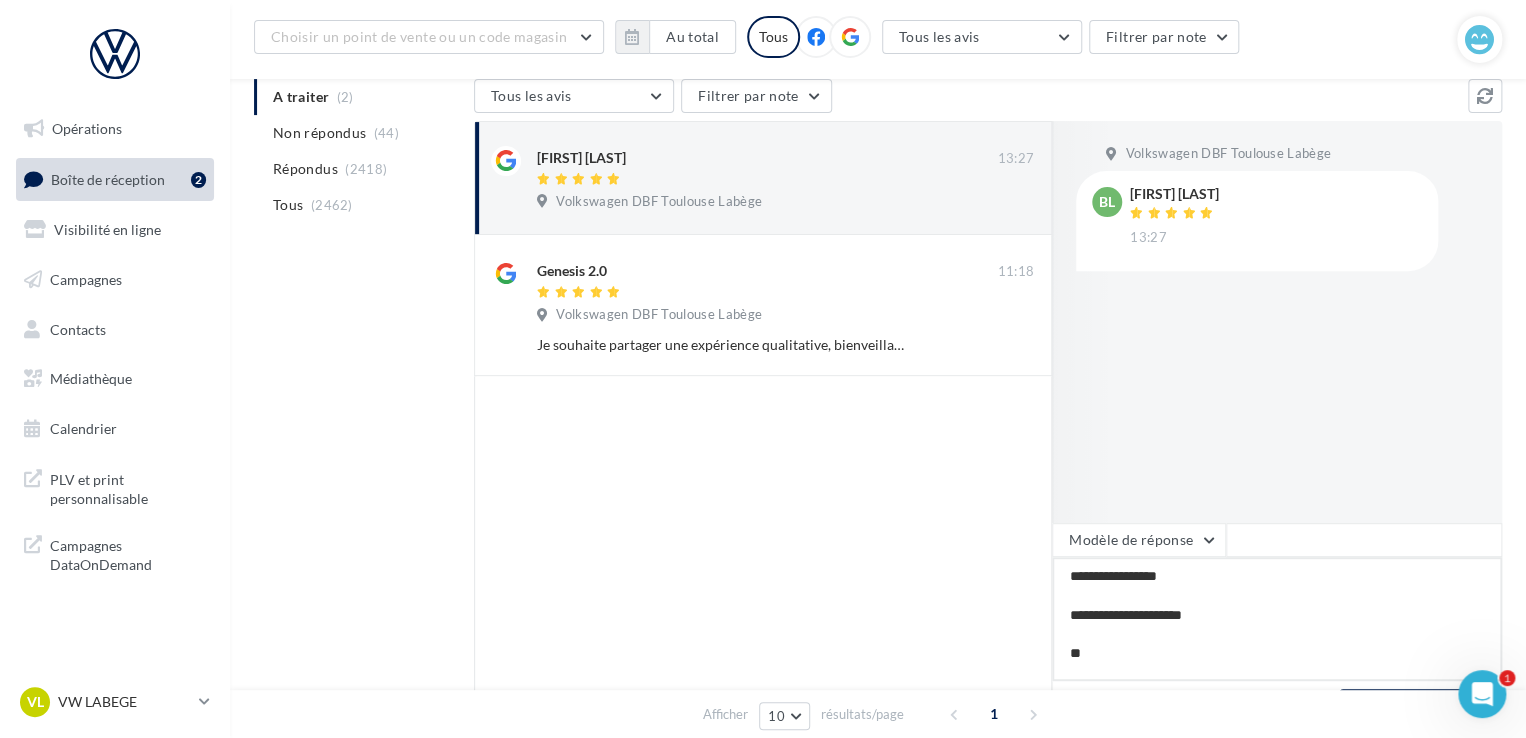 type on "**********" 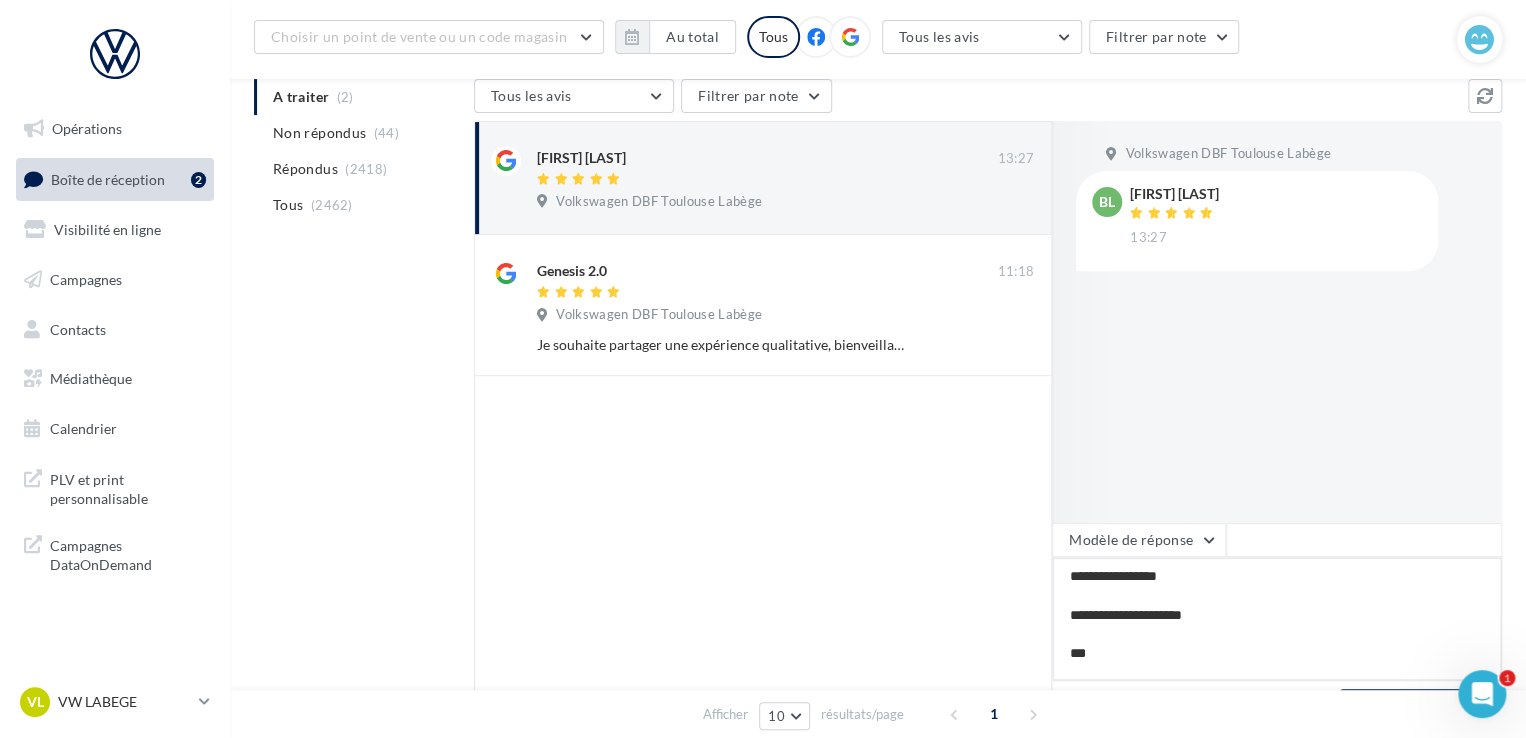type on "**********" 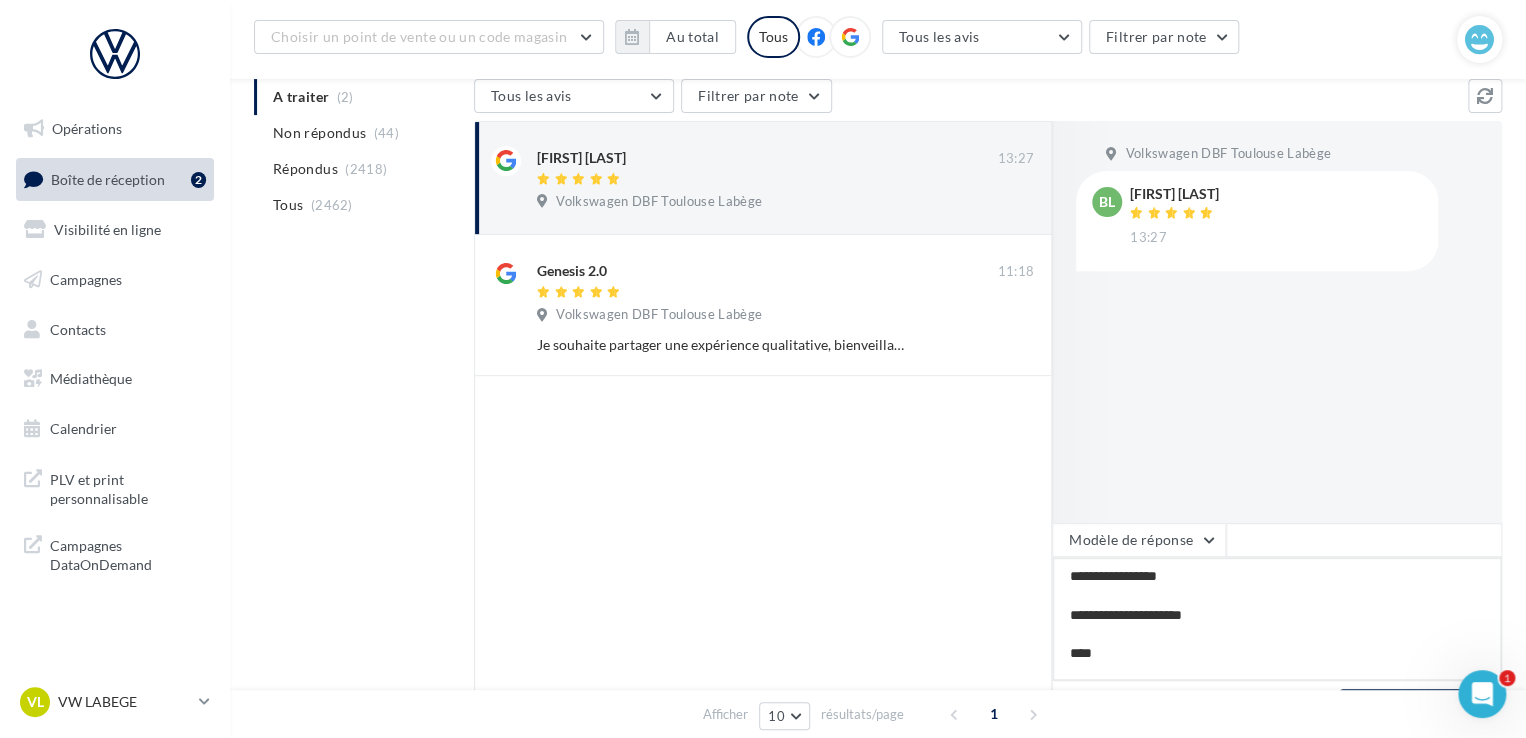 type on "**********" 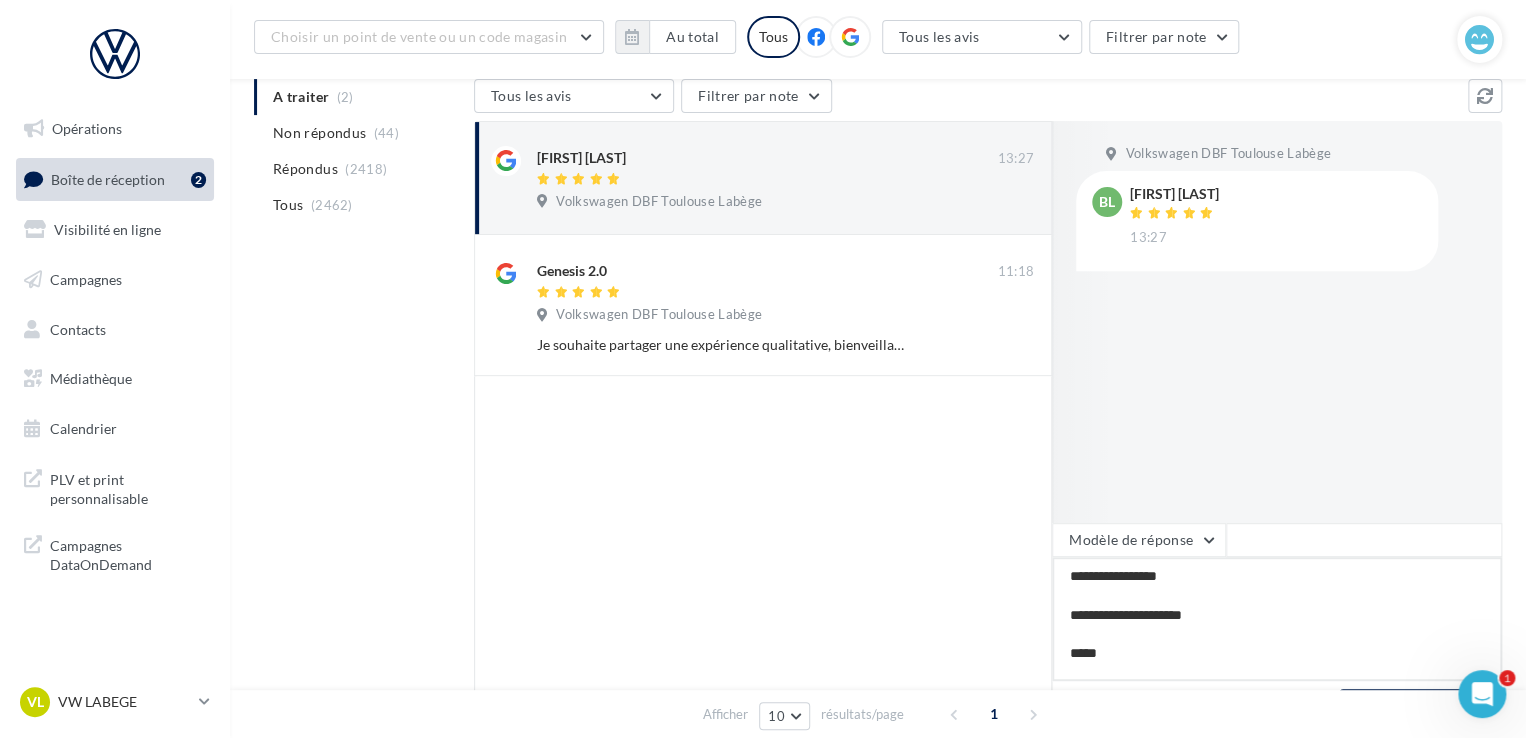 type on "**********" 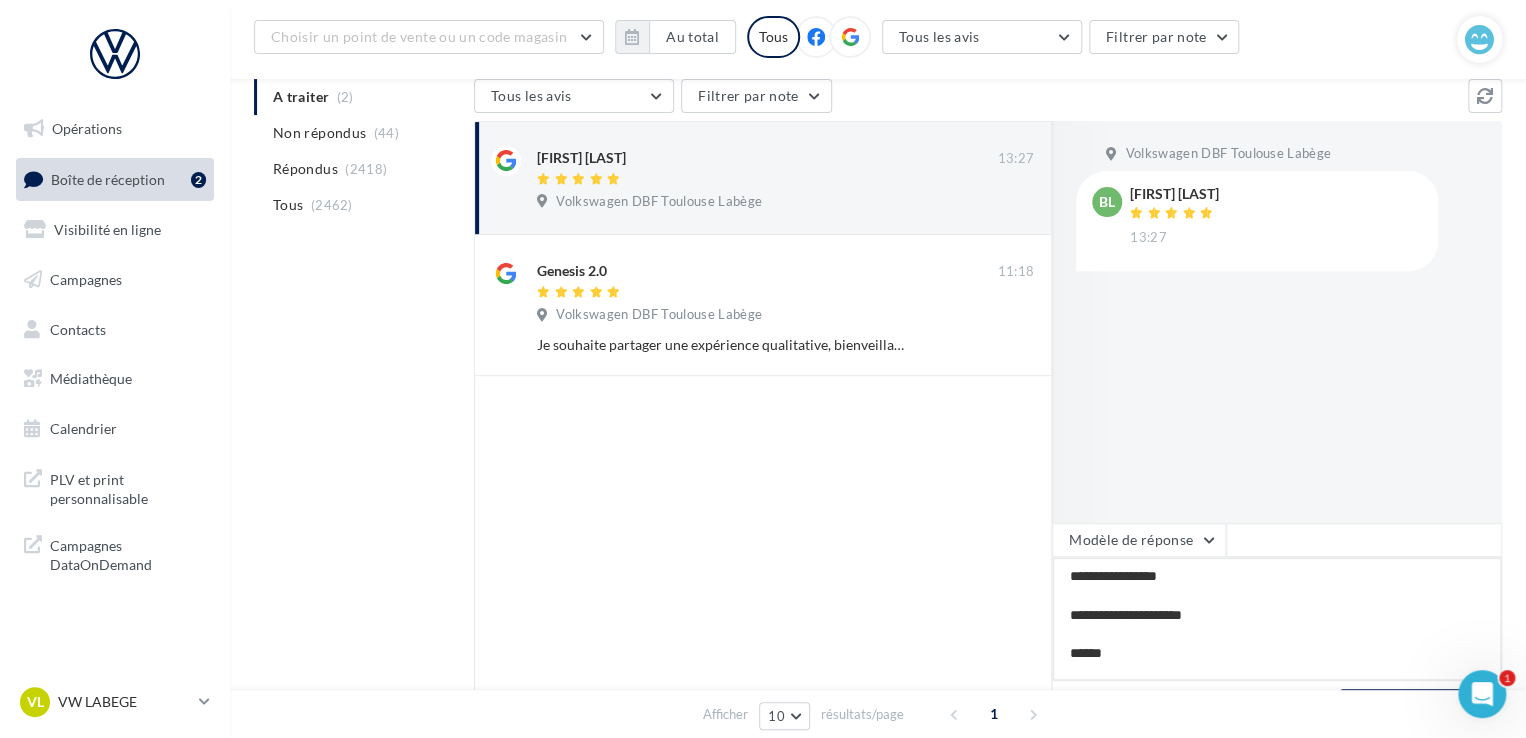 type on "**********" 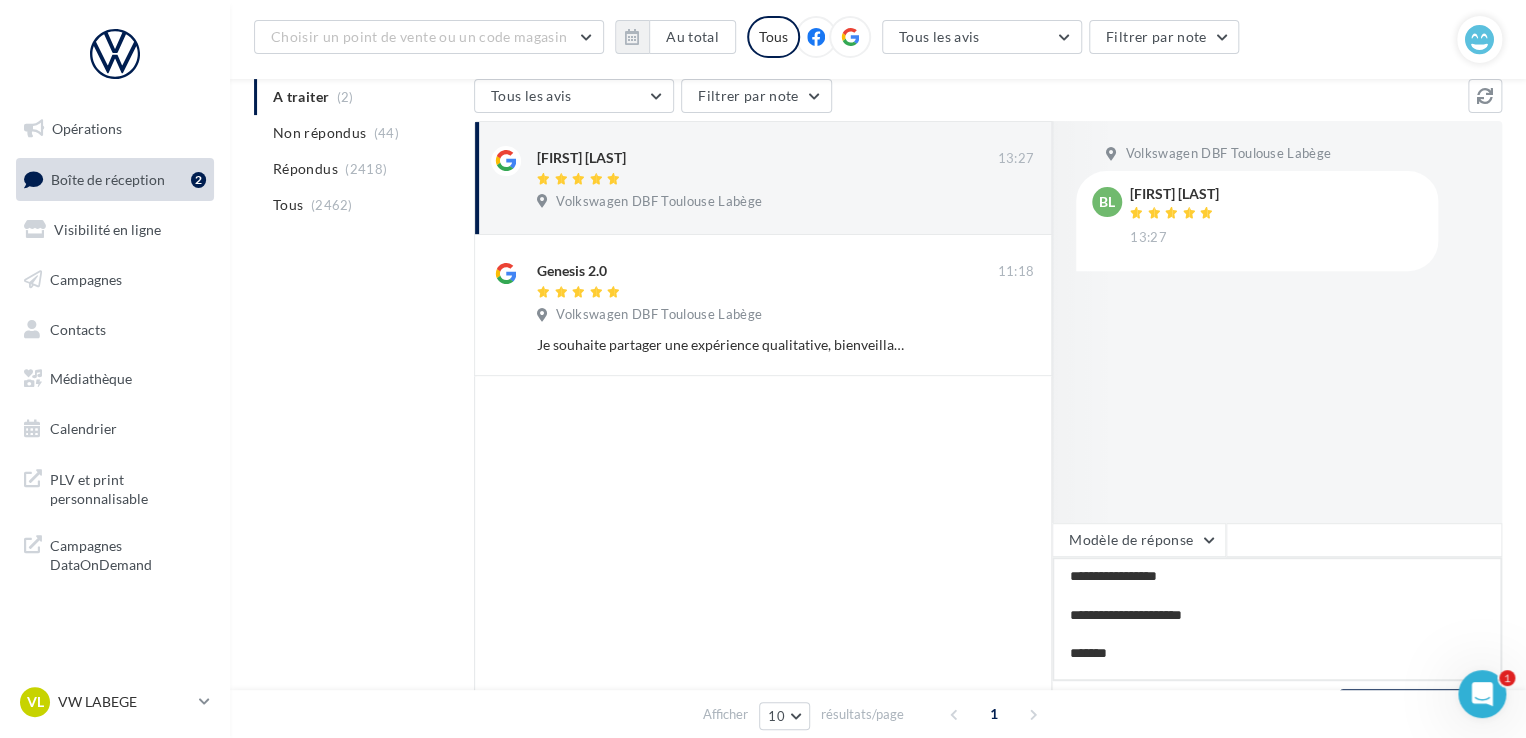 type on "**********" 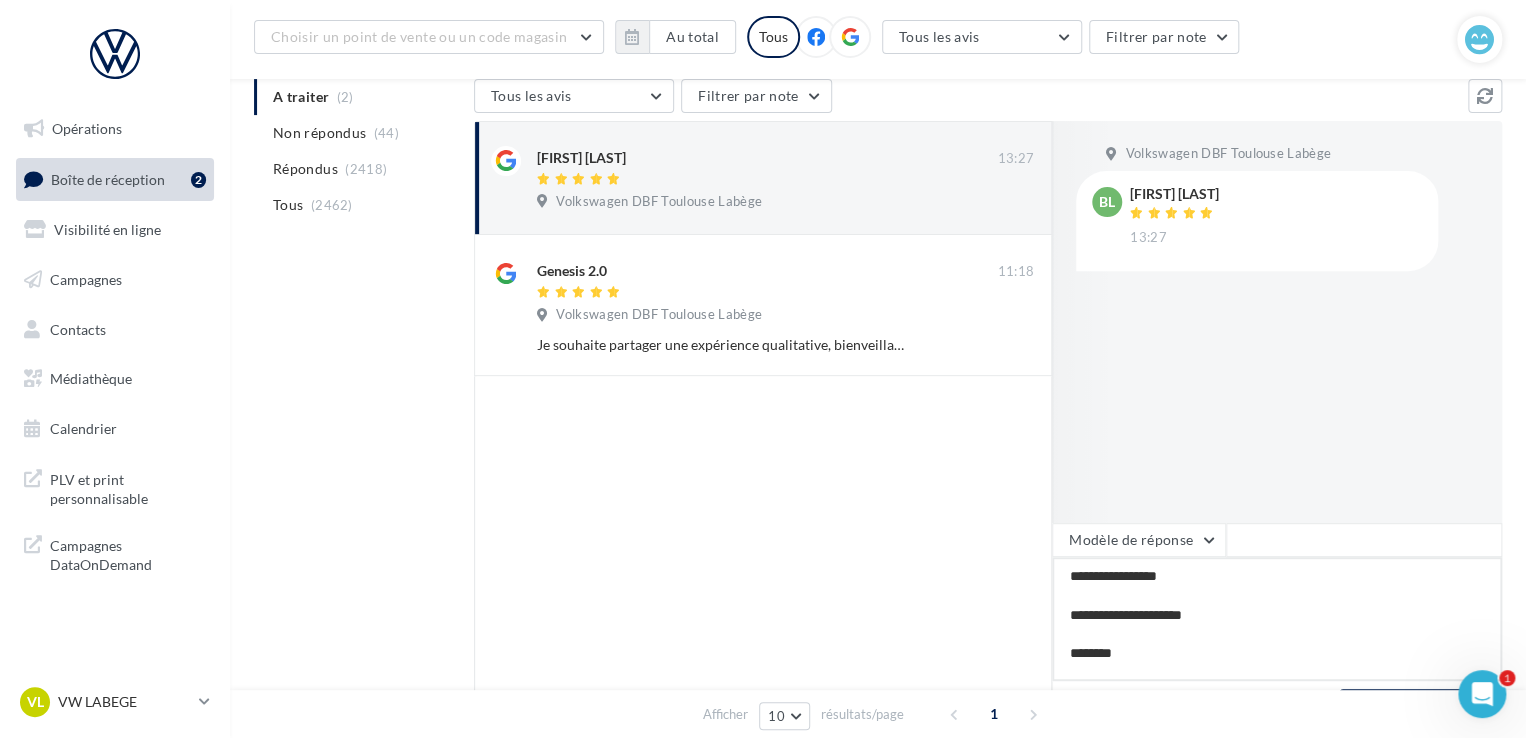 type on "**********" 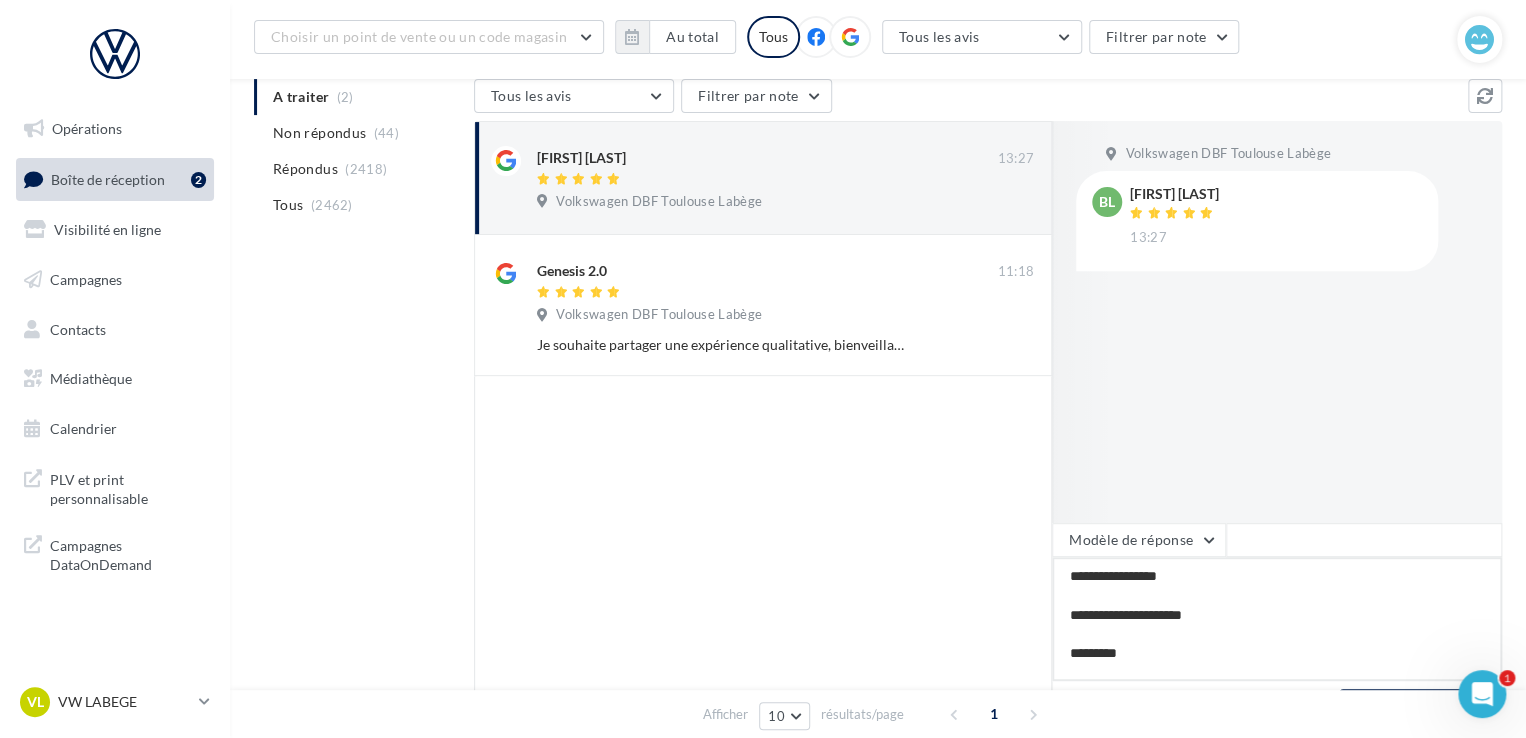 type on "**********" 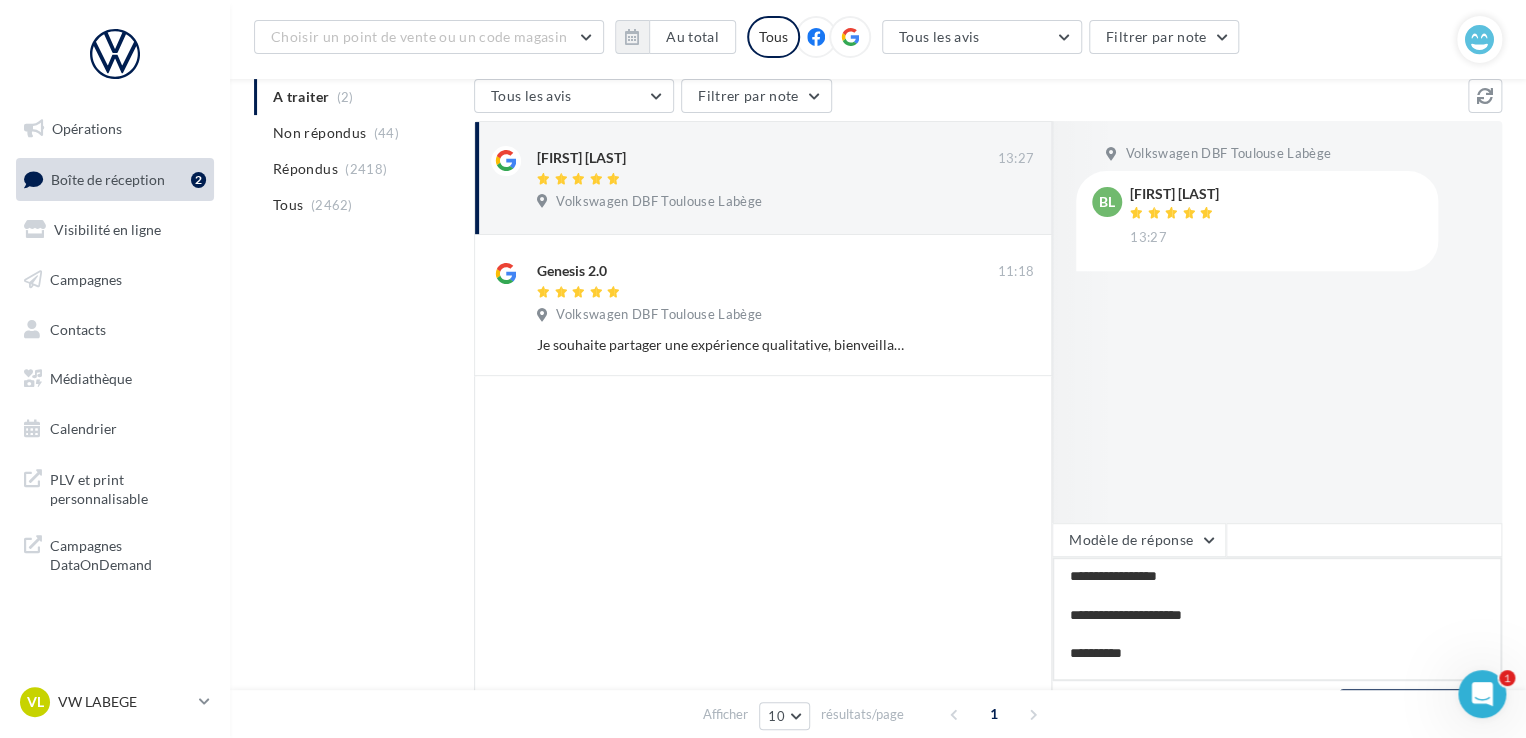 type on "**********" 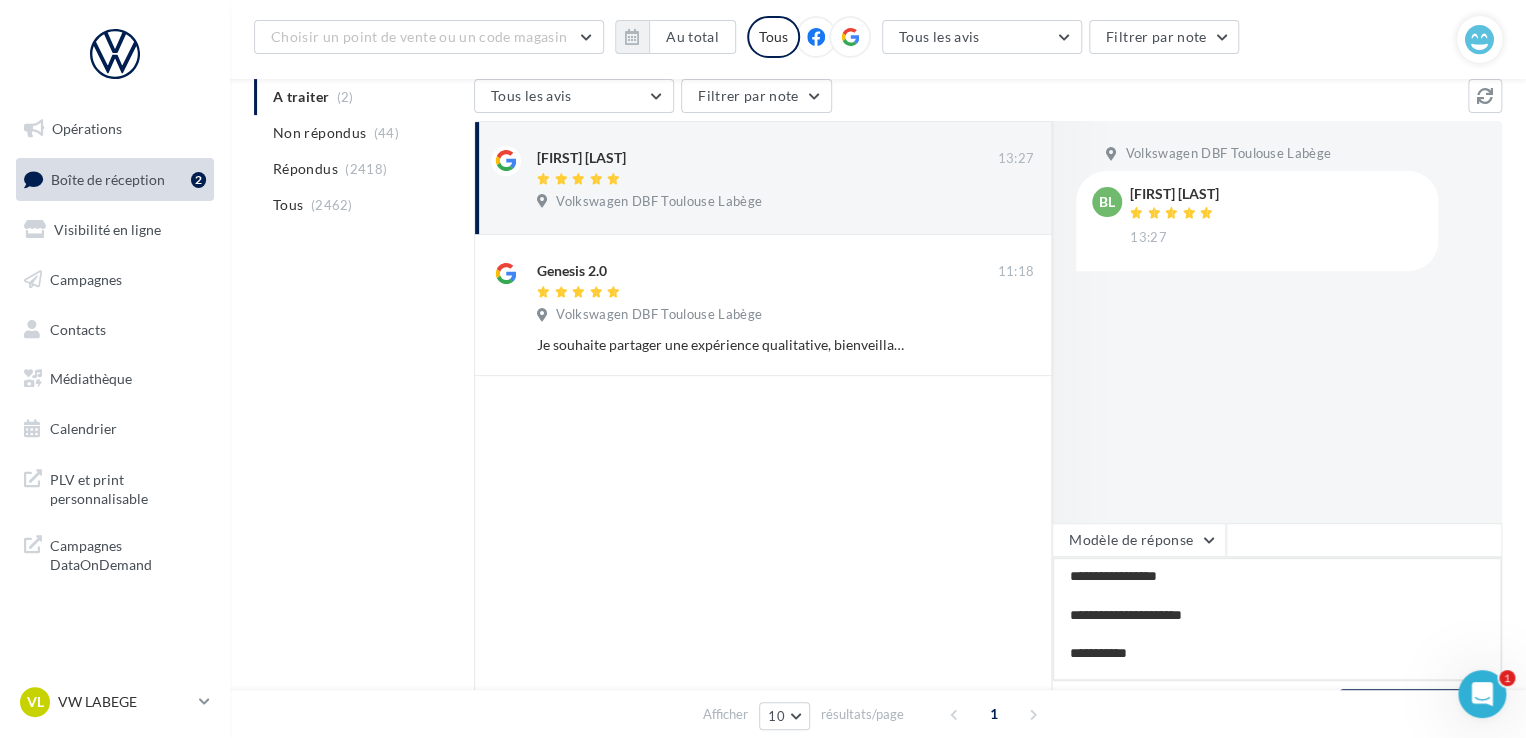 type on "**********" 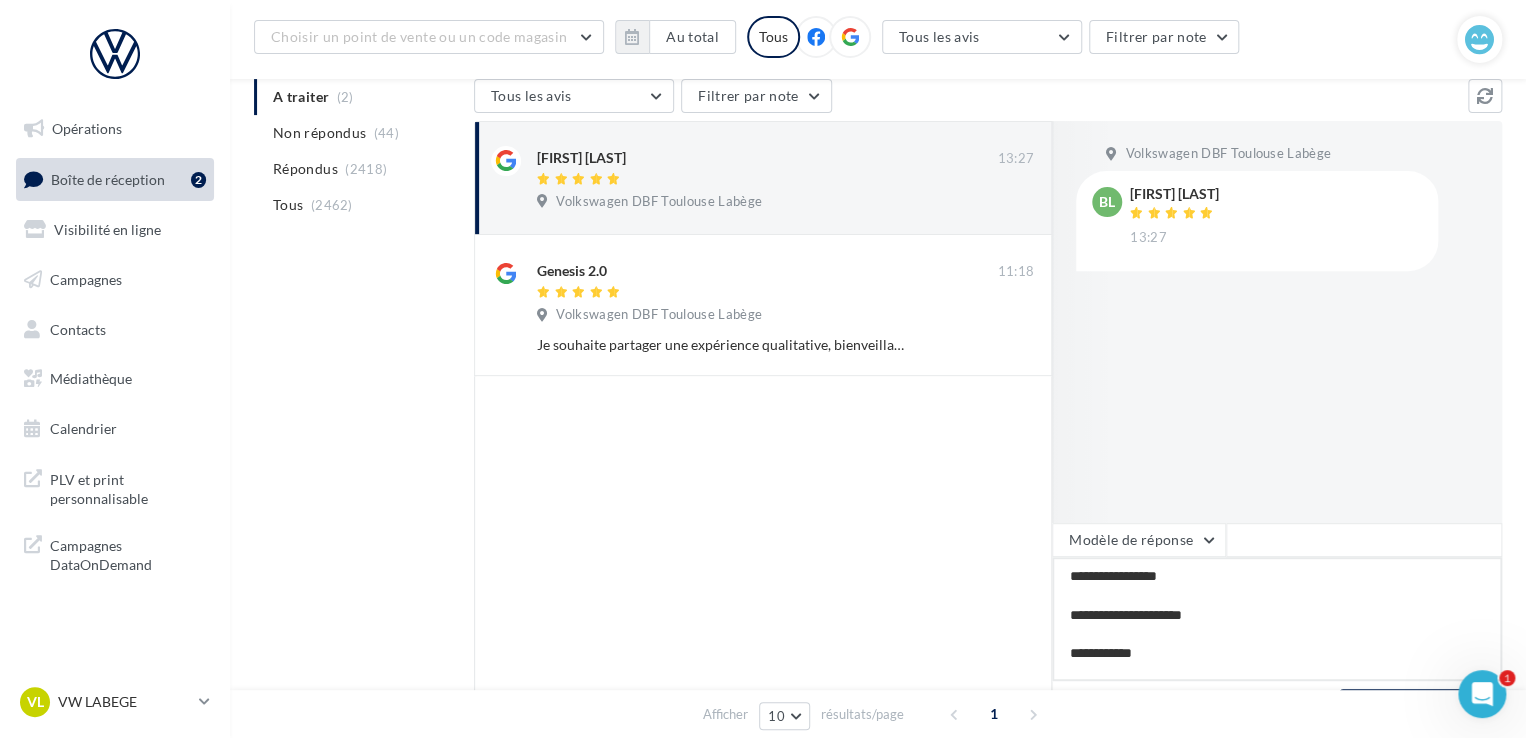 type on "**********" 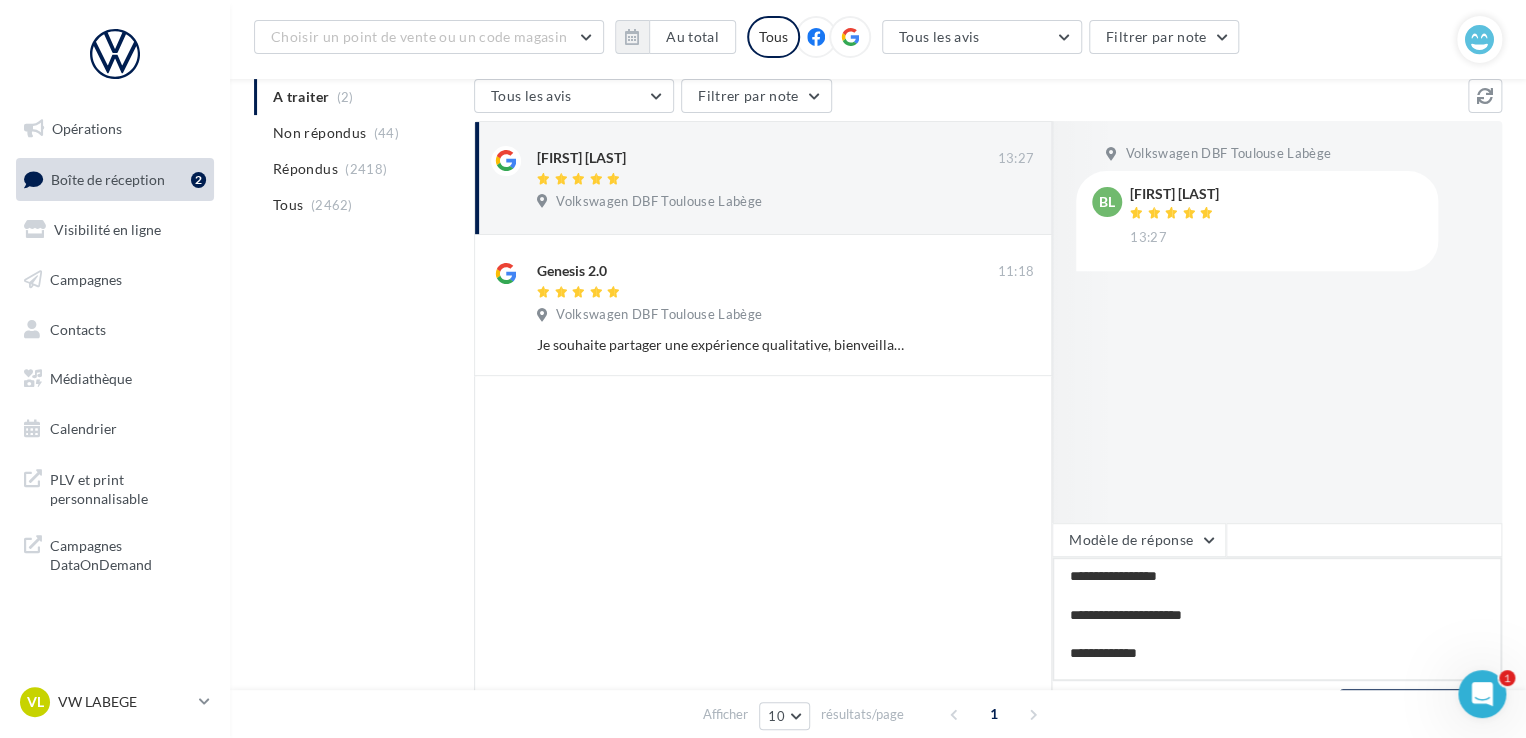 scroll, scrollTop: 20, scrollLeft: 0, axis: vertical 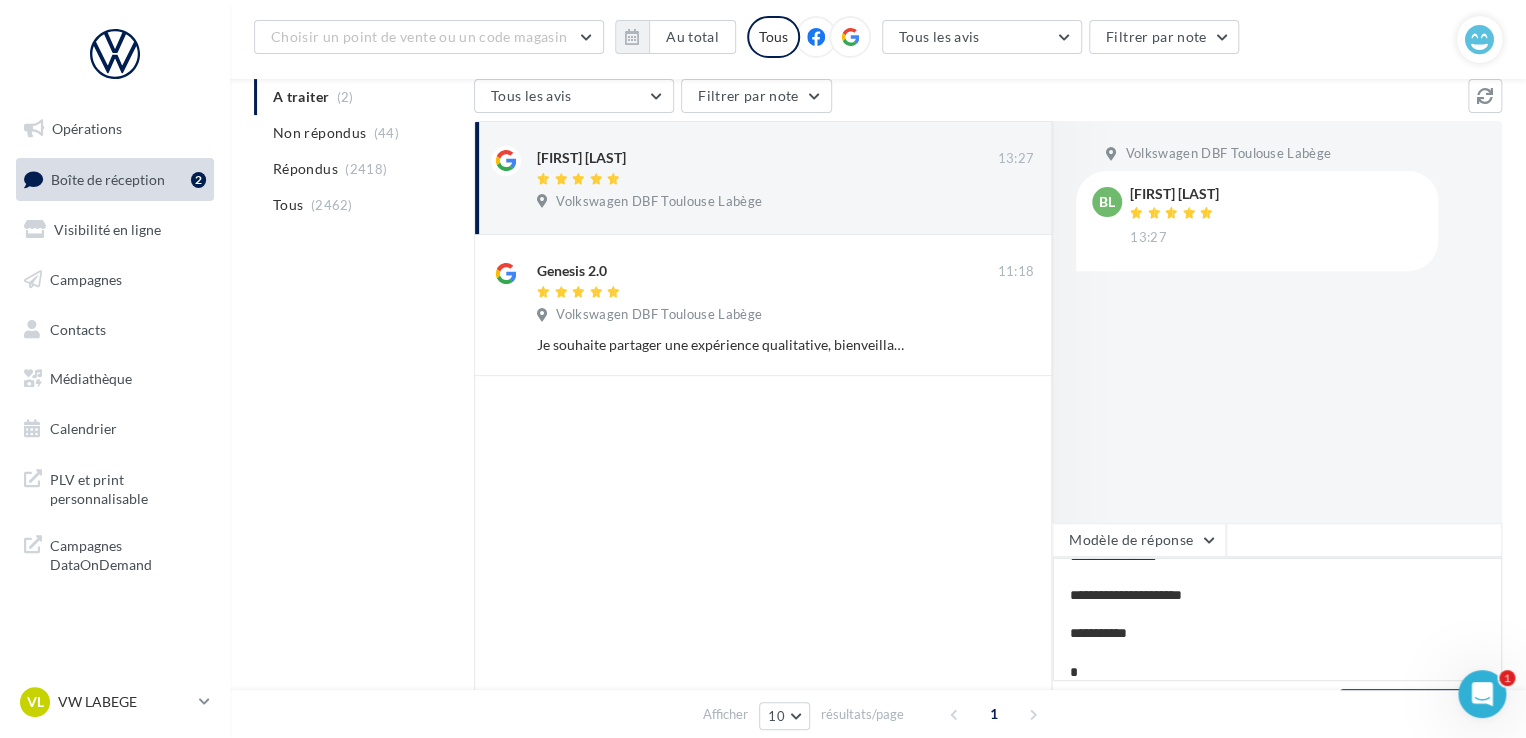 type on "**********" 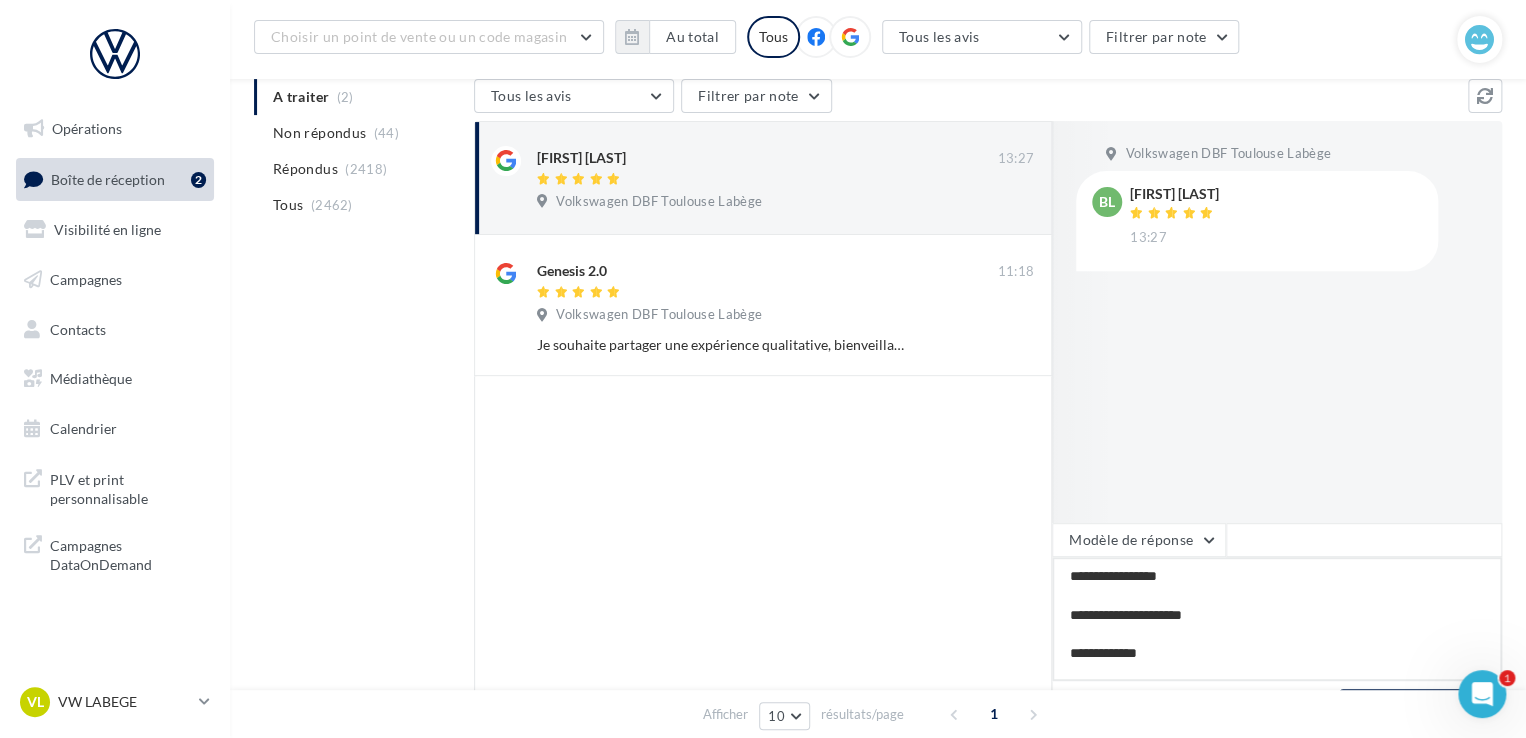 type on "**********" 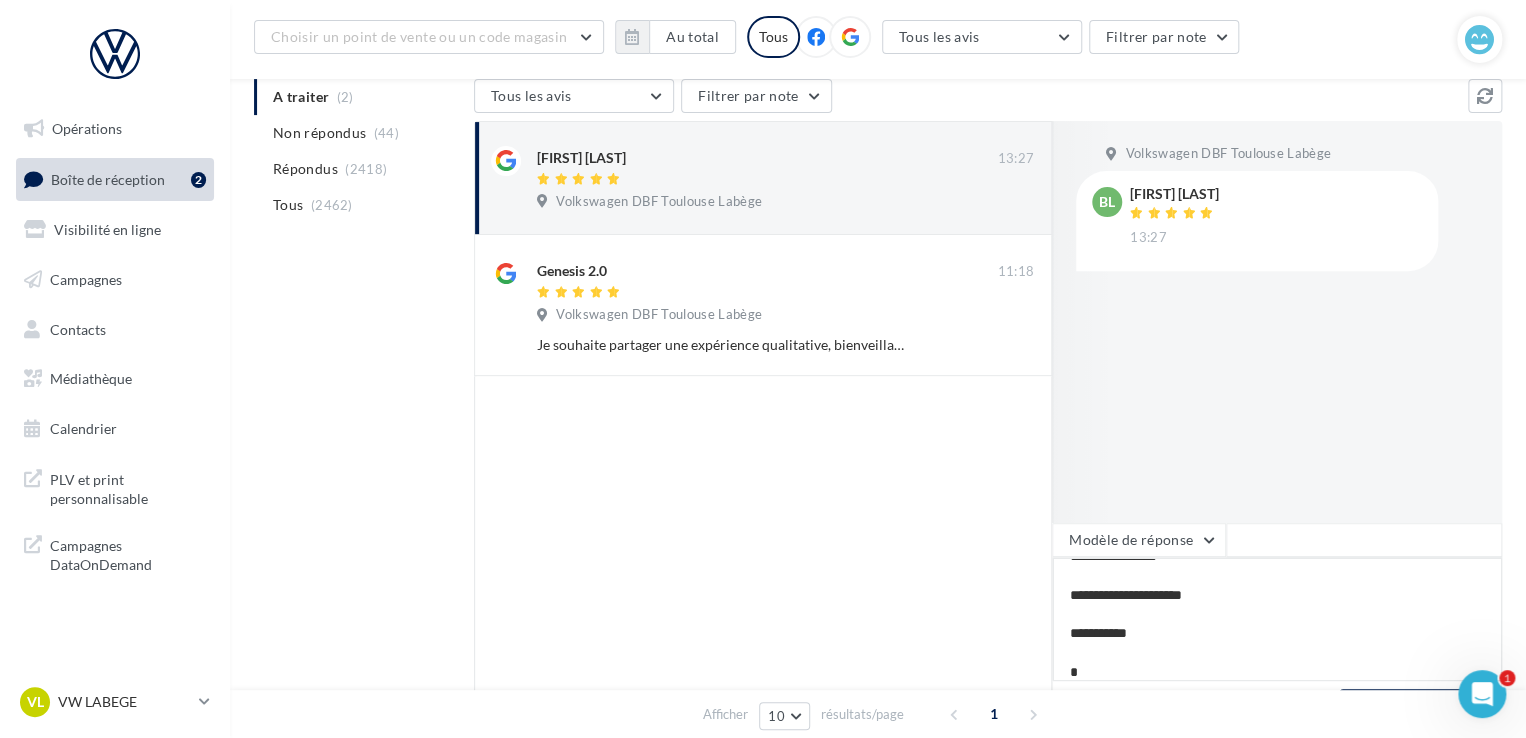 type on "**********" 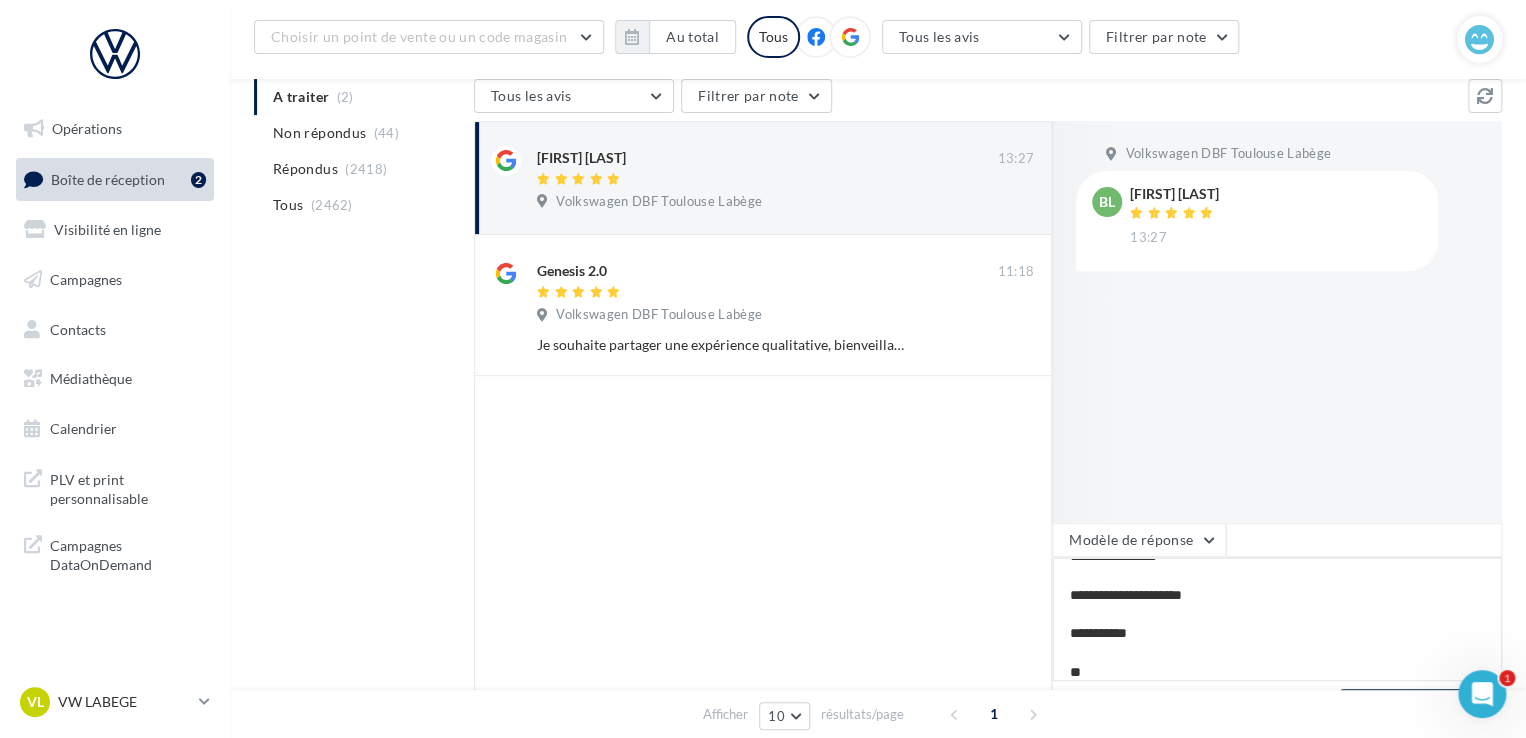 type on "**********" 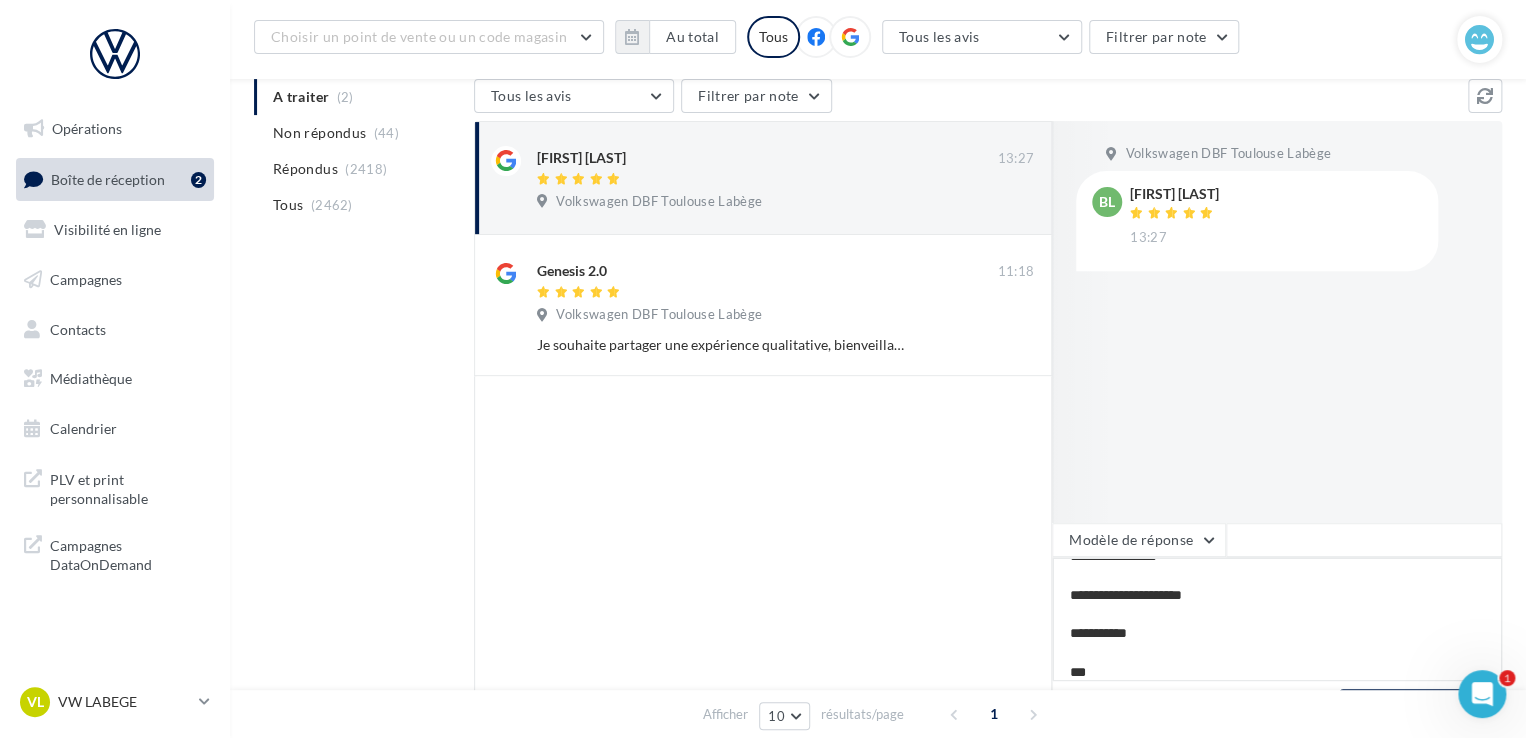 type on "**********" 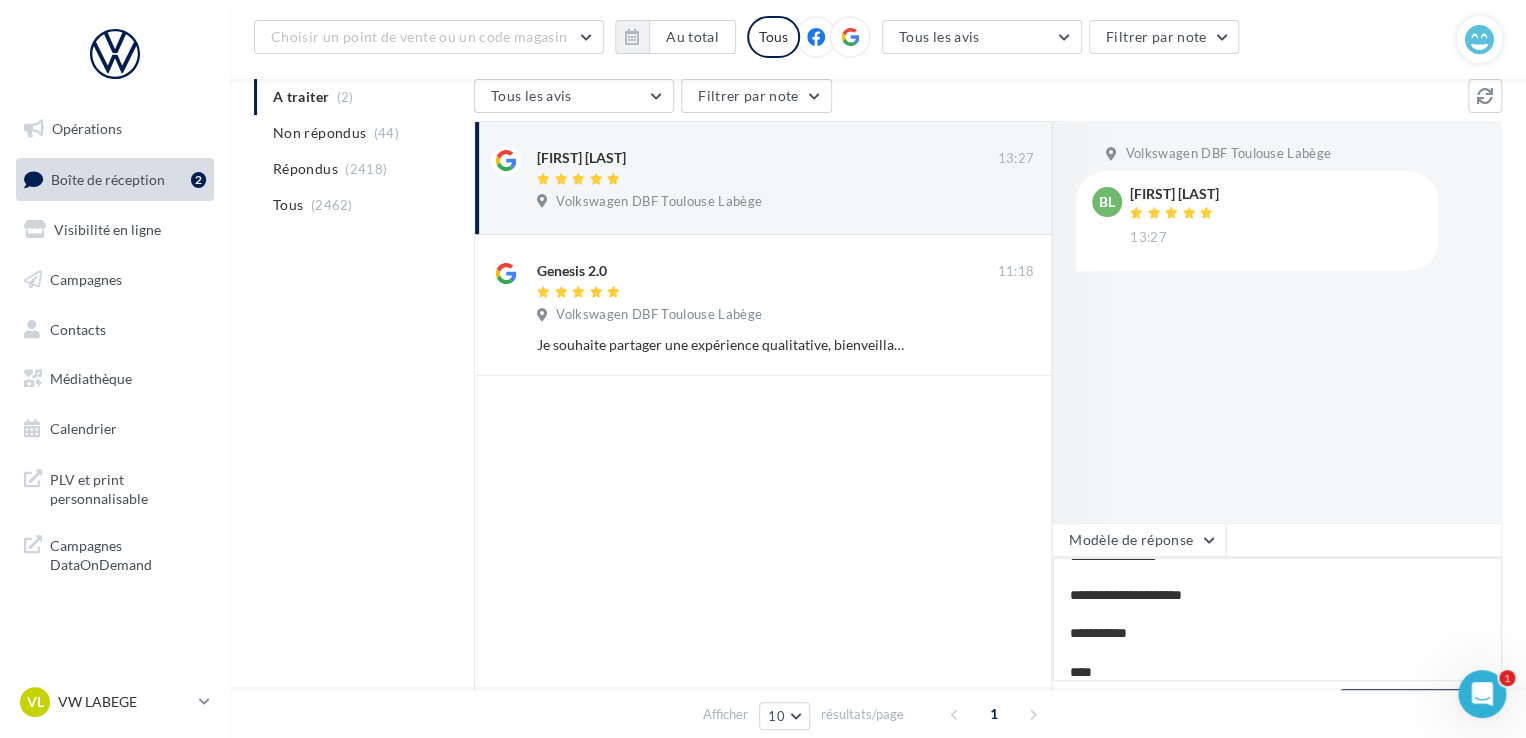 type on "**********" 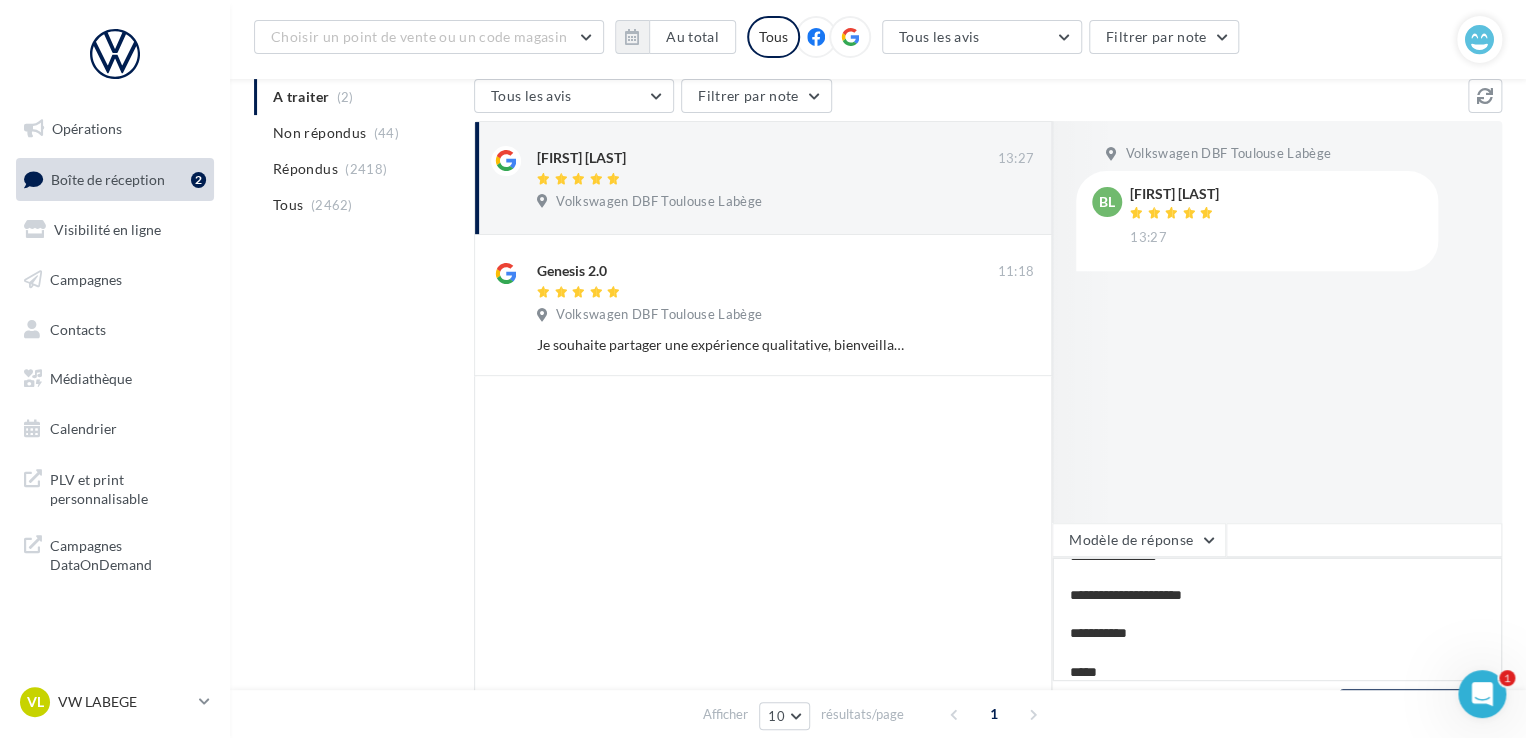 type on "**********" 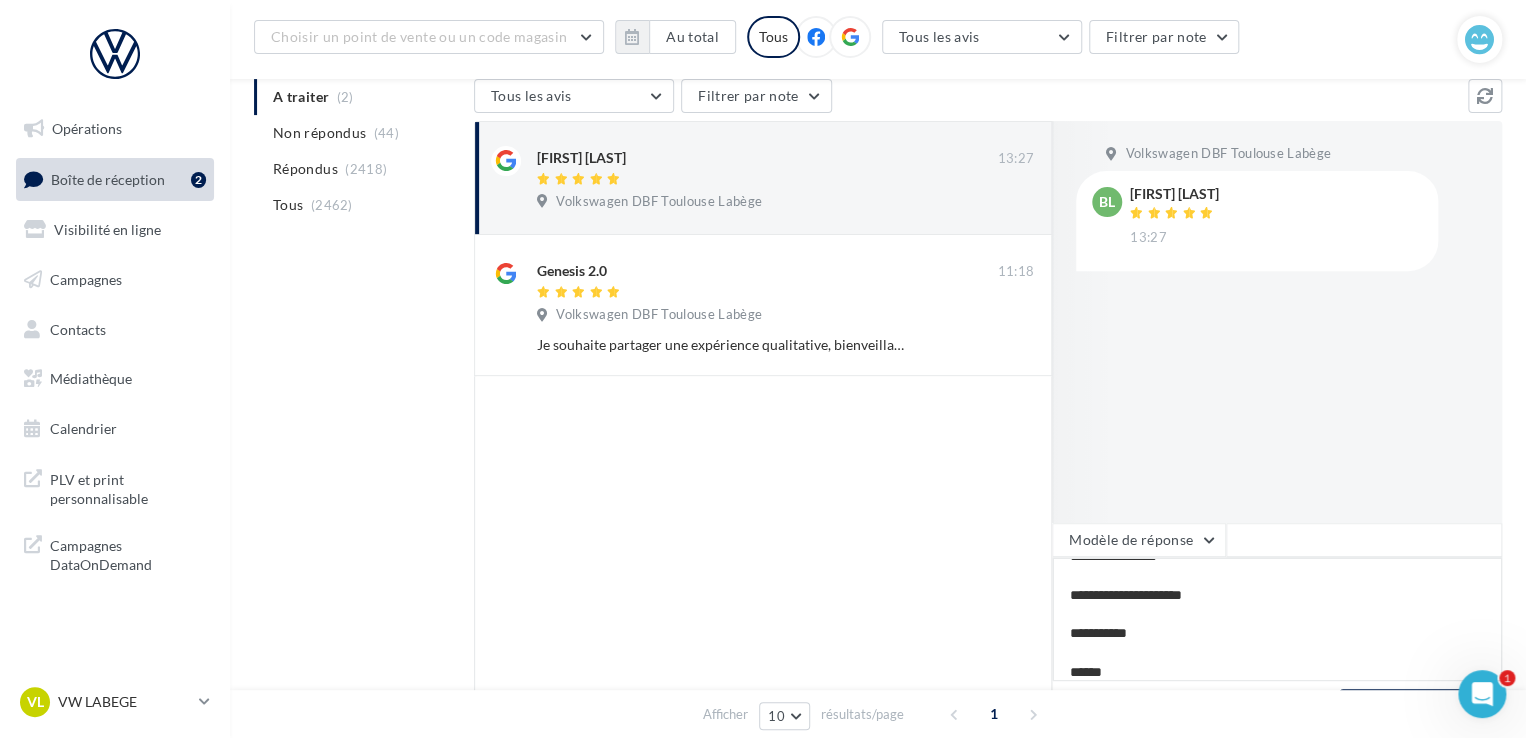 type on "**********" 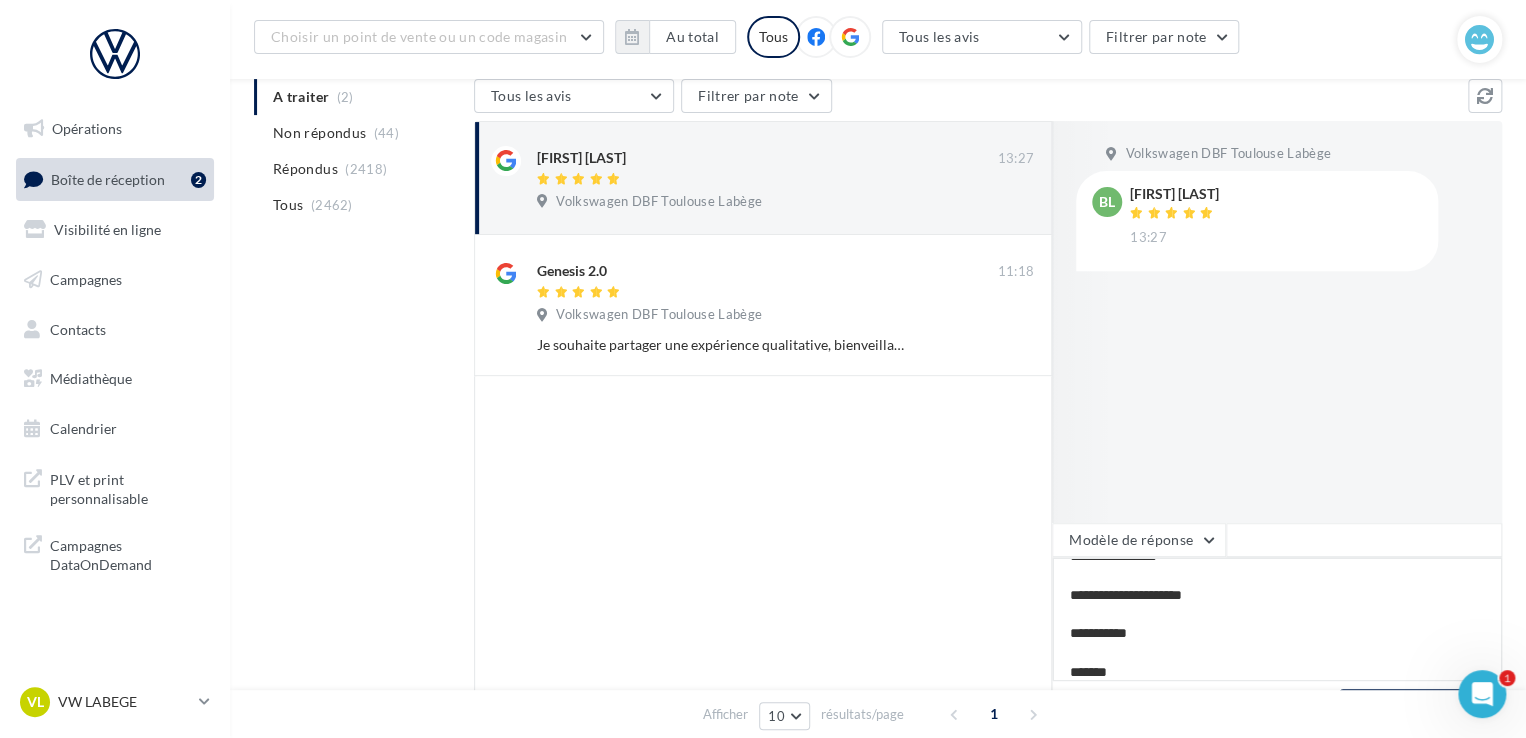 type on "**********" 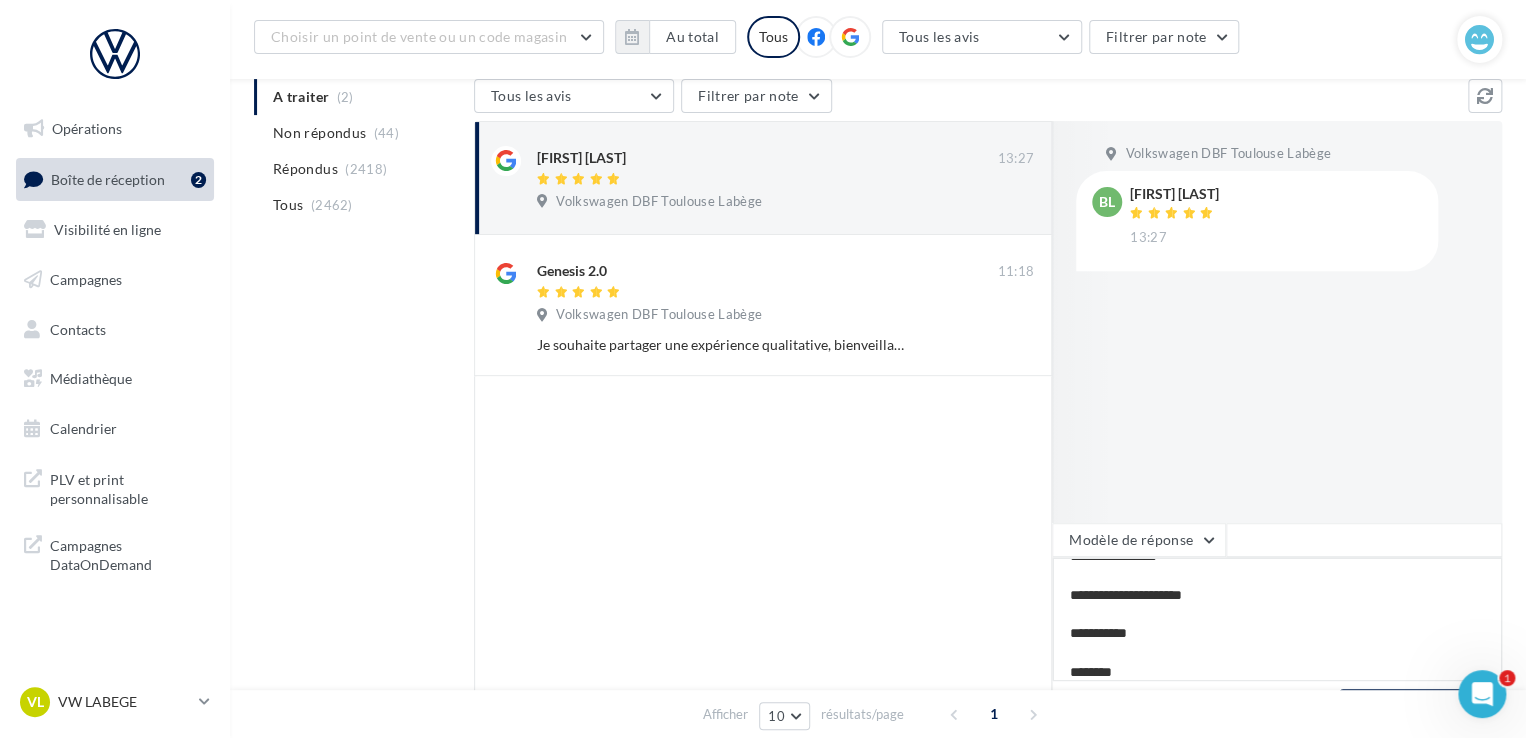 type on "**********" 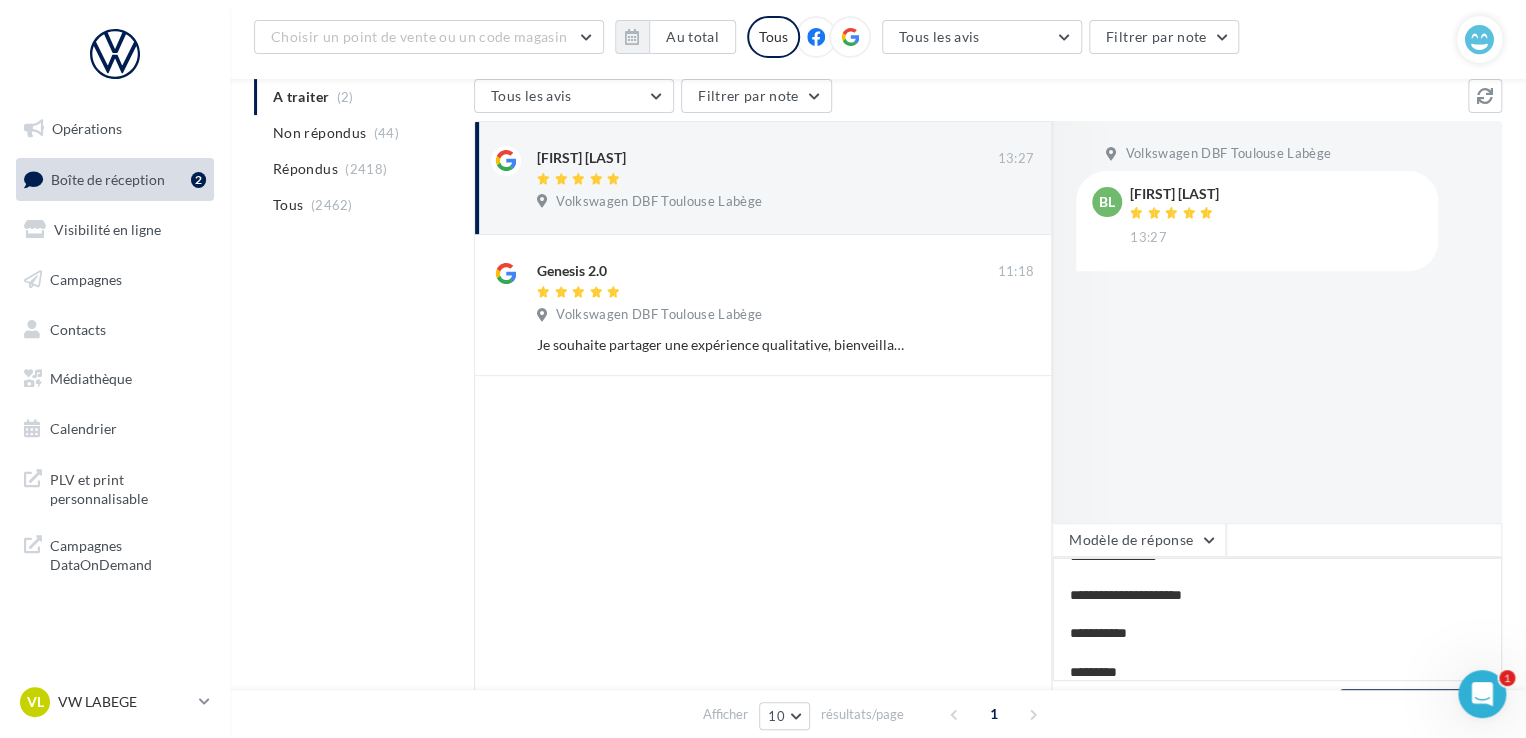 type on "**********" 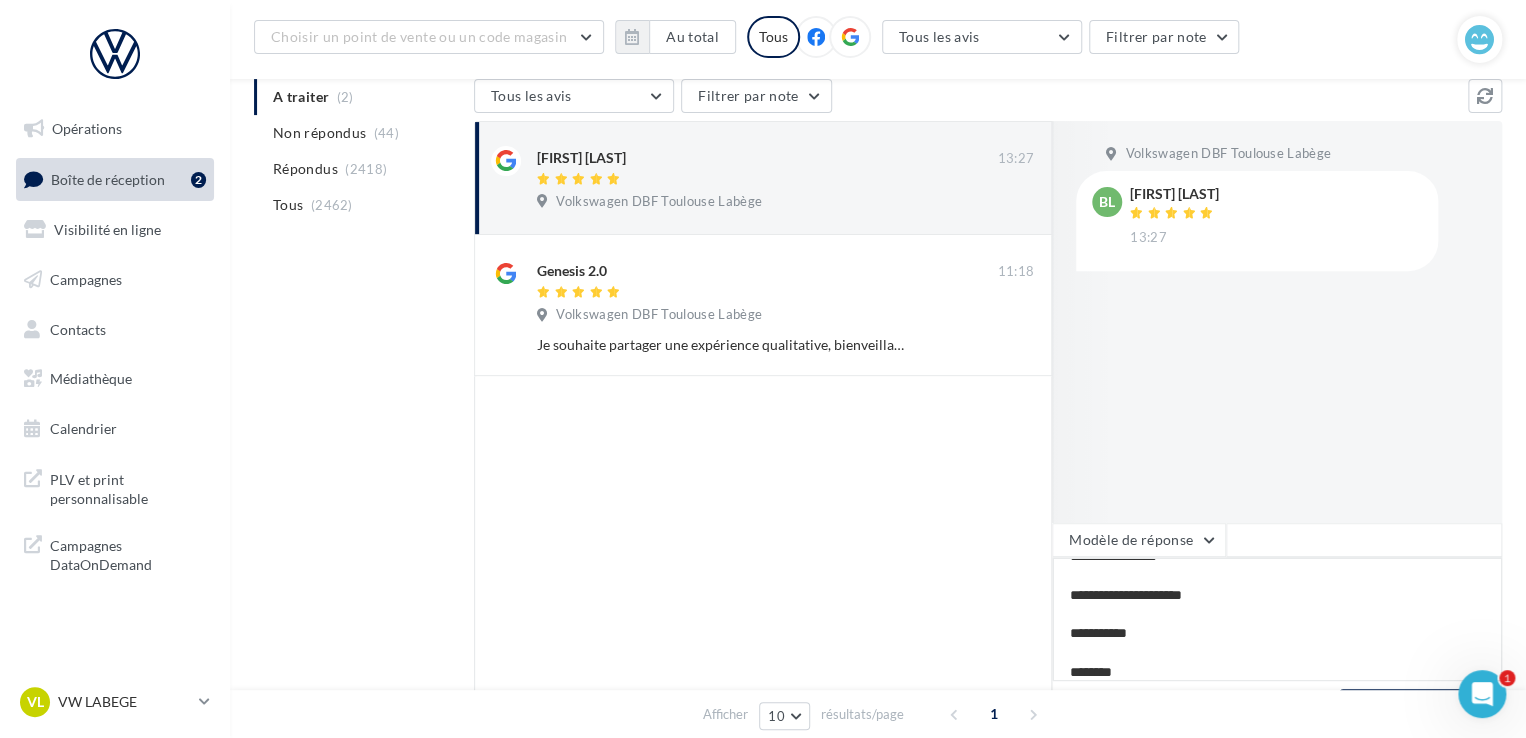 type on "**********" 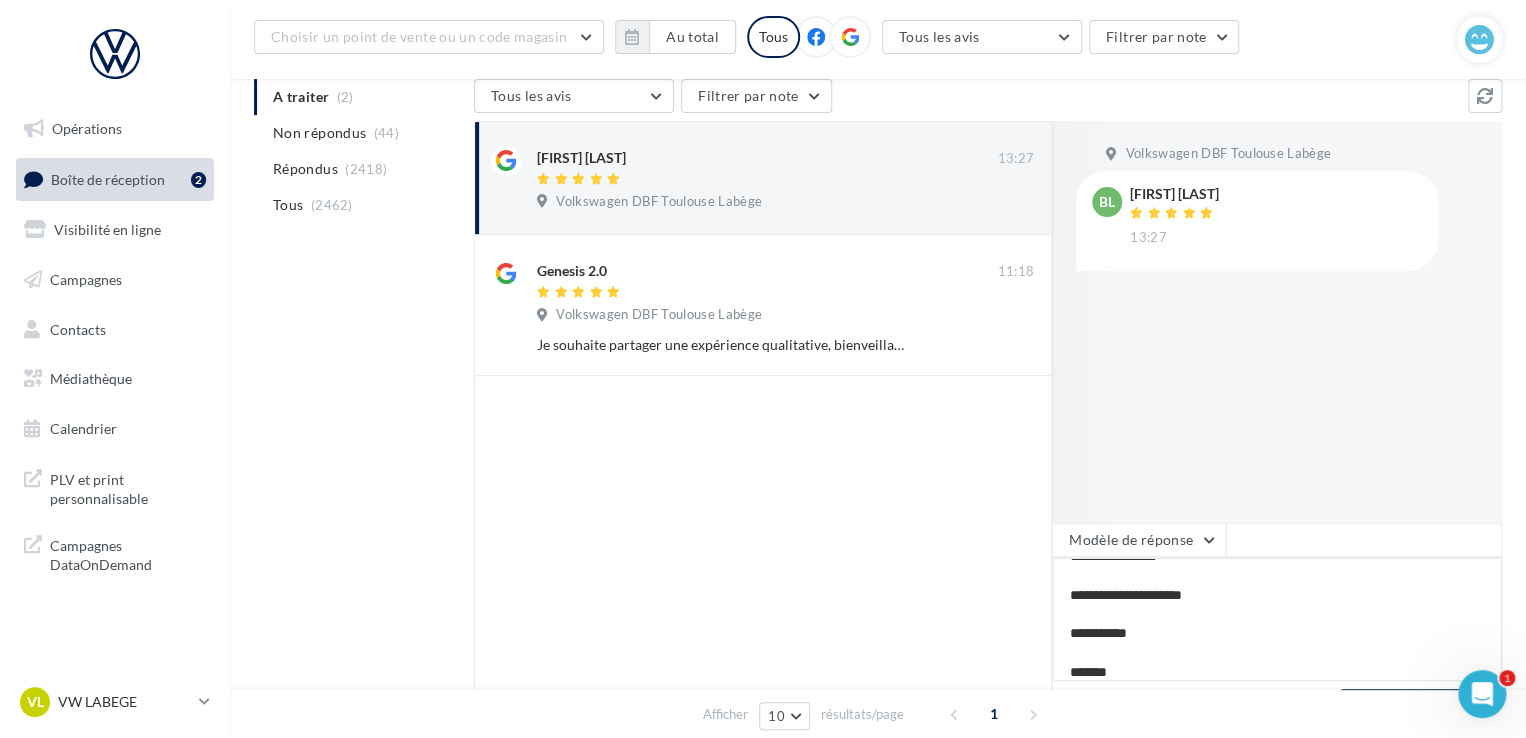 type on "**********" 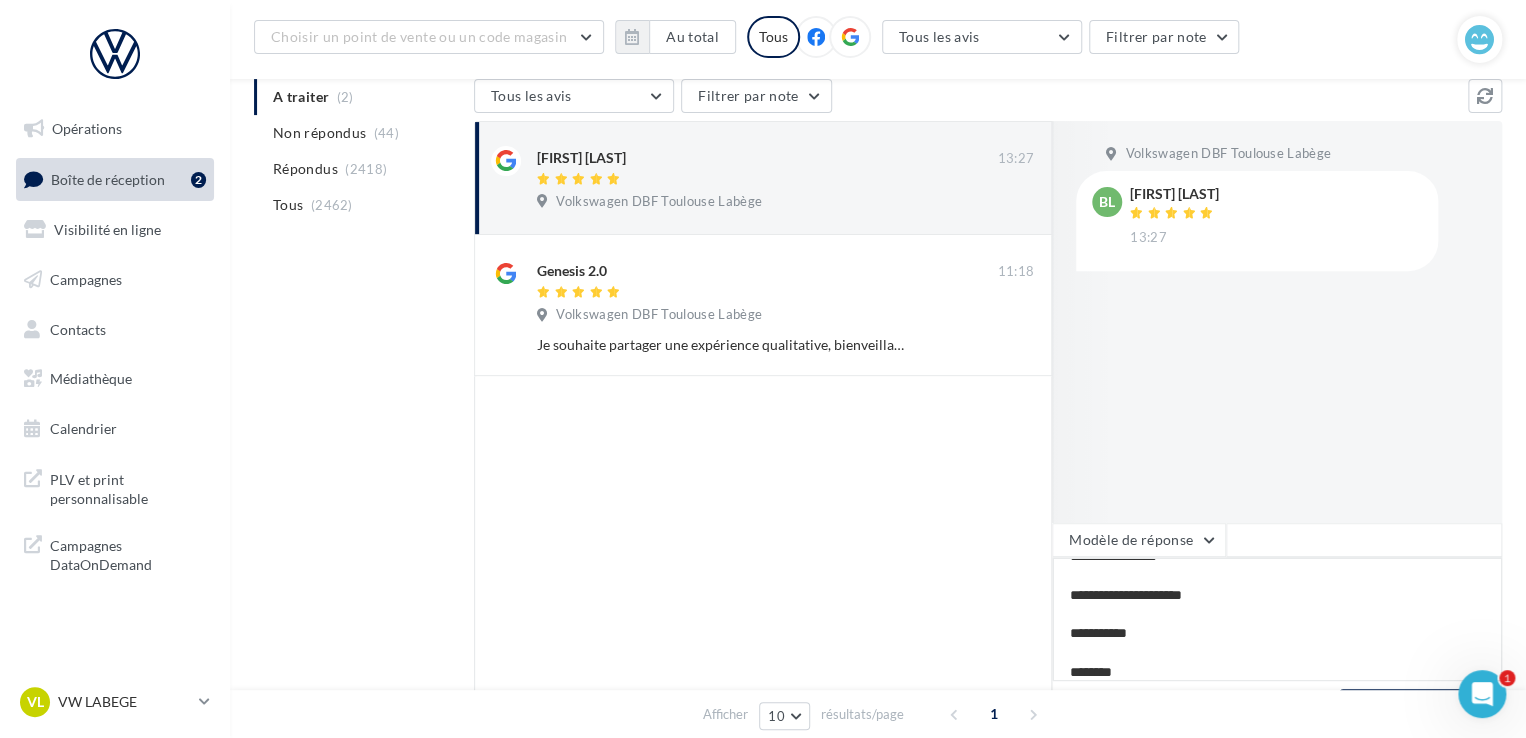 type on "**********" 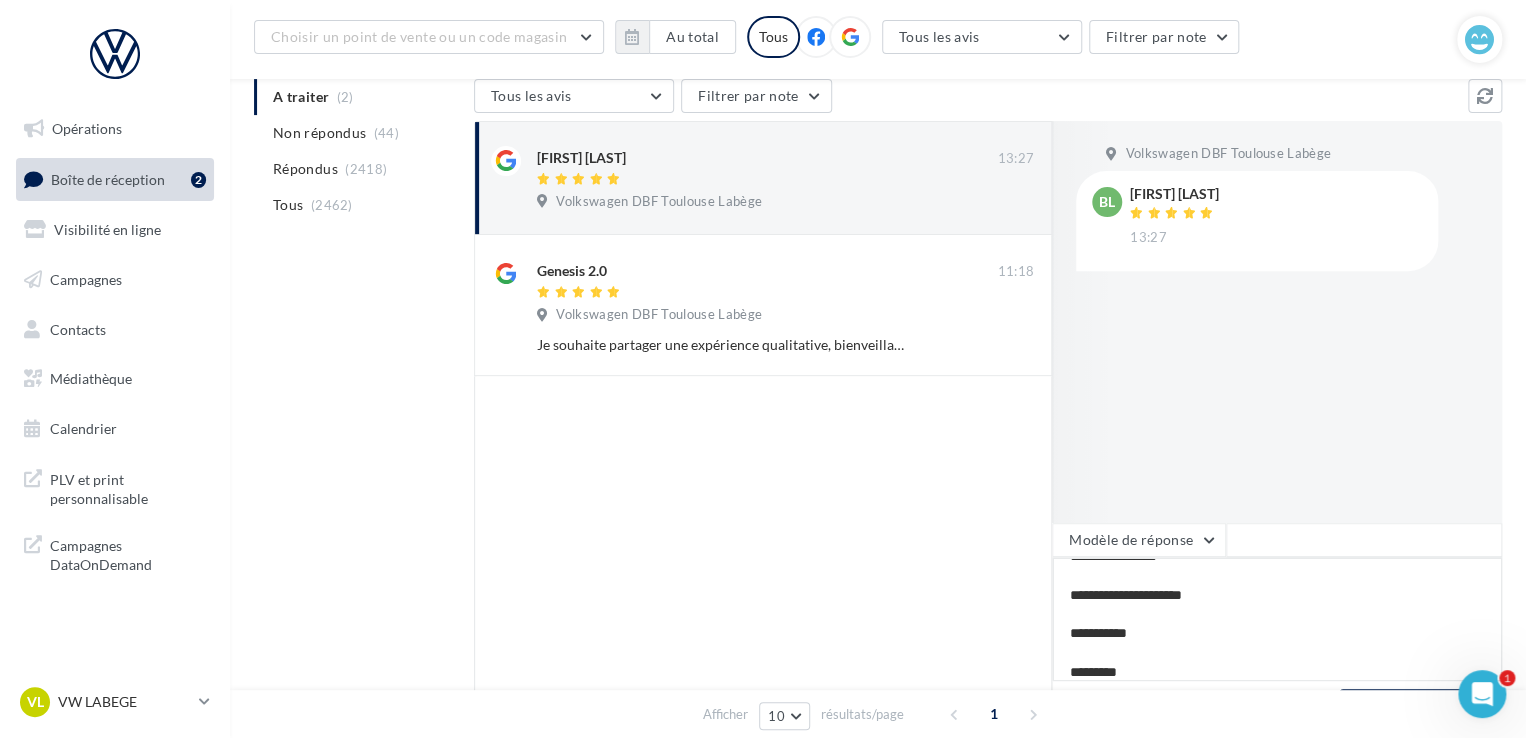 type on "**********" 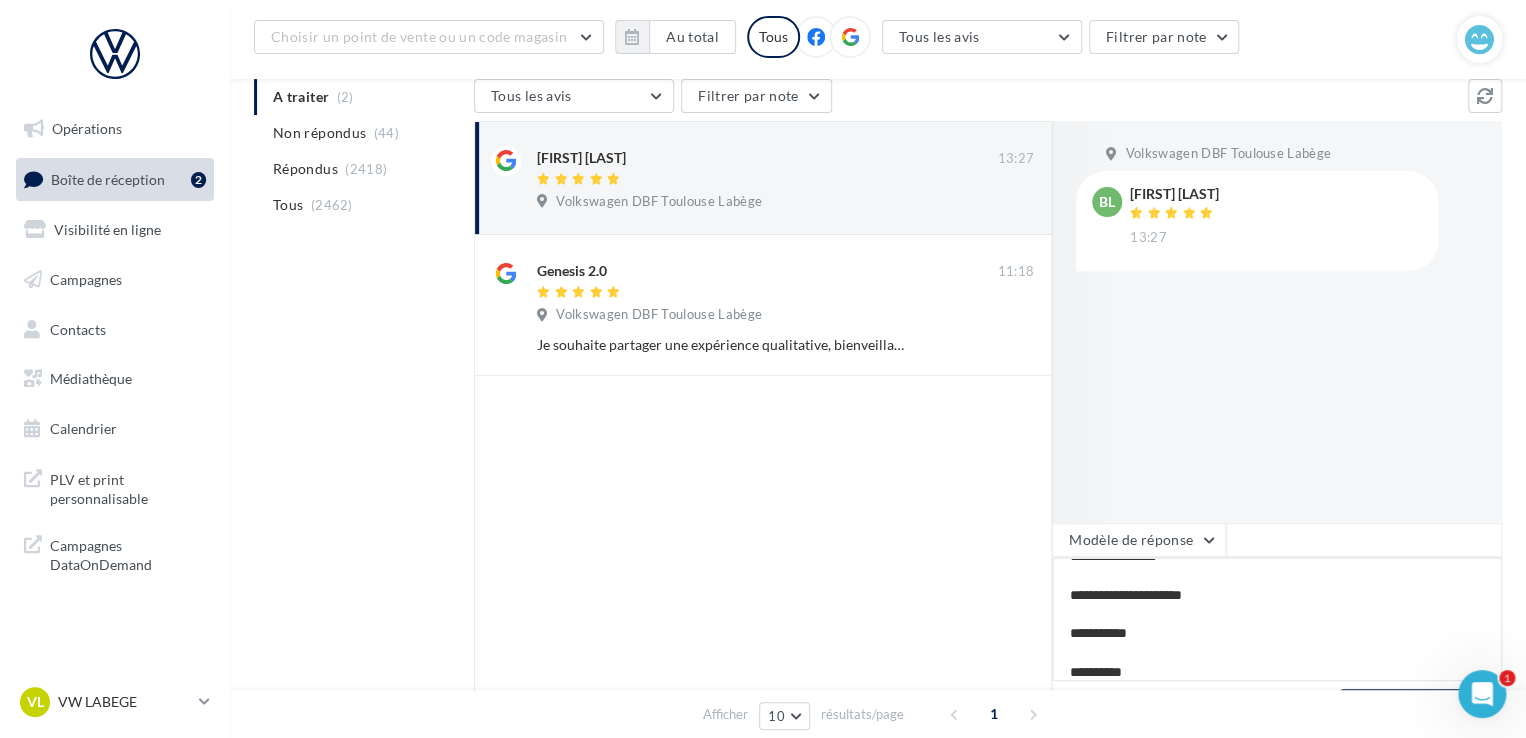 type on "**********" 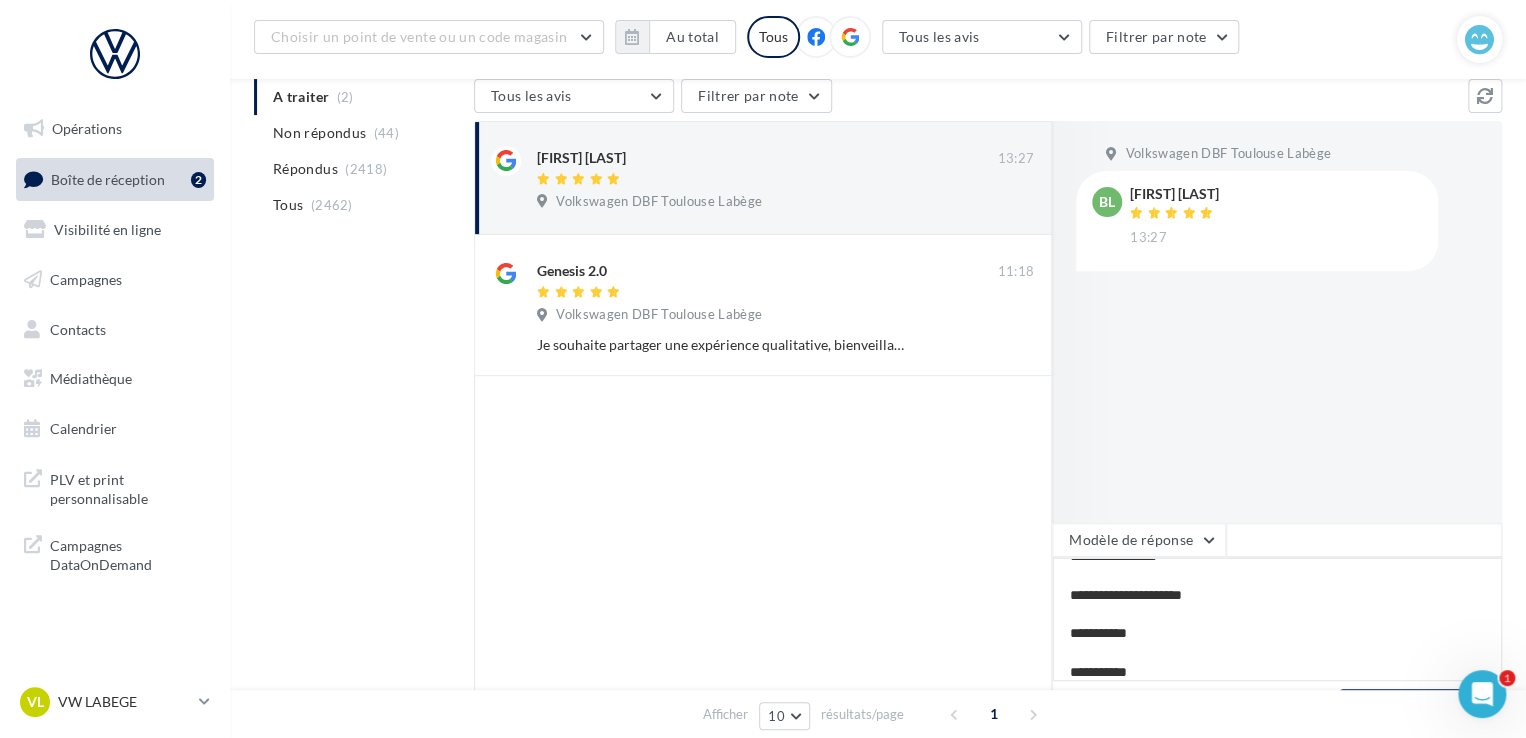 type on "**********" 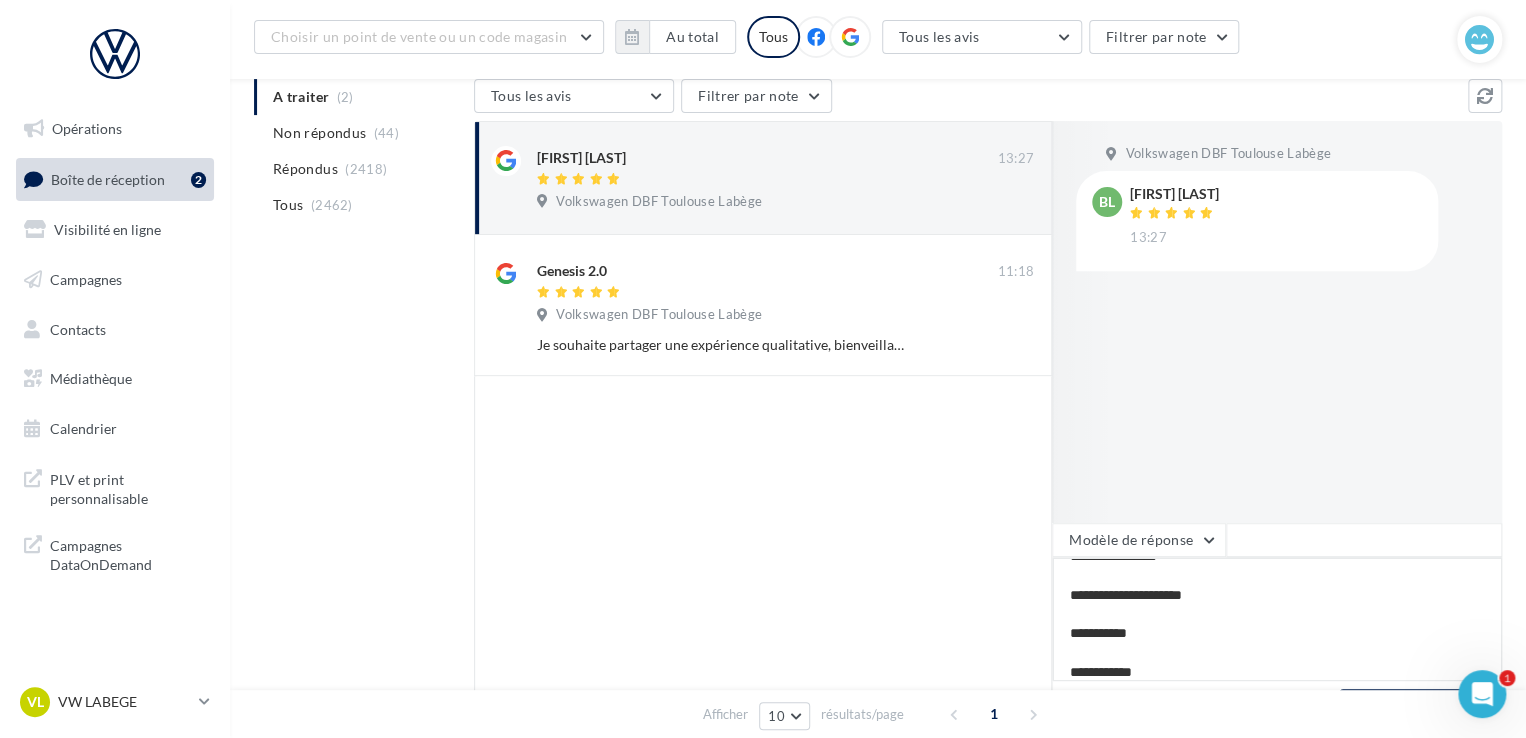 type on "**********" 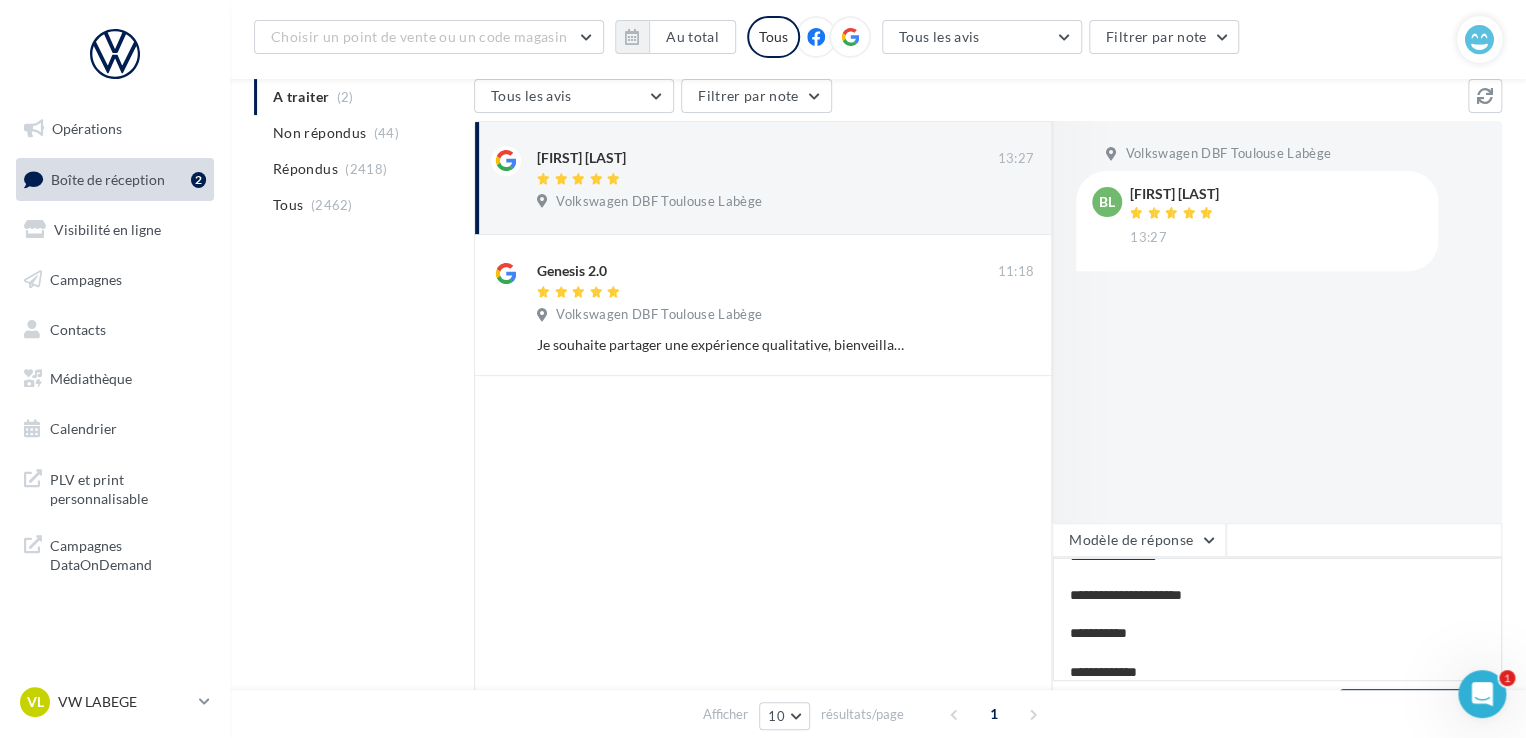 type on "**********" 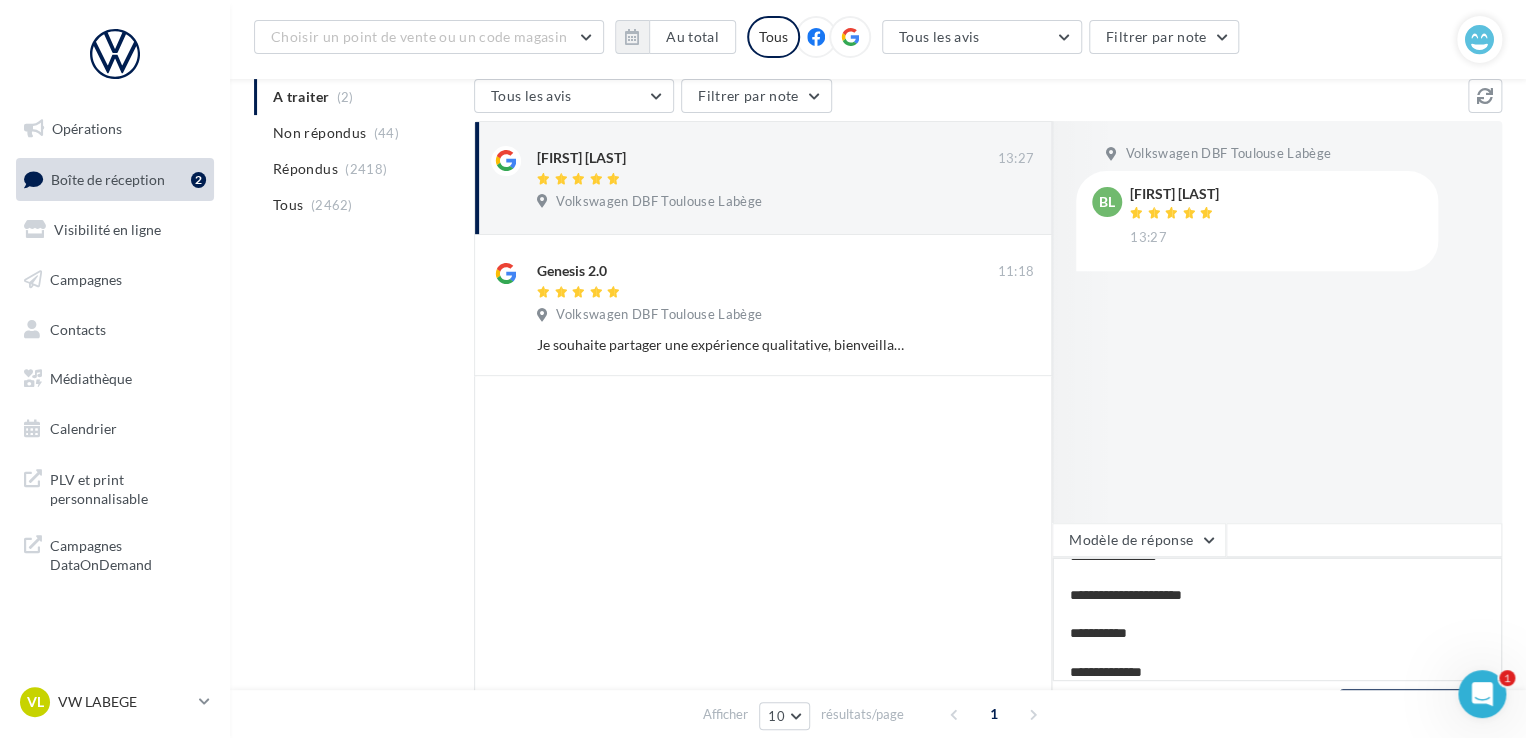 type on "**********" 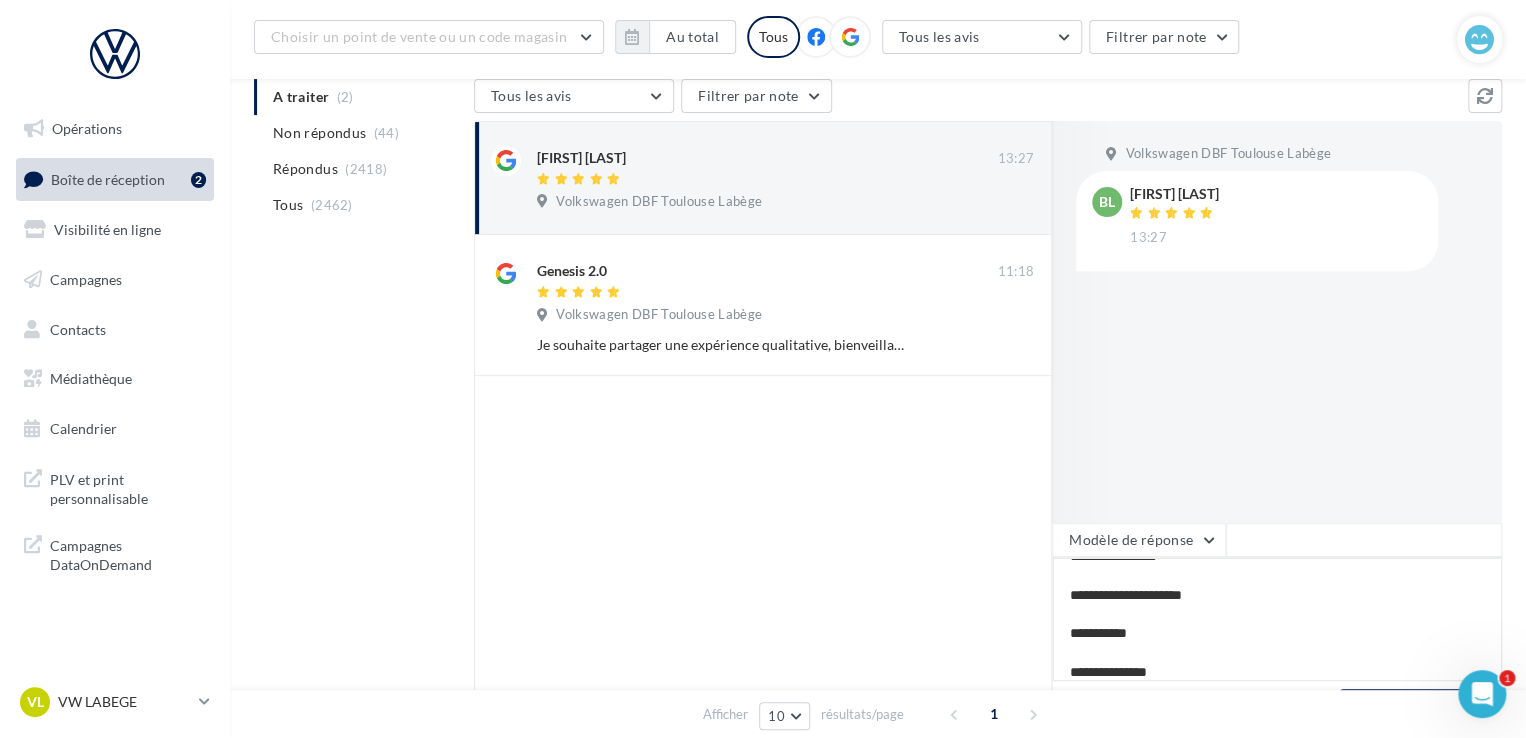 type on "**********" 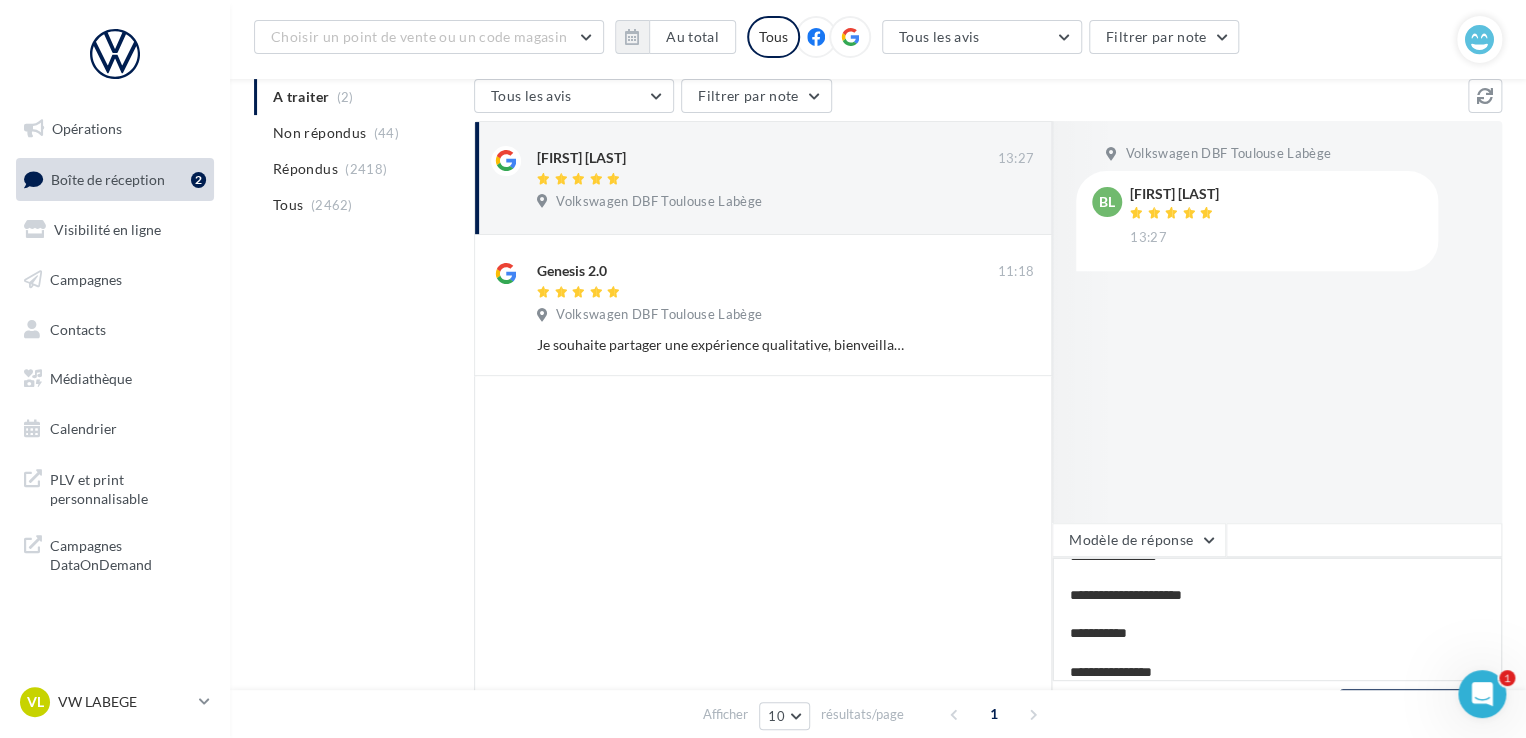 type on "**********" 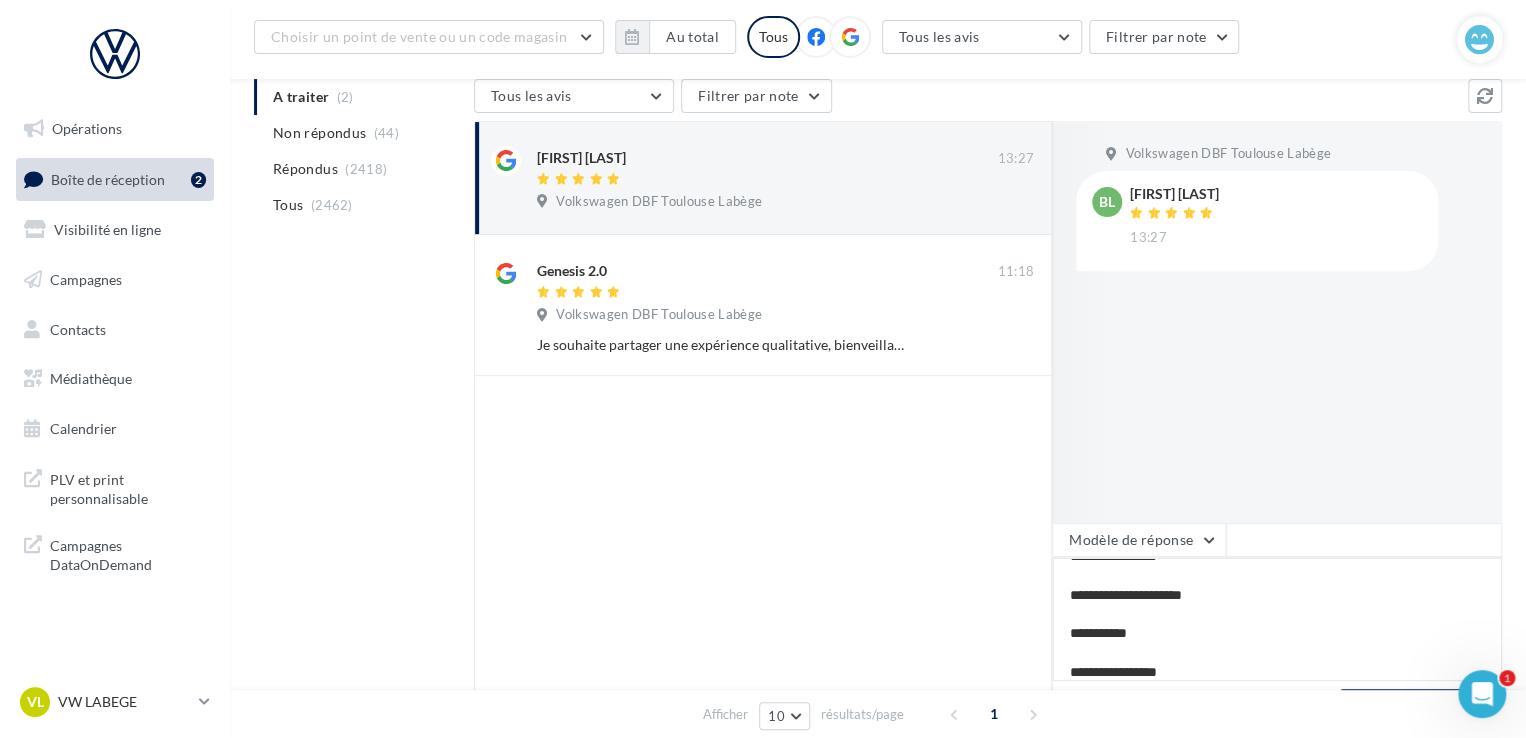 type on "**********" 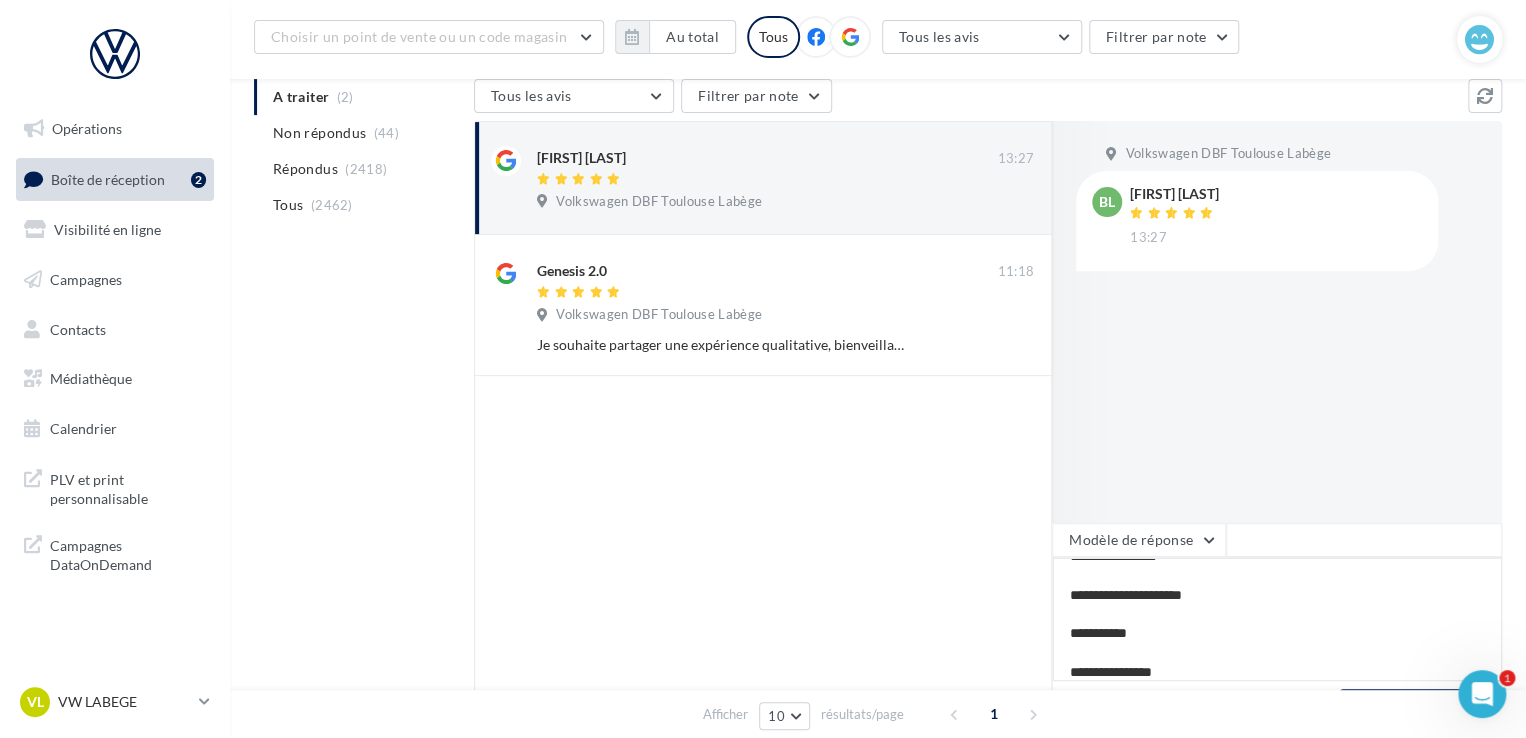 type on "**********" 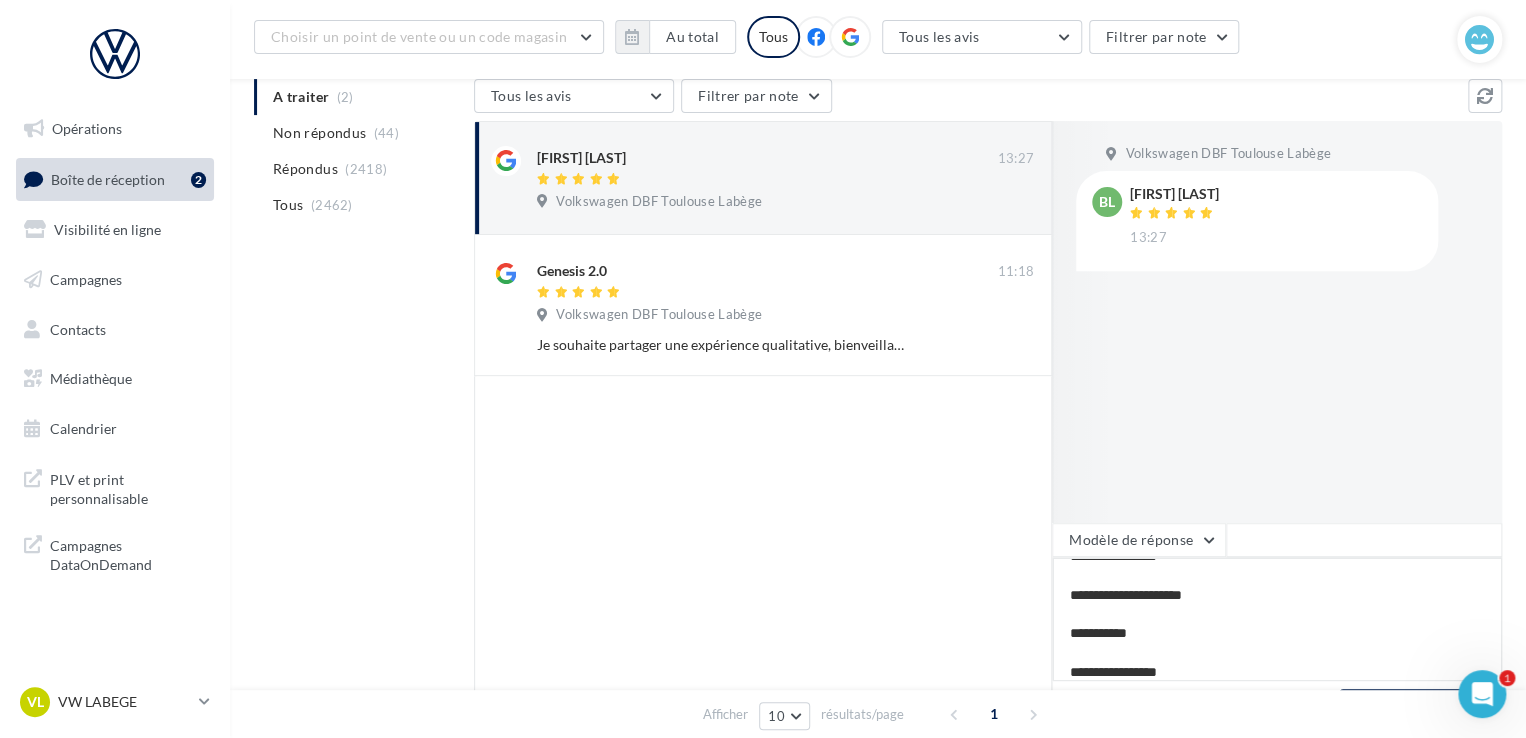 type on "**********" 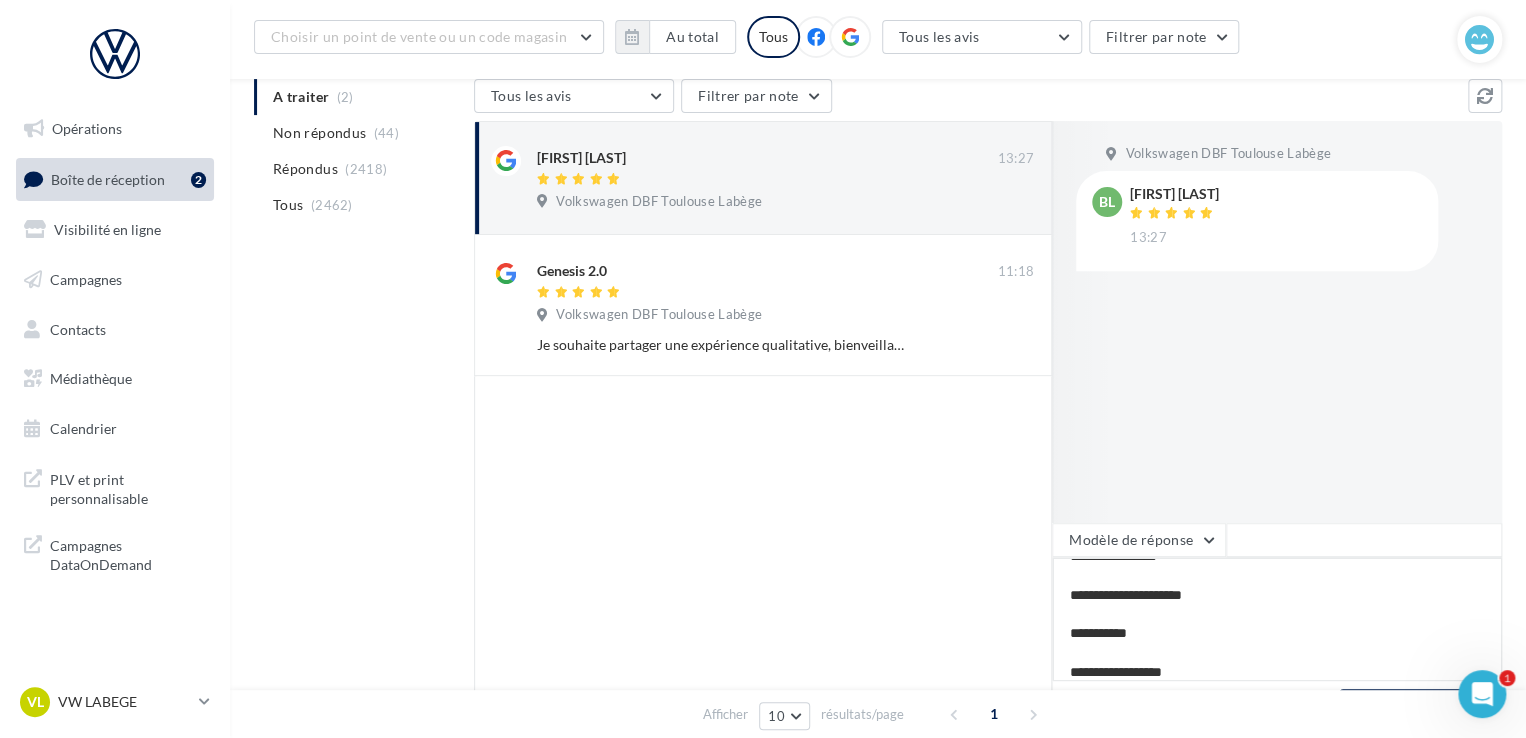 type on "**********" 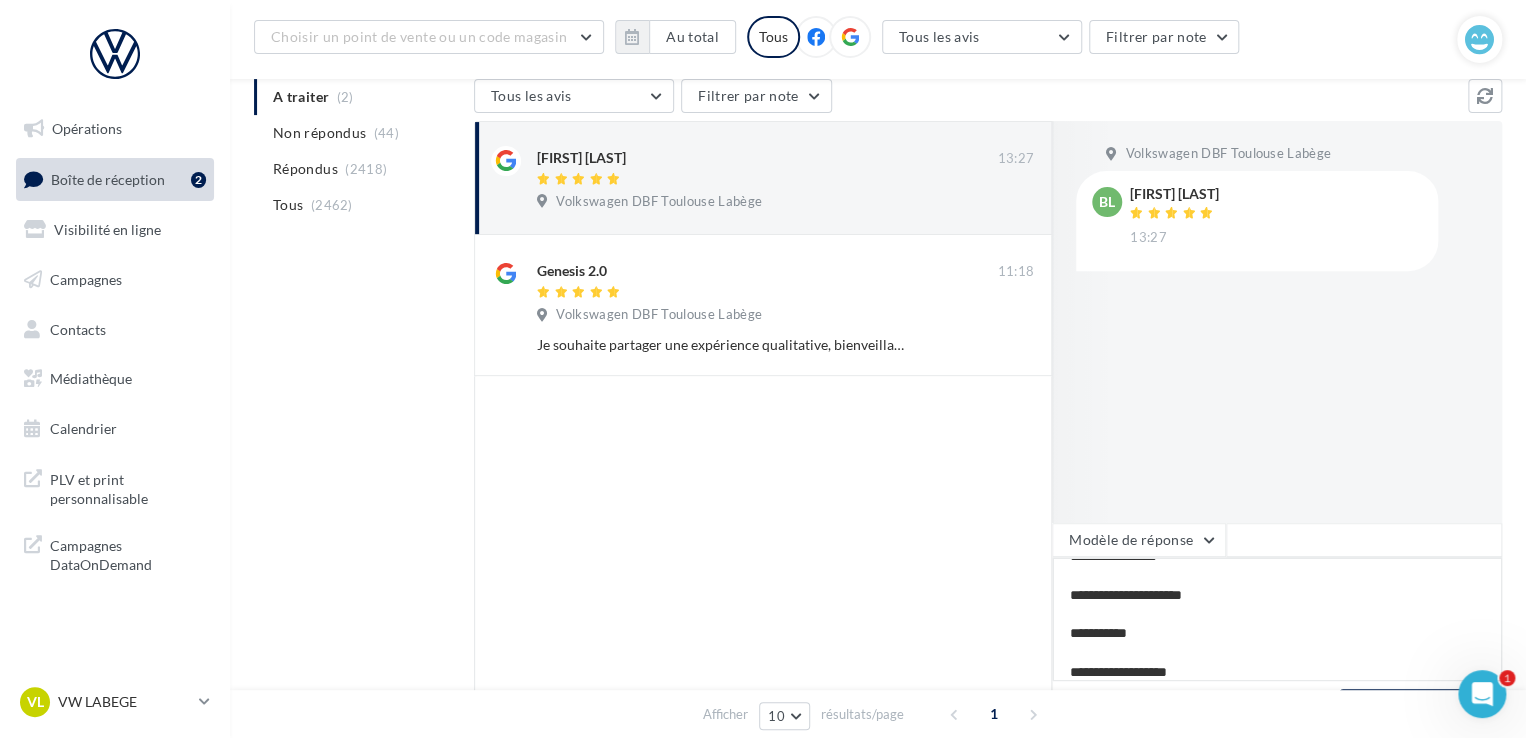 type on "**********" 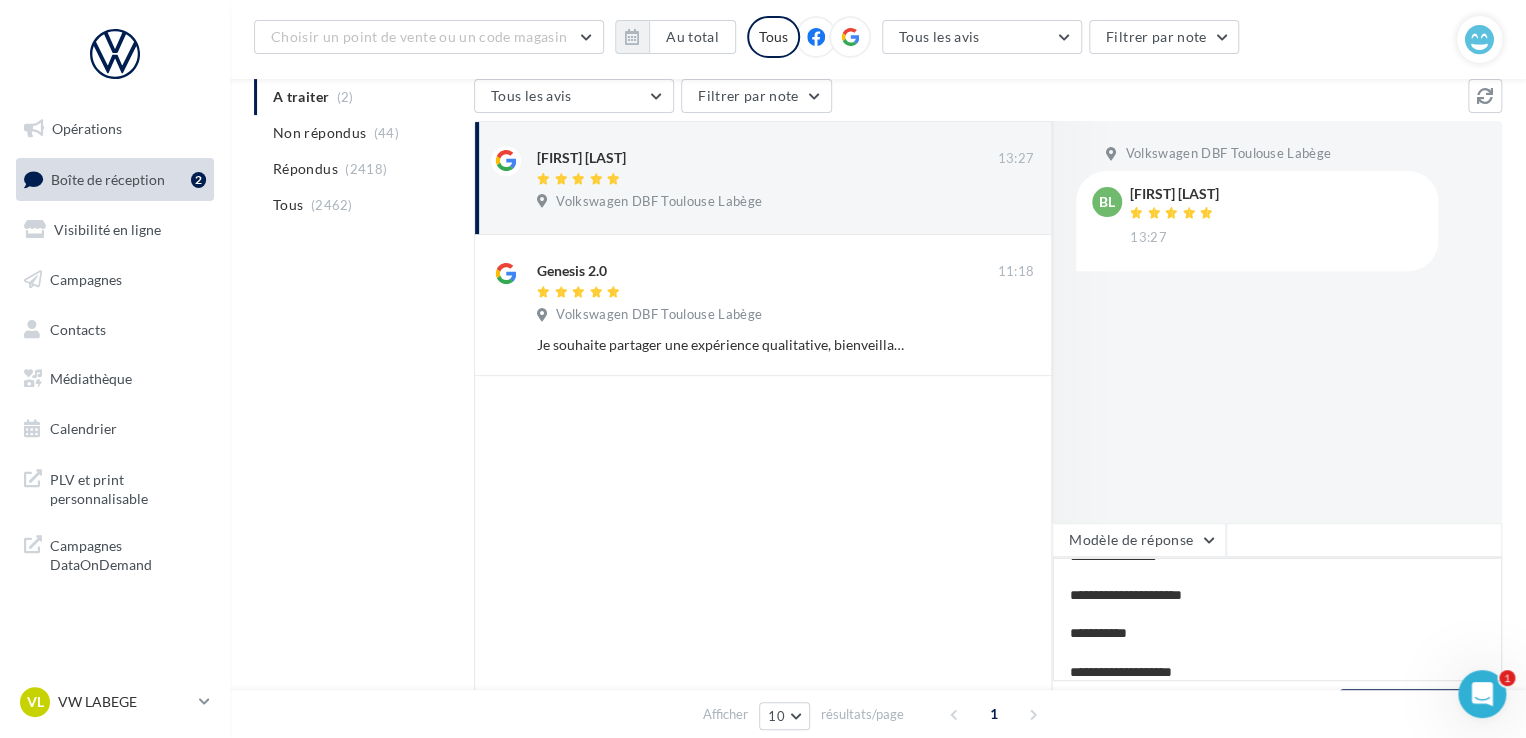 type on "**********" 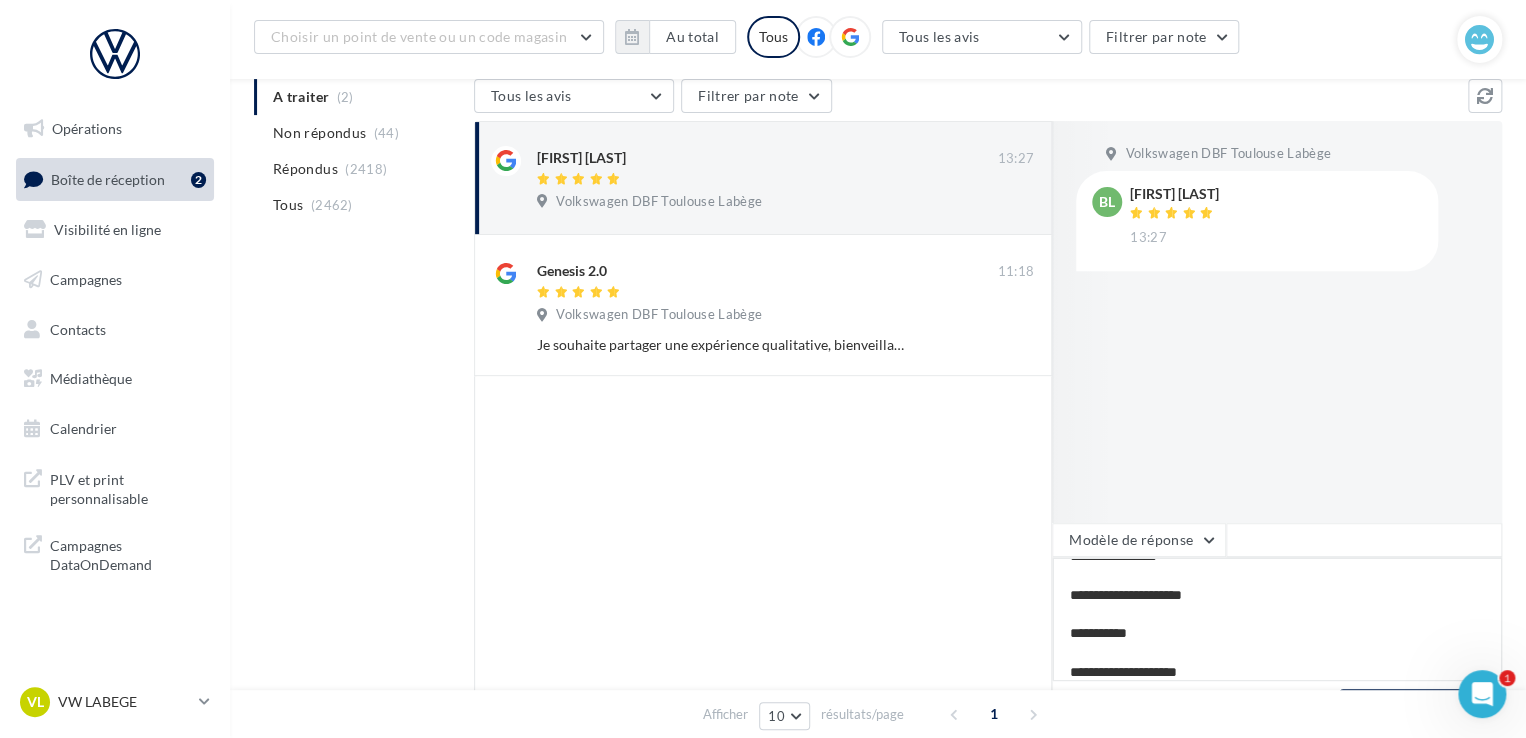 type on "**********" 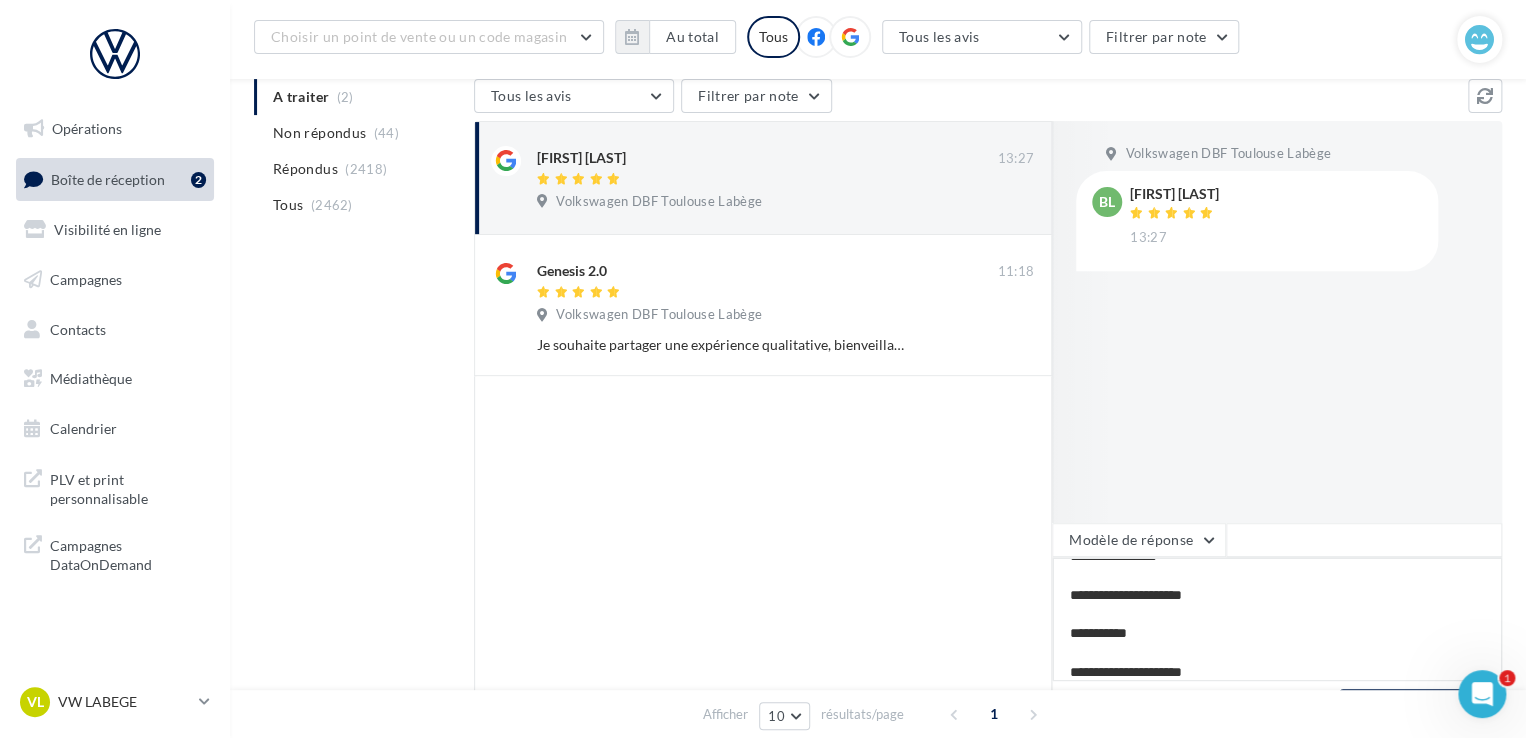 type on "**********" 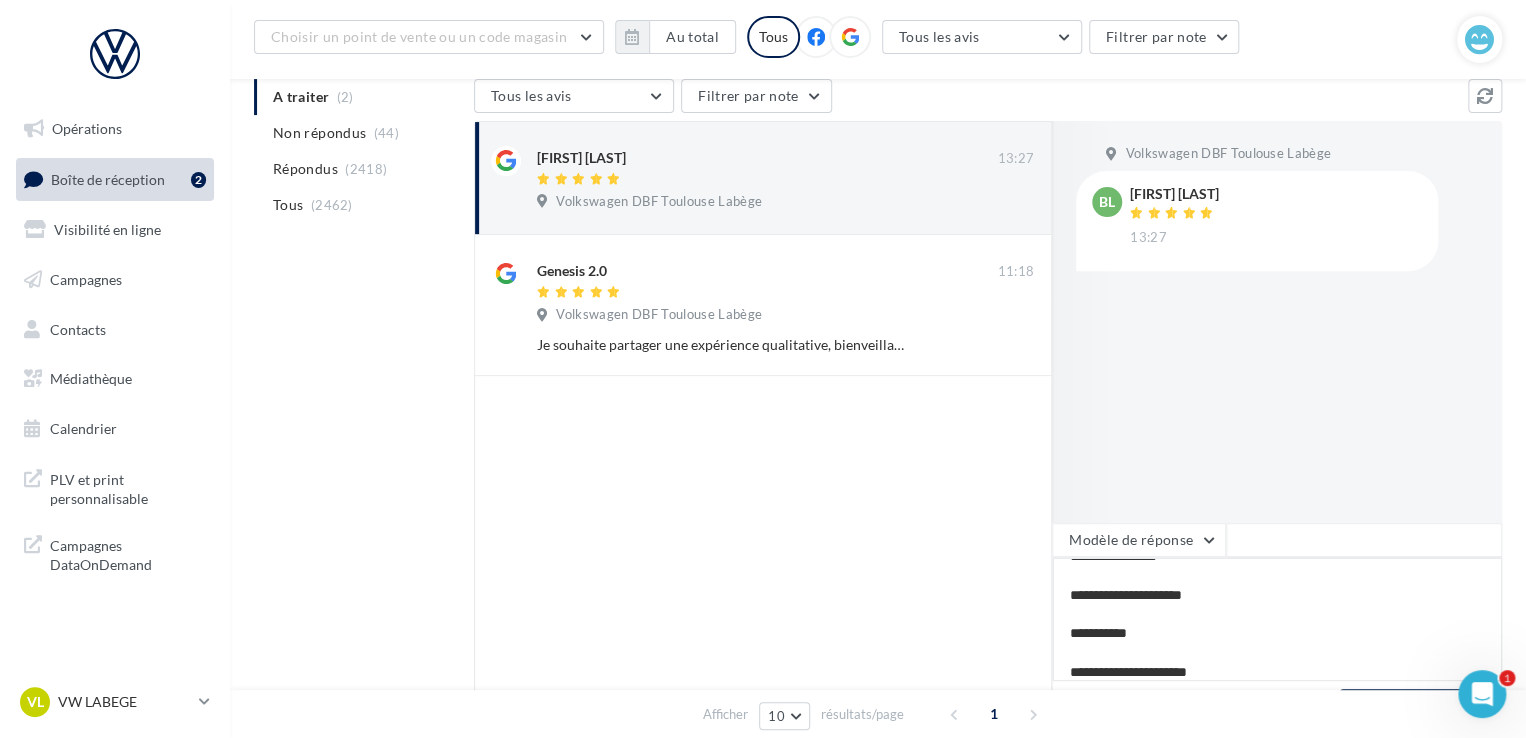 type on "**********" 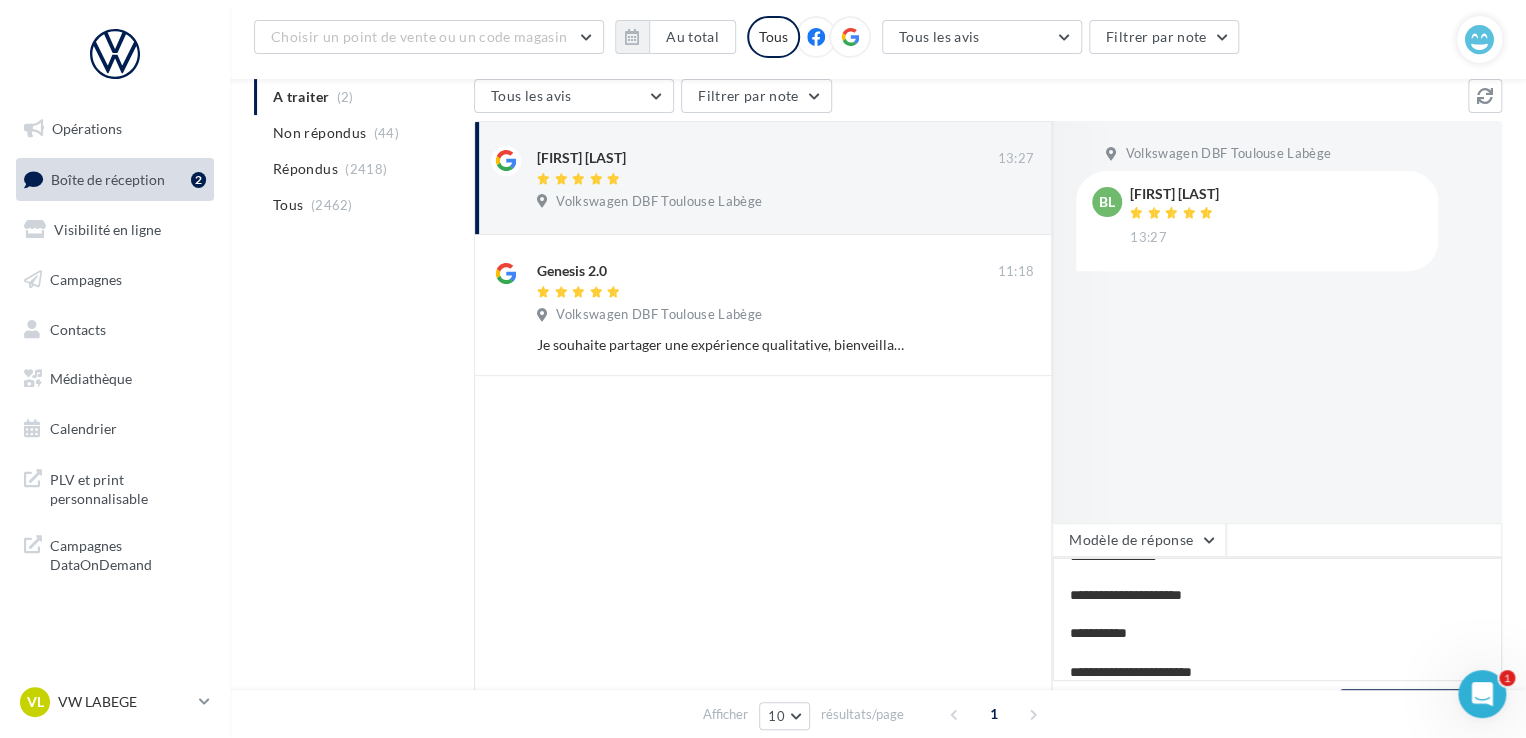type on "**********" 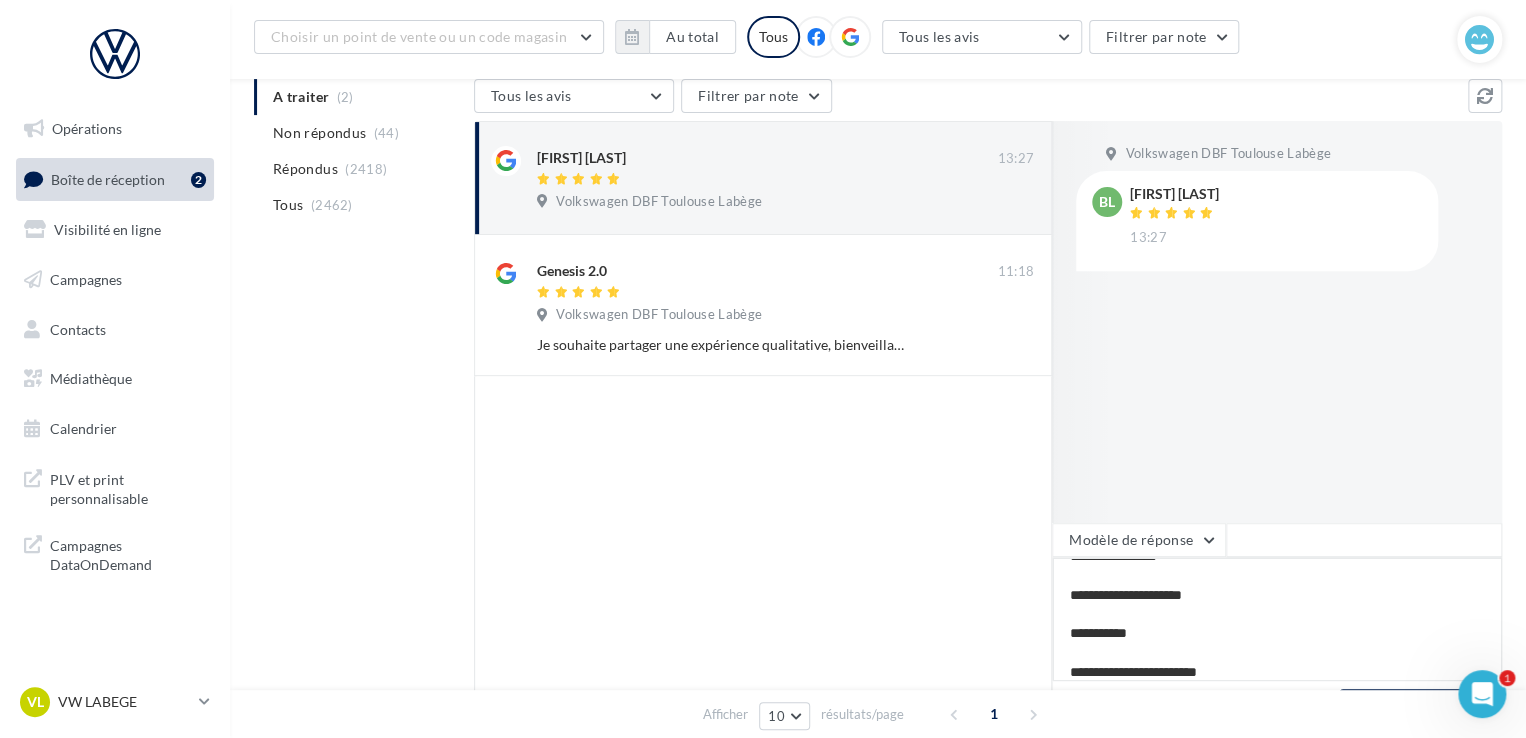 type on "**********" 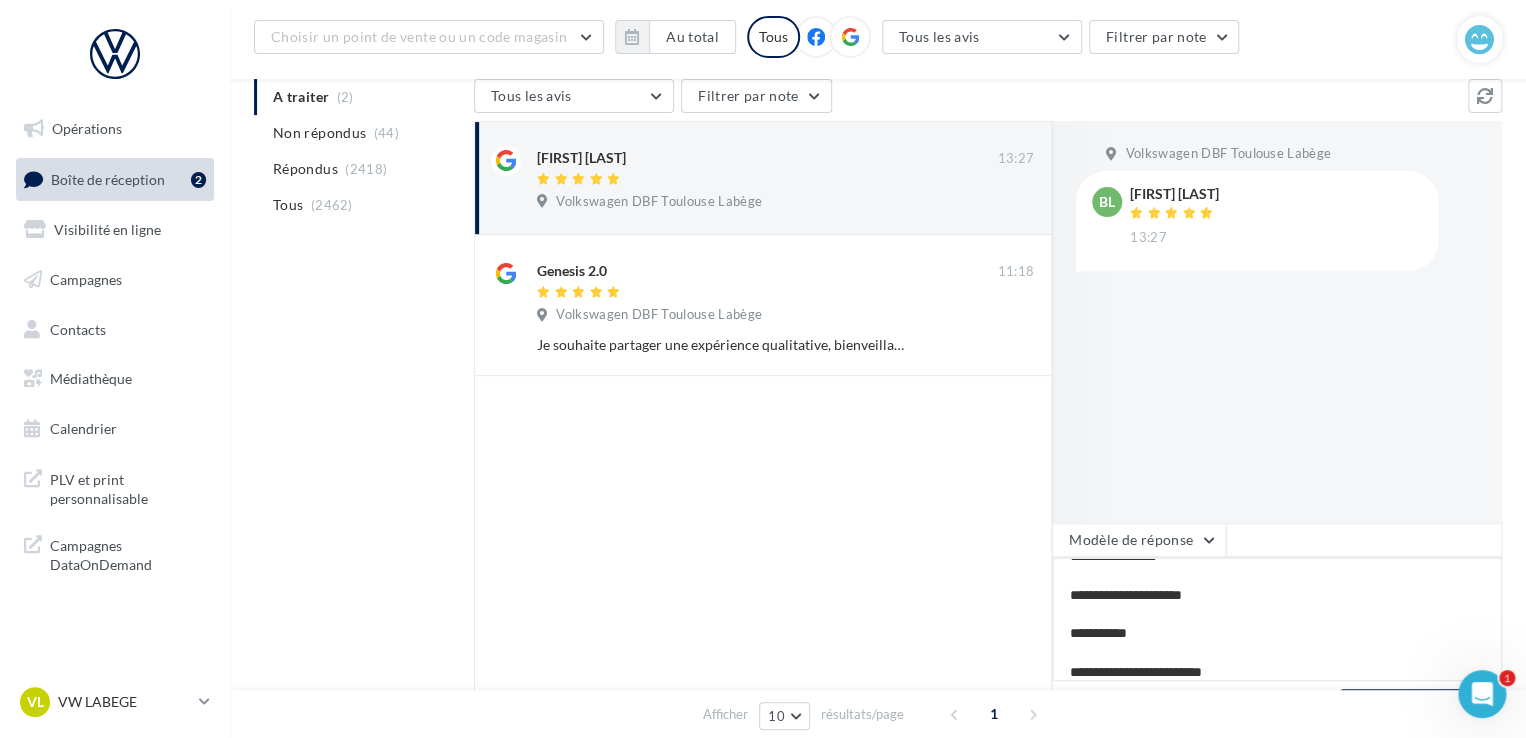 type on "**********" 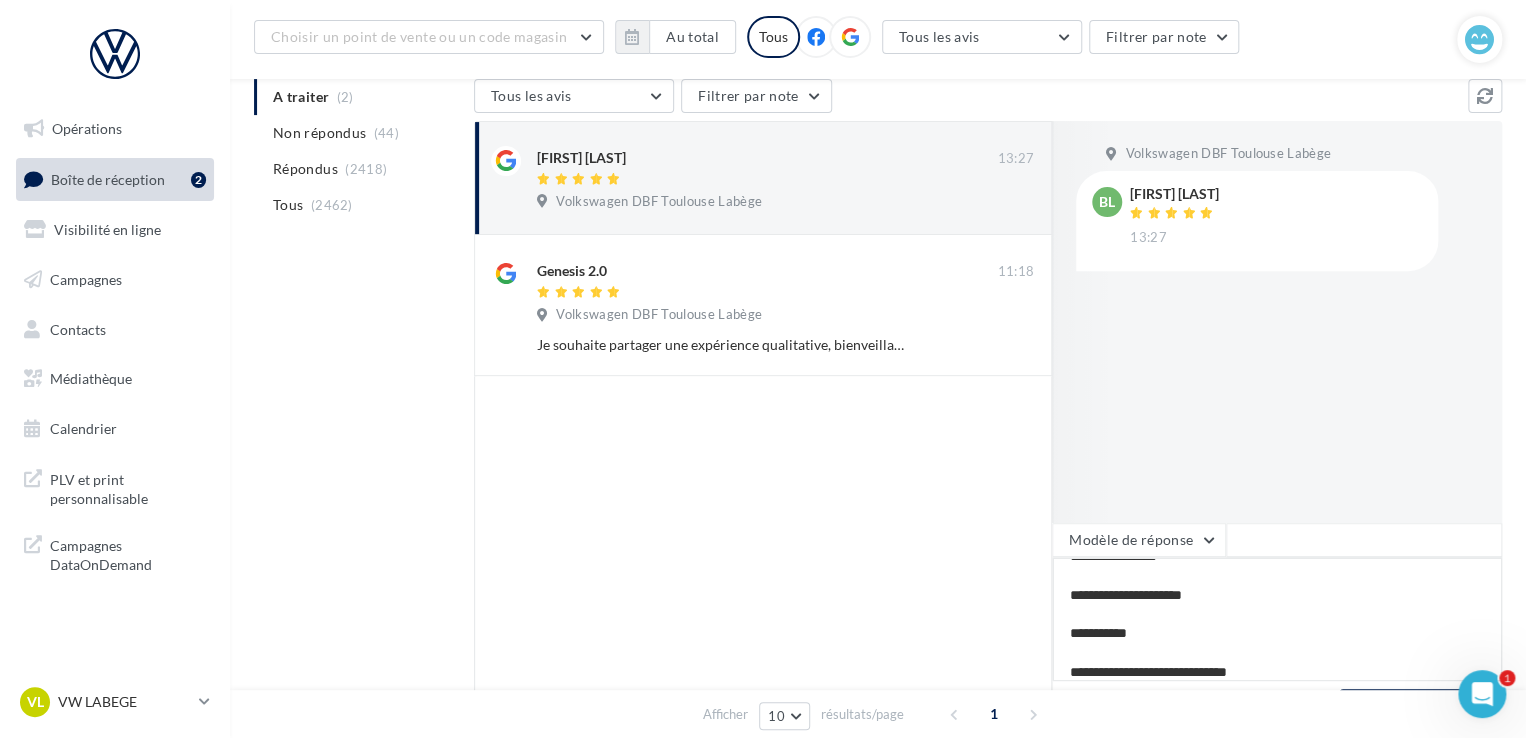 scroll, scrollTop: 29, scrollLeft: 0, axis: vertical 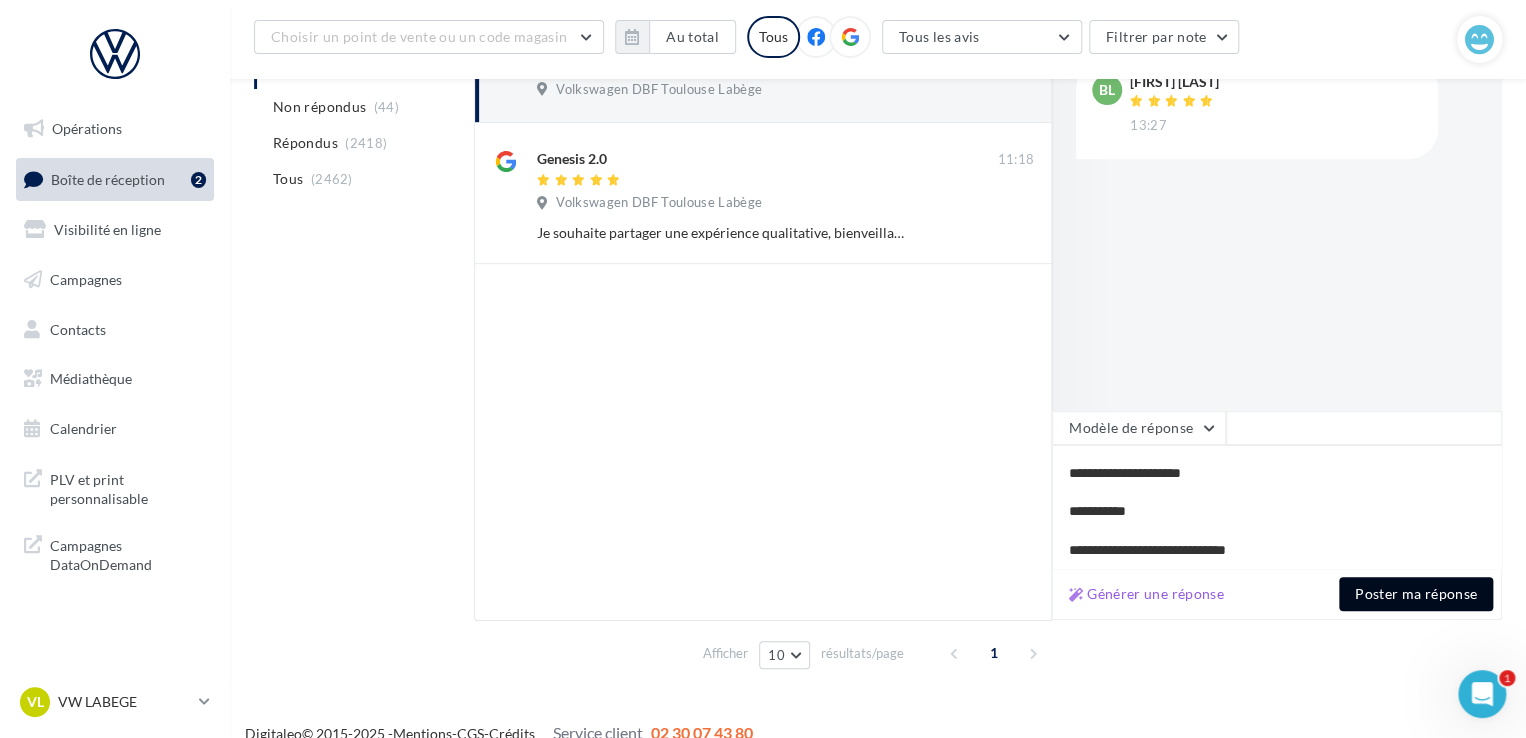 click on "Poster ma réponse" at bounding box center [1416, 594] 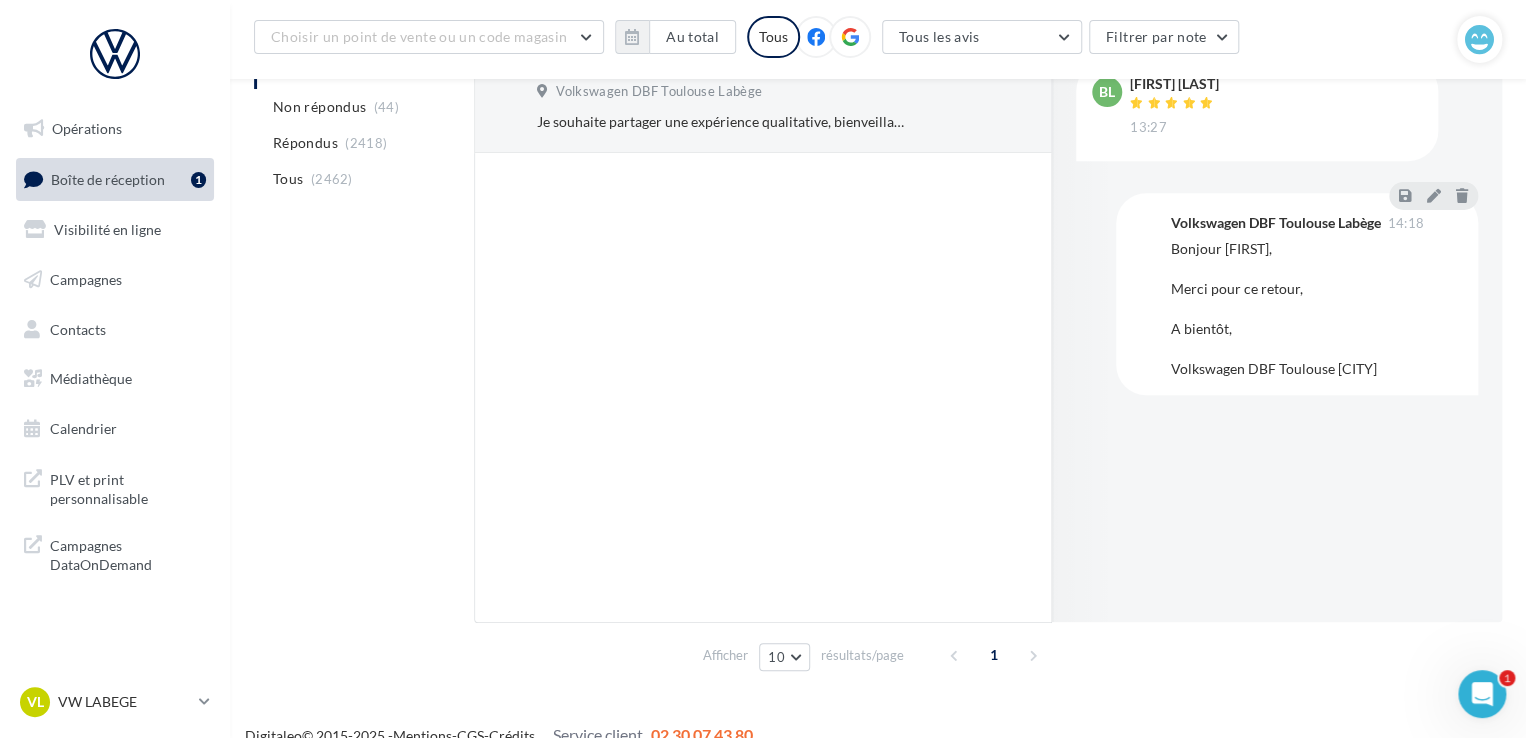 scroll, scrollTop: 323, scrollLeft: 0, axis: vertical 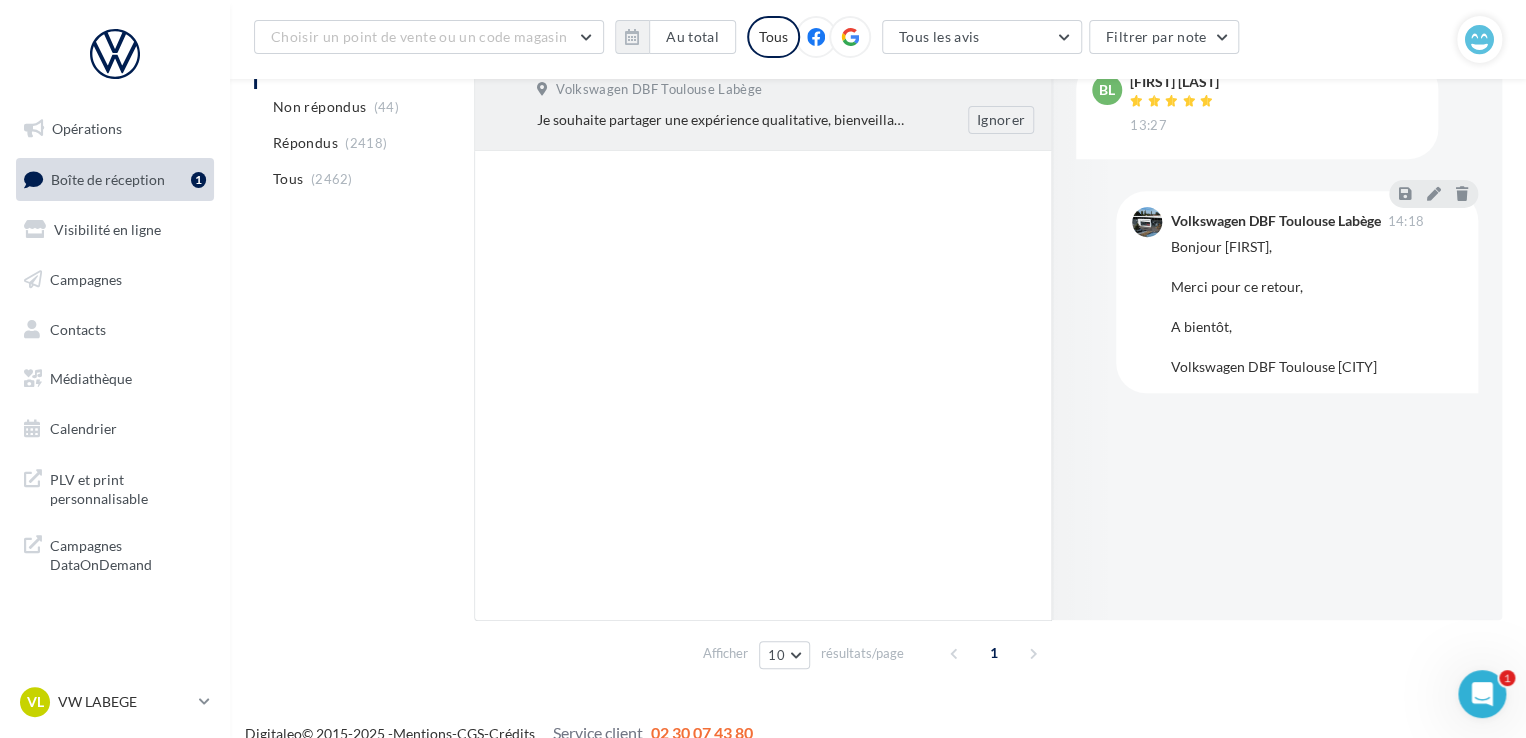 click at bounding box center (767, 68) 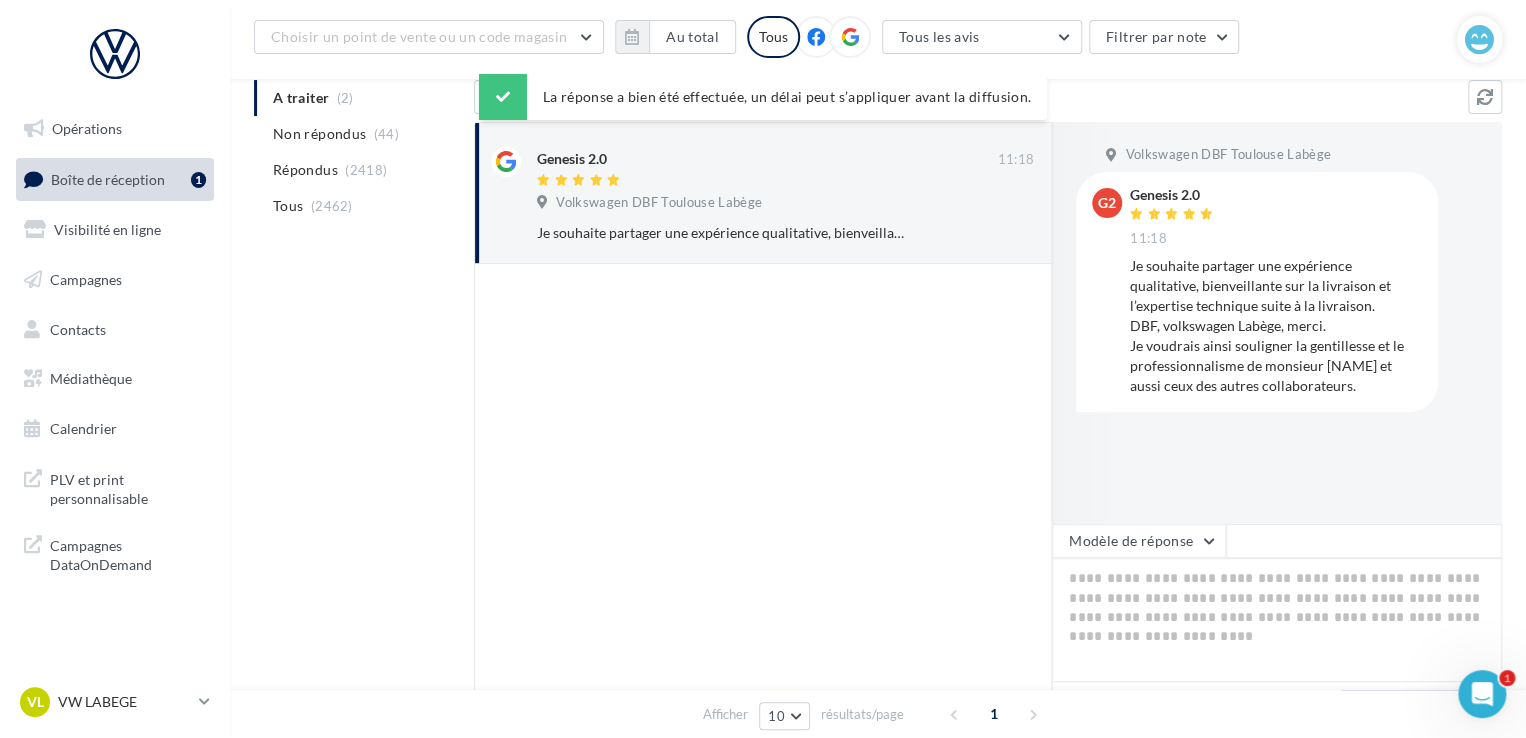 scroll, scrollTop: 212, scrollLeft: 0, axis: vertical 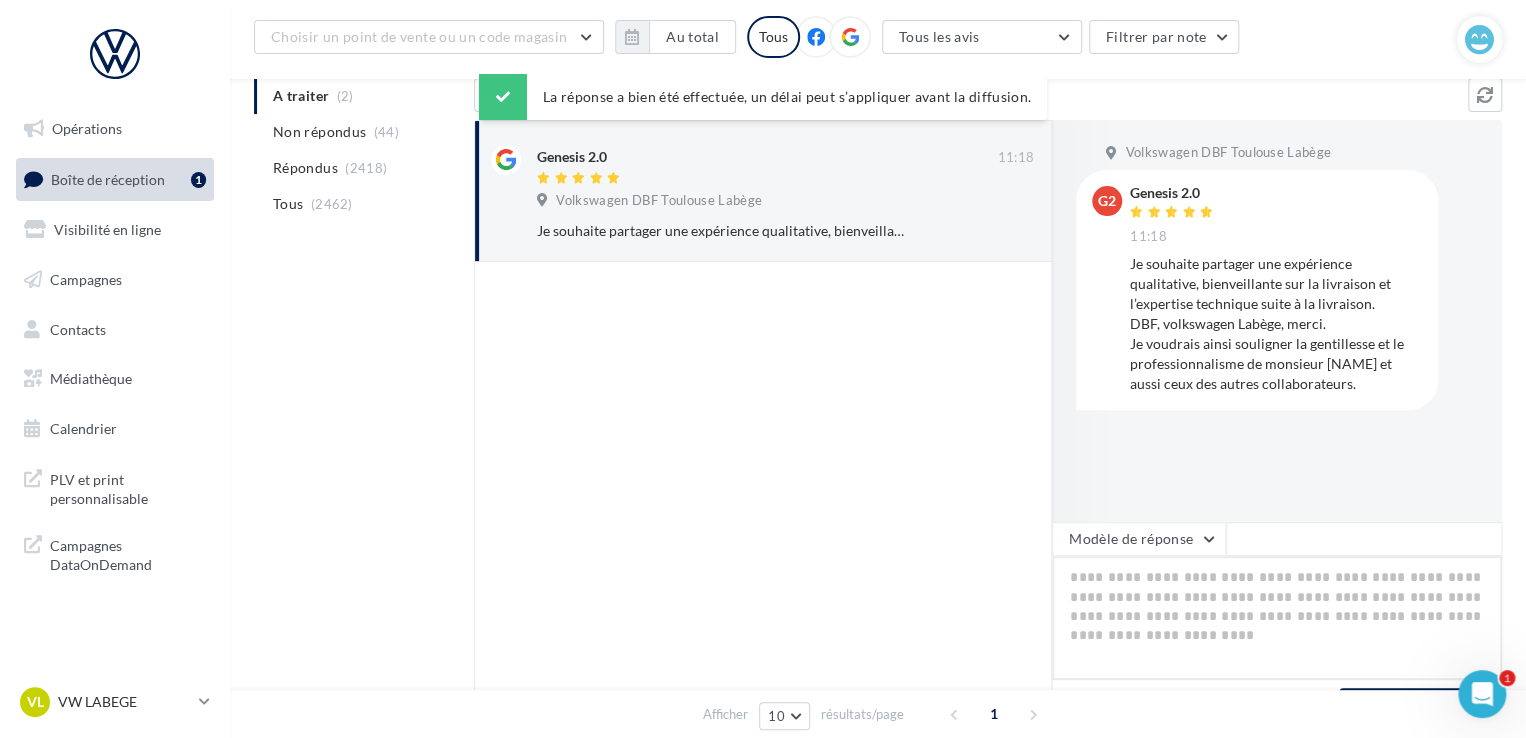 click at bounding box center (1277, 618) 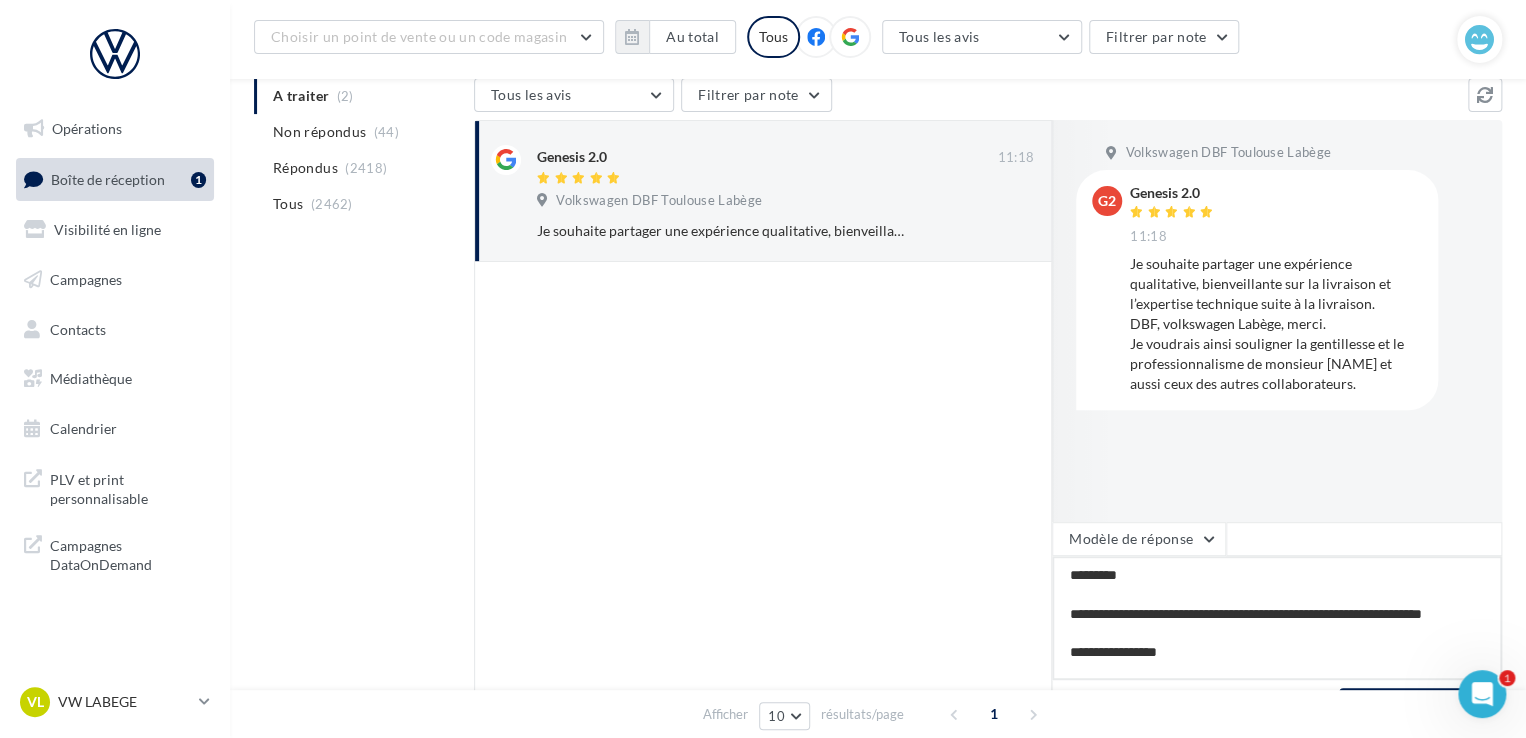 scroll, scrollTop: 40, scrollLeft: 0, axis: vertical 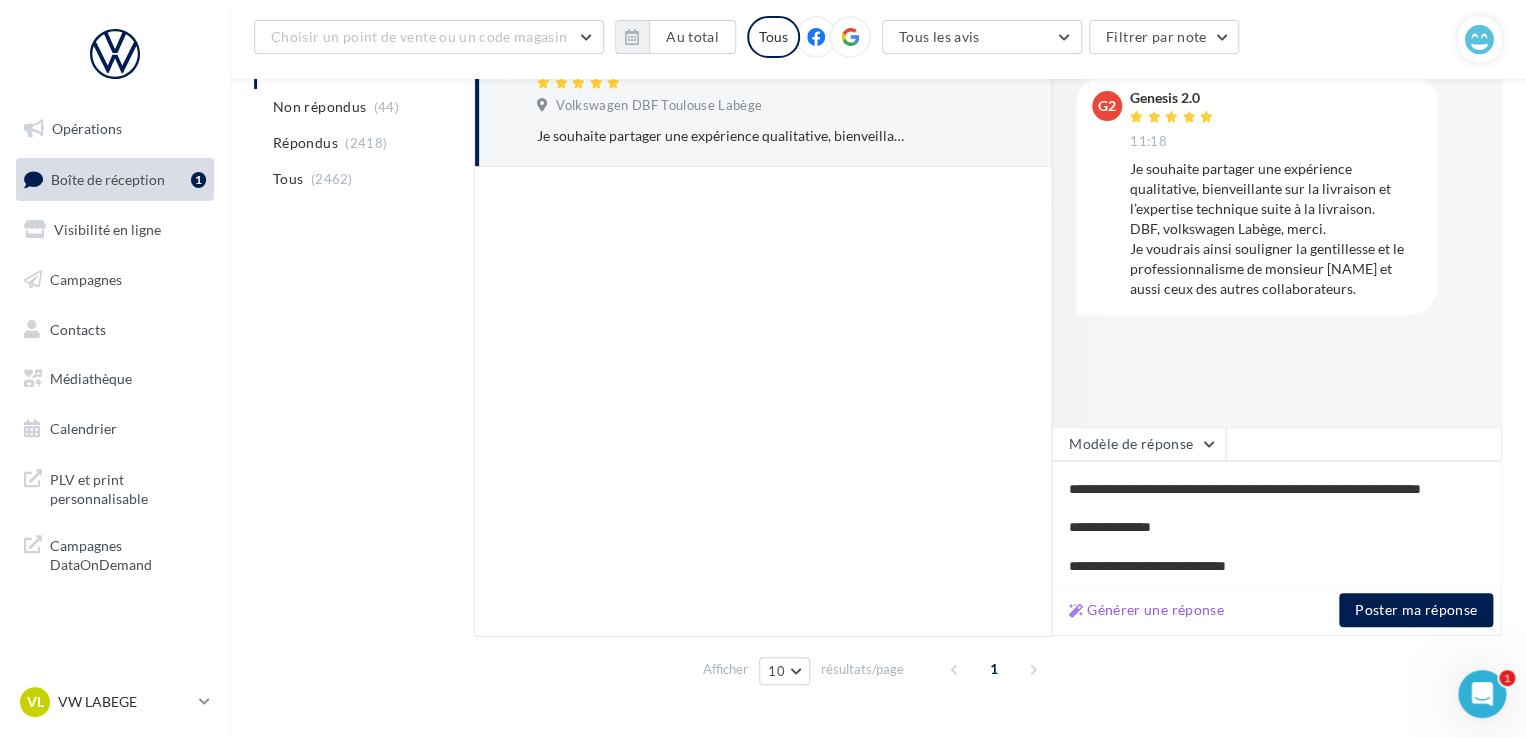 click on "Générer une réponse
Poster ma réponse" at bounding box center (1277, 610) 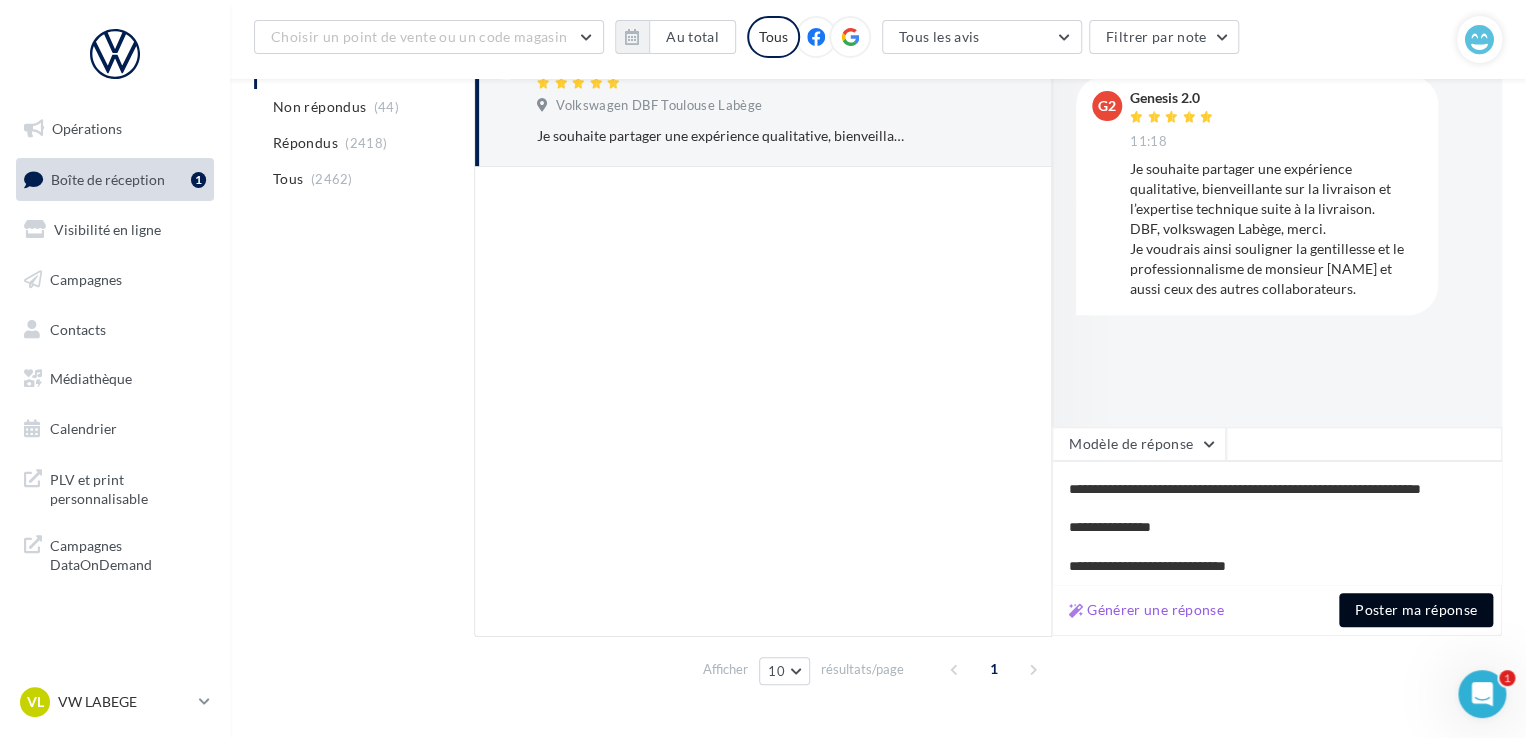 click on "Poster ma réponse" at bounding box center [1416, 610] 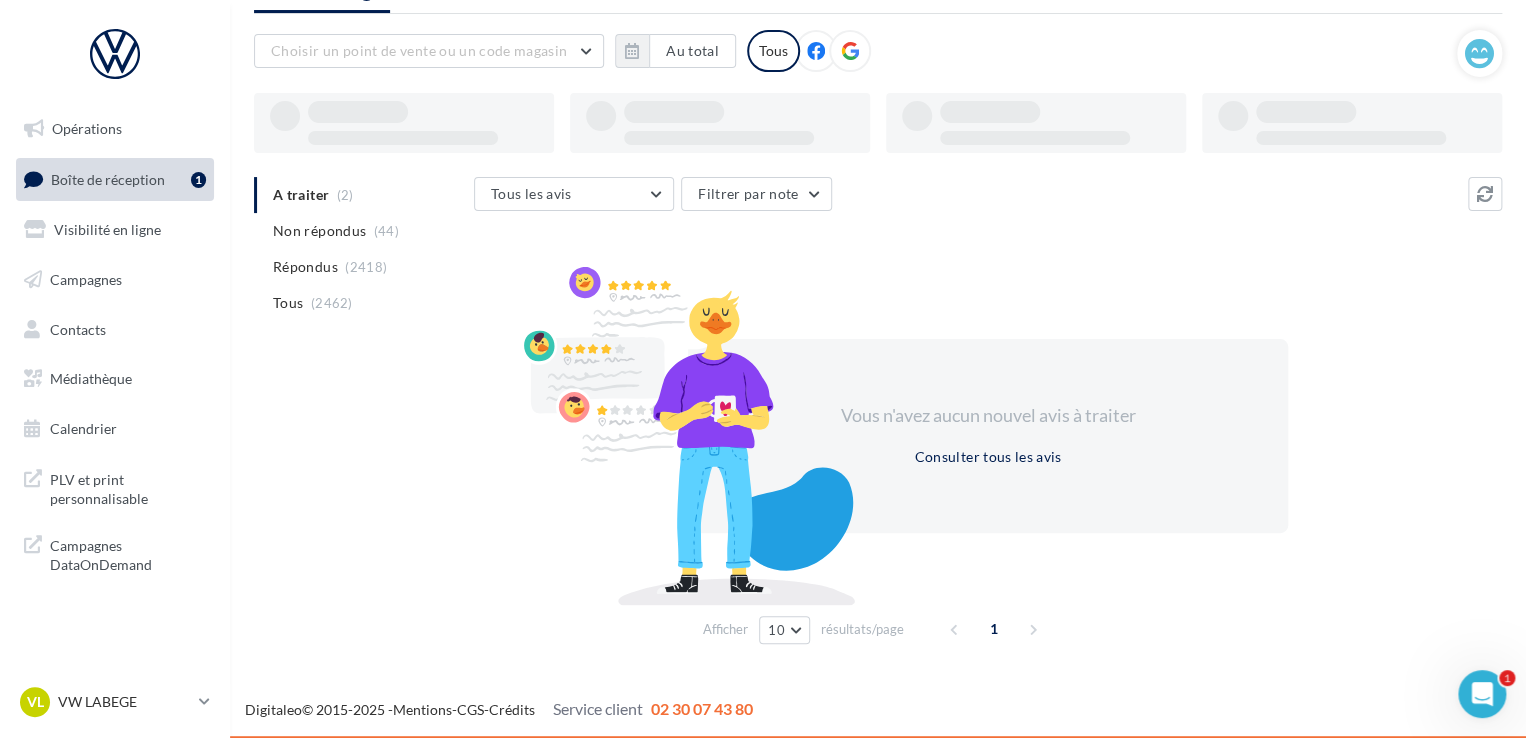 scroll, scrollTop: 97, scrollLeft: 0, axis: vertical 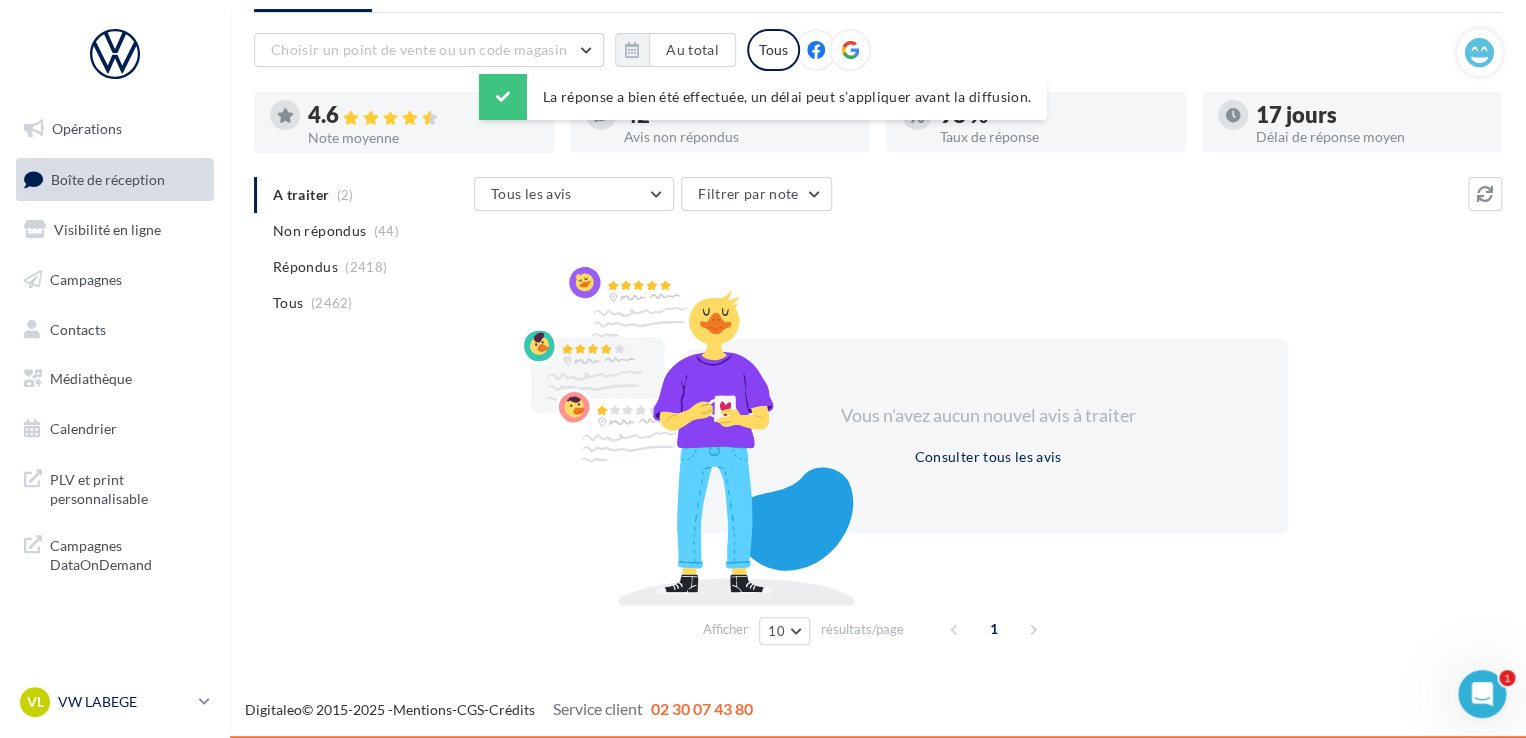 click on "VW LABEGE" at bounding box center (124, 702) 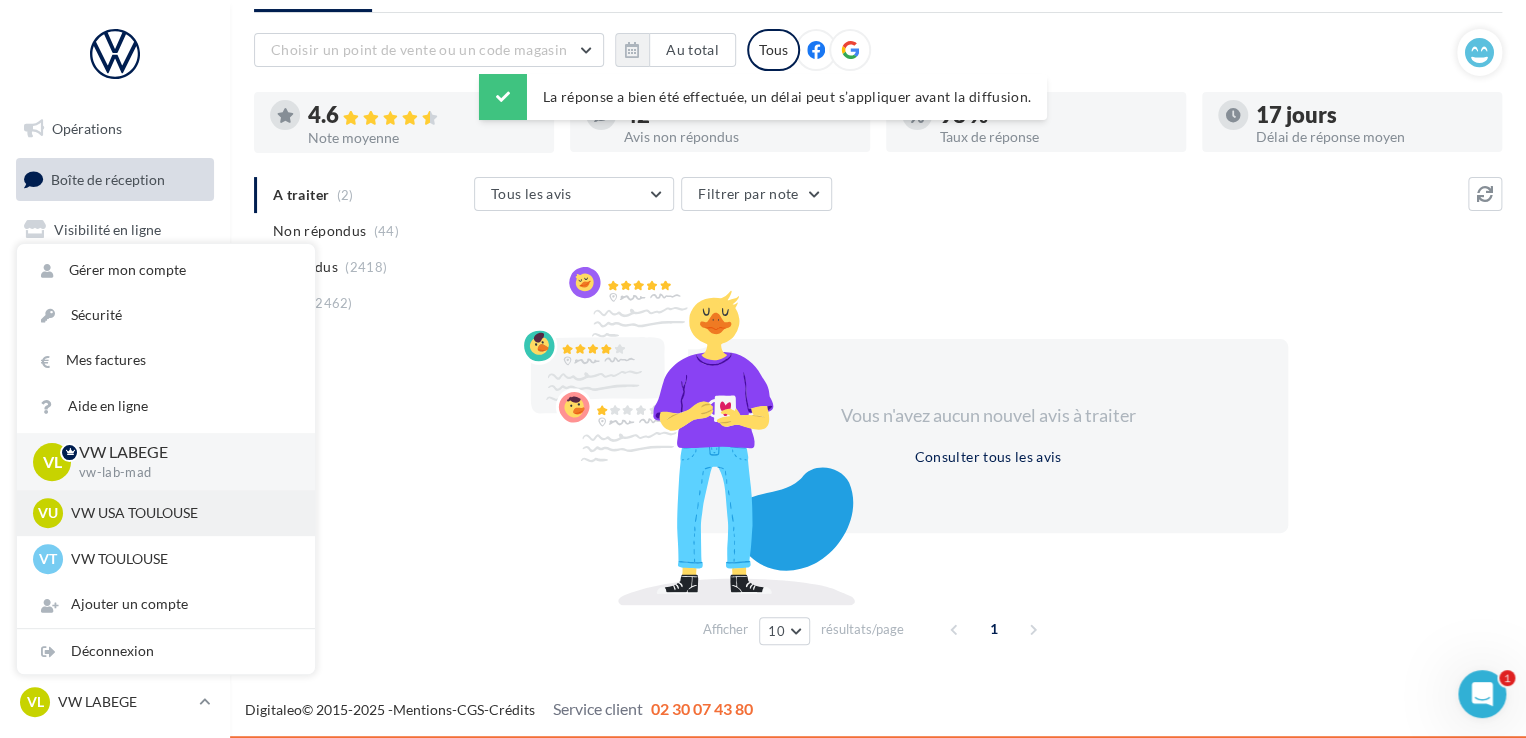 click on "VW USA TOULOUSE" at bounding box center (181, 513) 